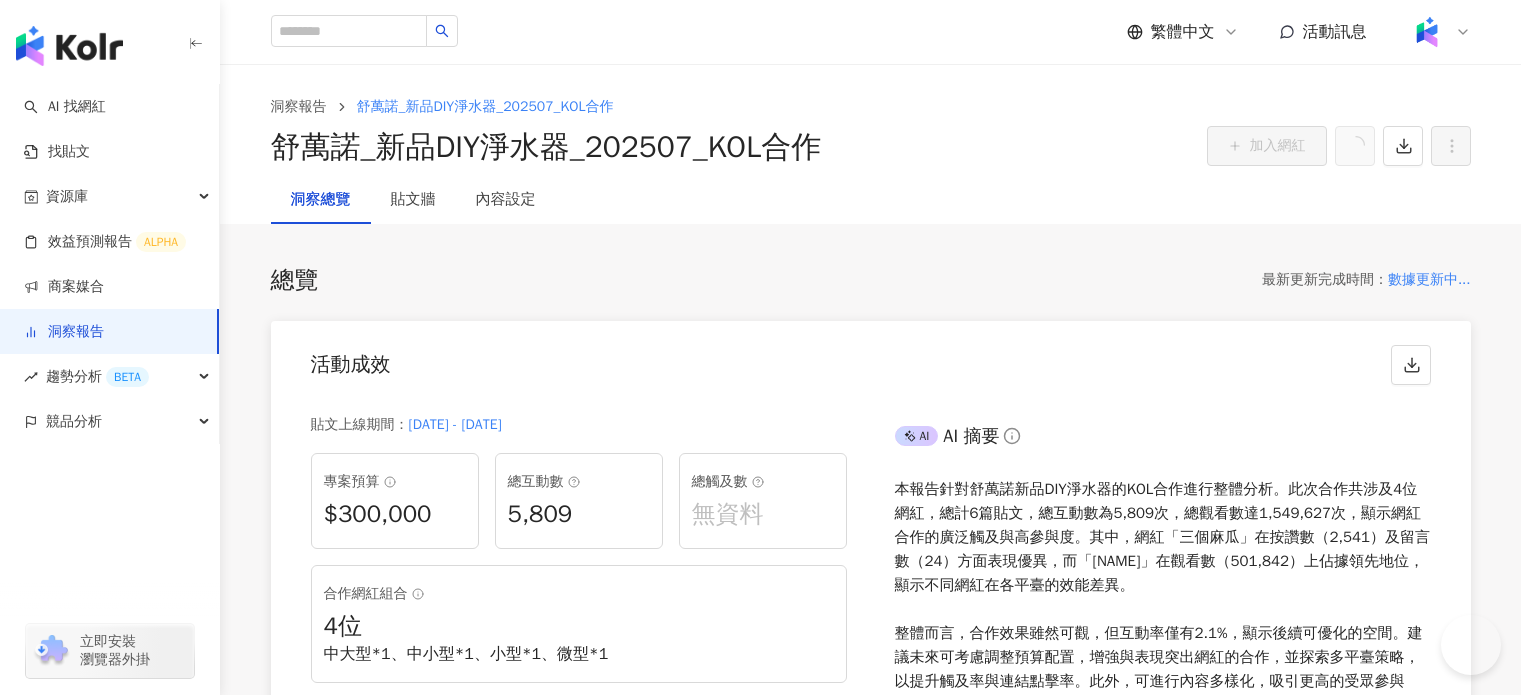 scroll, scrollTop: 0, scrollLeft: 0, axis: both 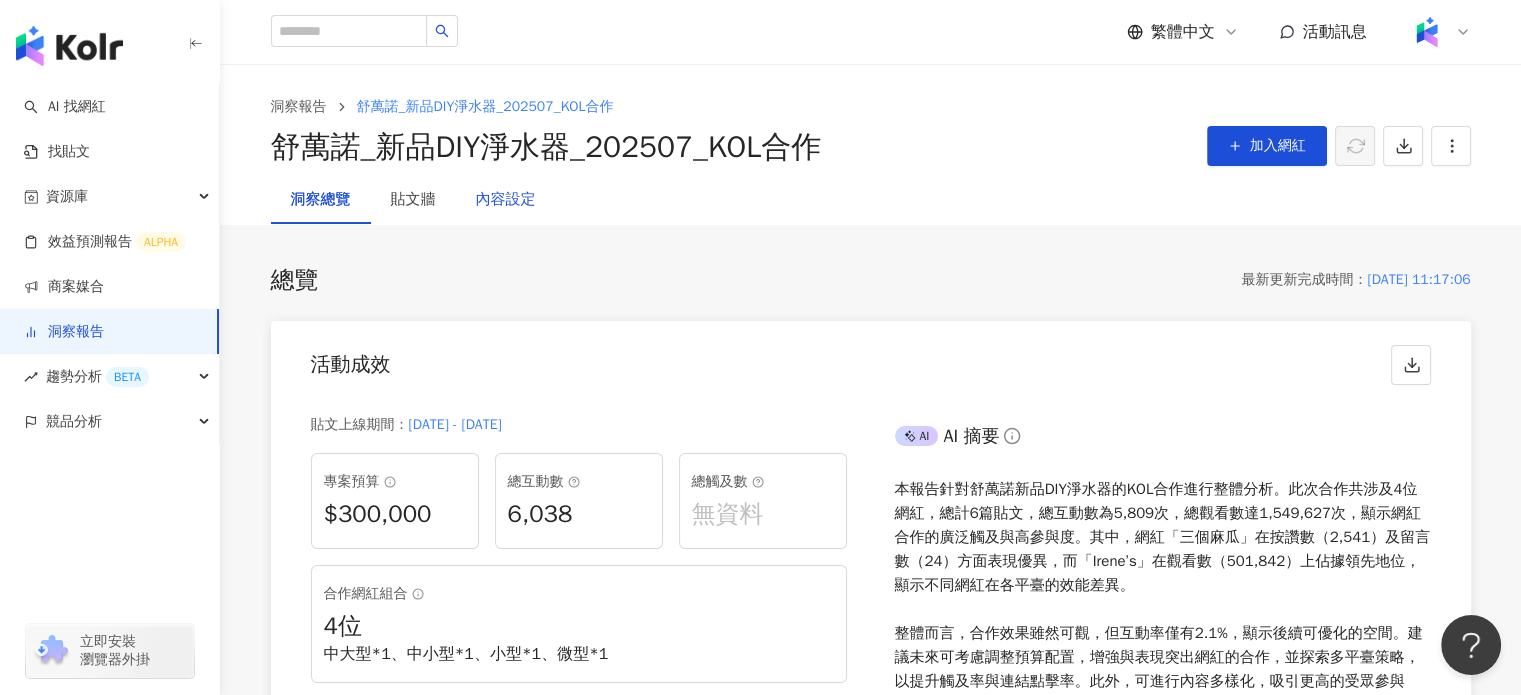 click on "內容設定" at bounding box center (506, 200) 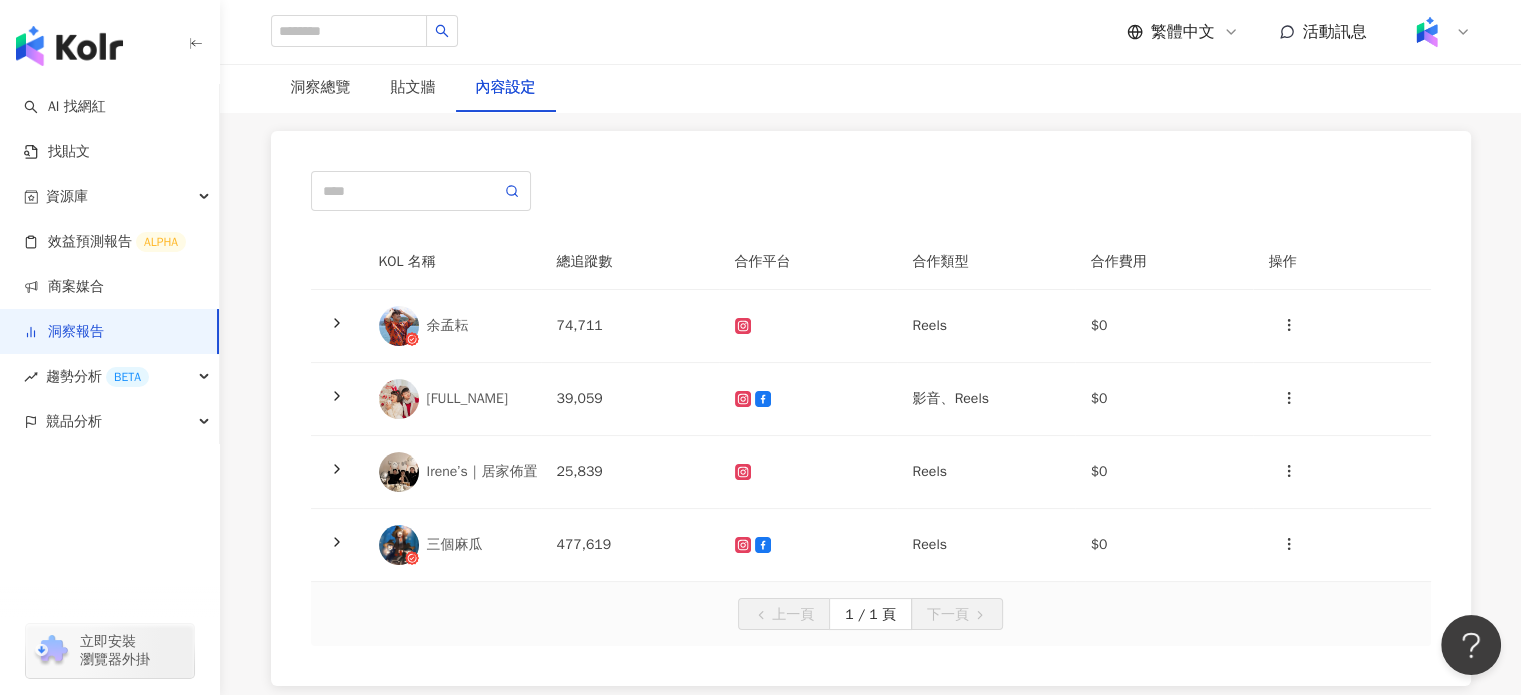 scroll, scrollTop: 200, scrollLeft: 0, axis: vertical 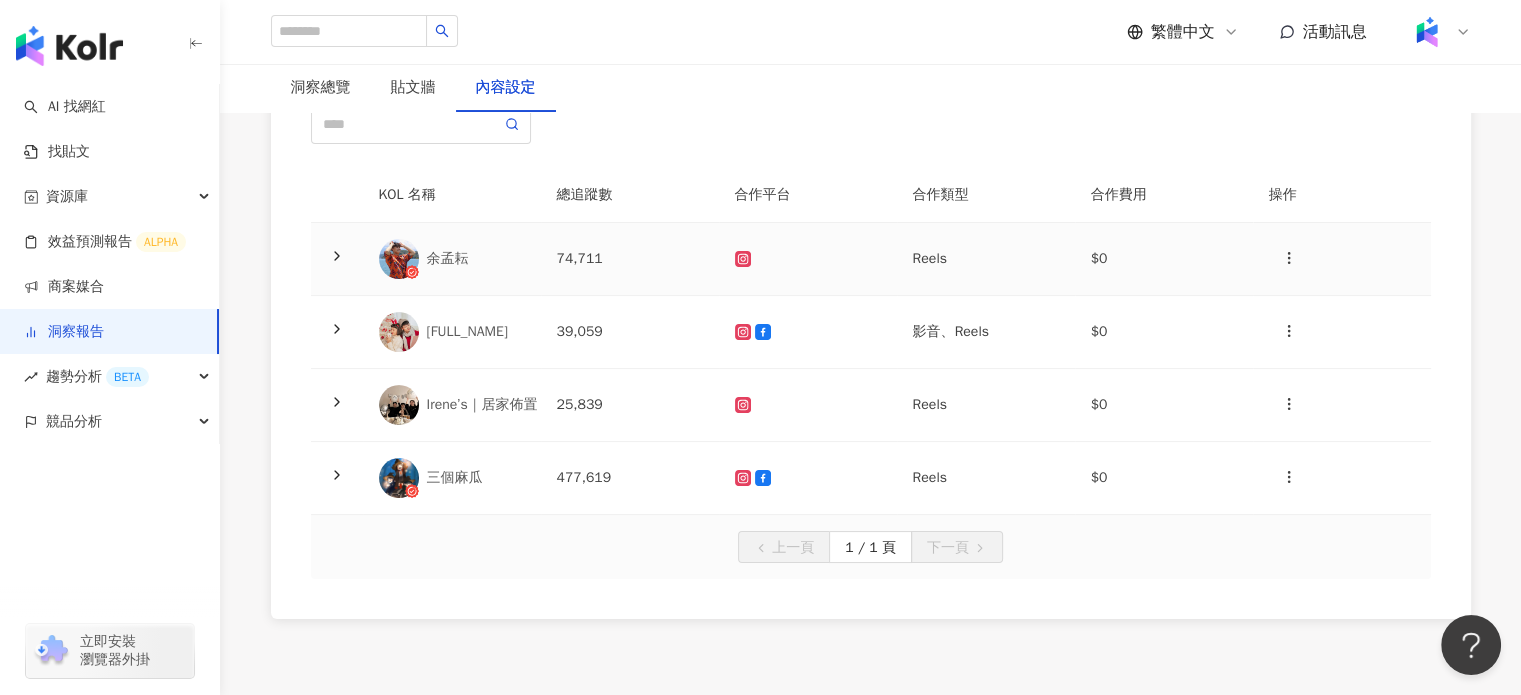 click on "余孟耘" at bounding box center [476, 259] 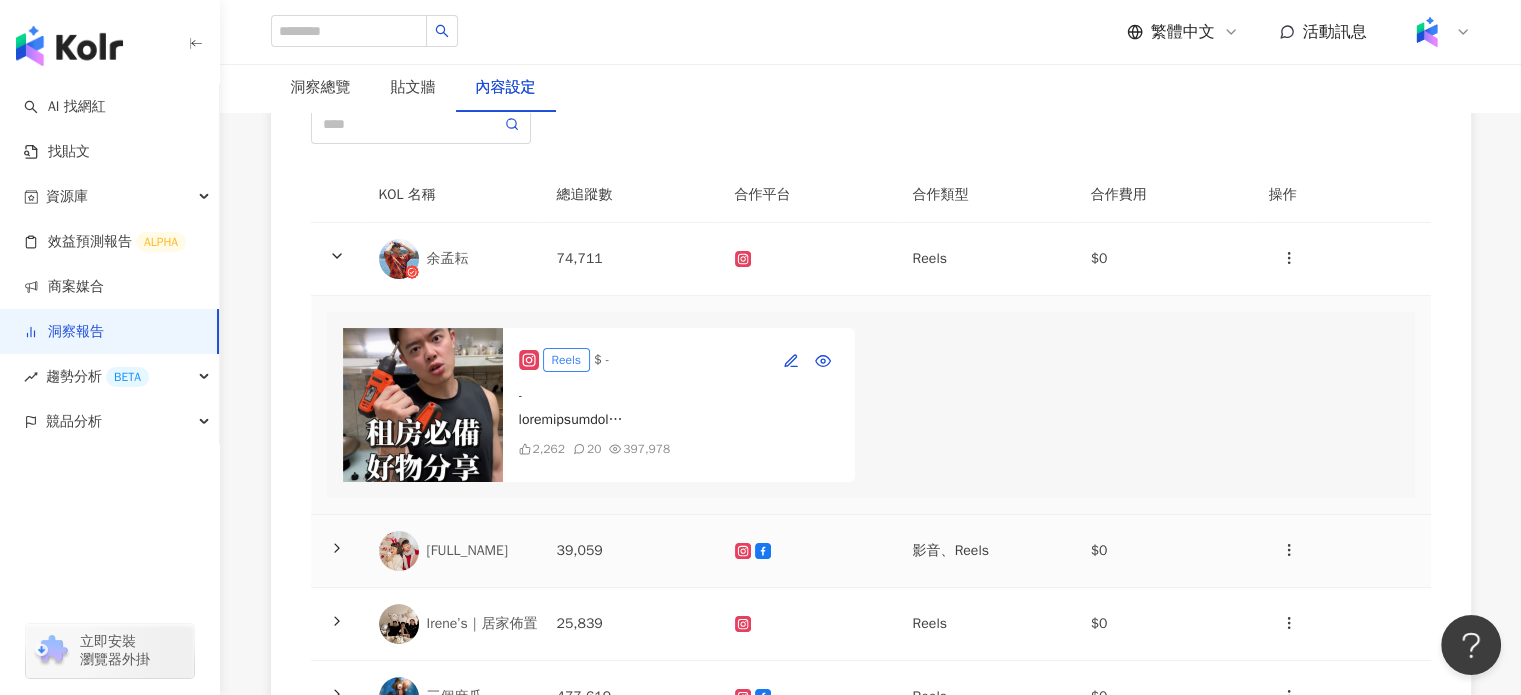 click on "[PERSON]" at bounding box center (476, 551) 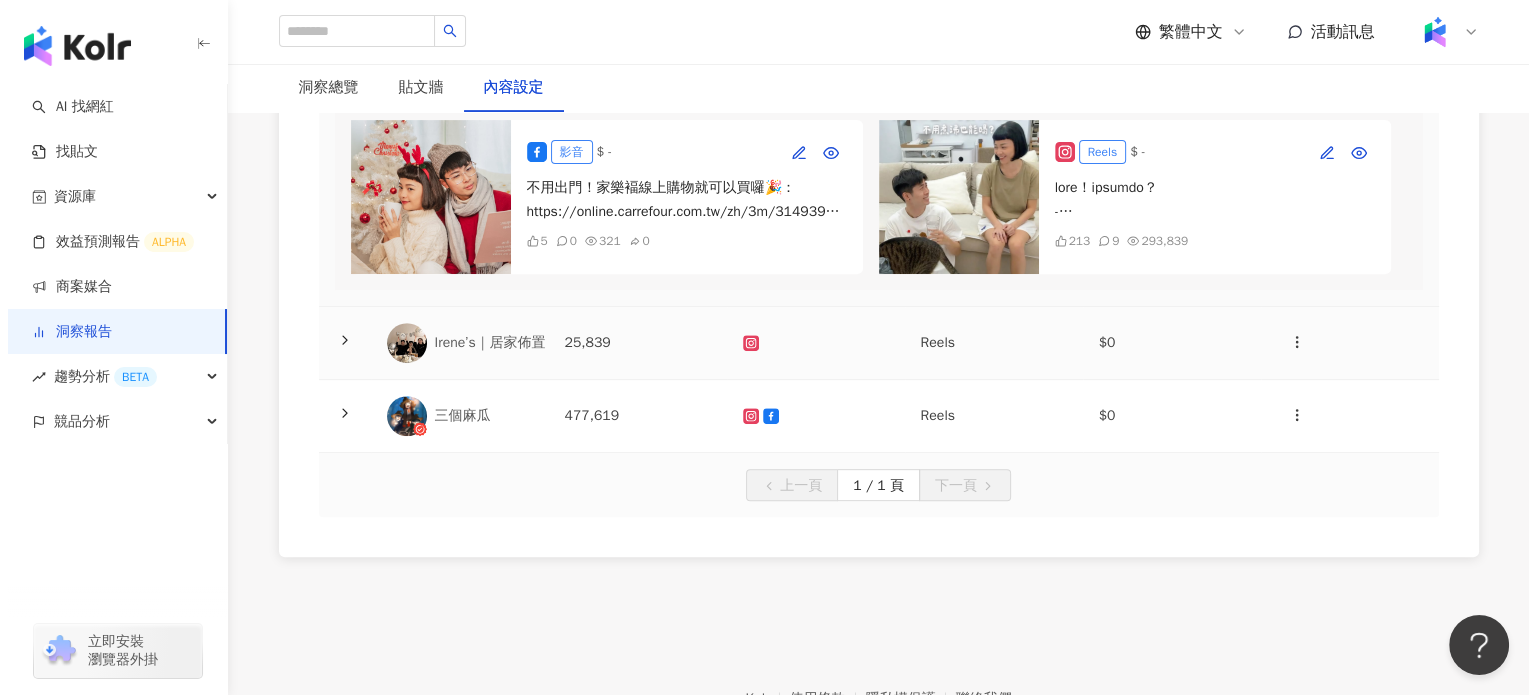 scroll, scrollTop: 200, scrollLeft: 0, axis: vertical 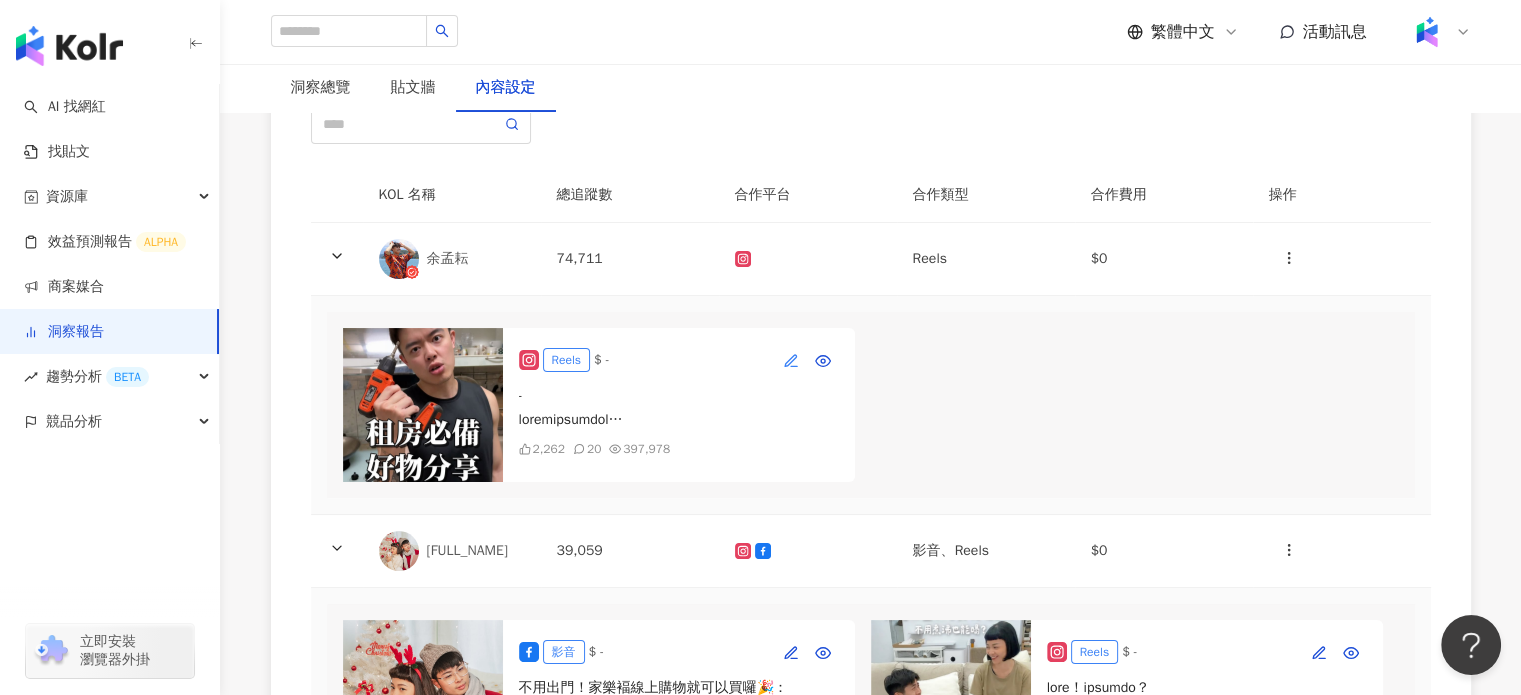 click 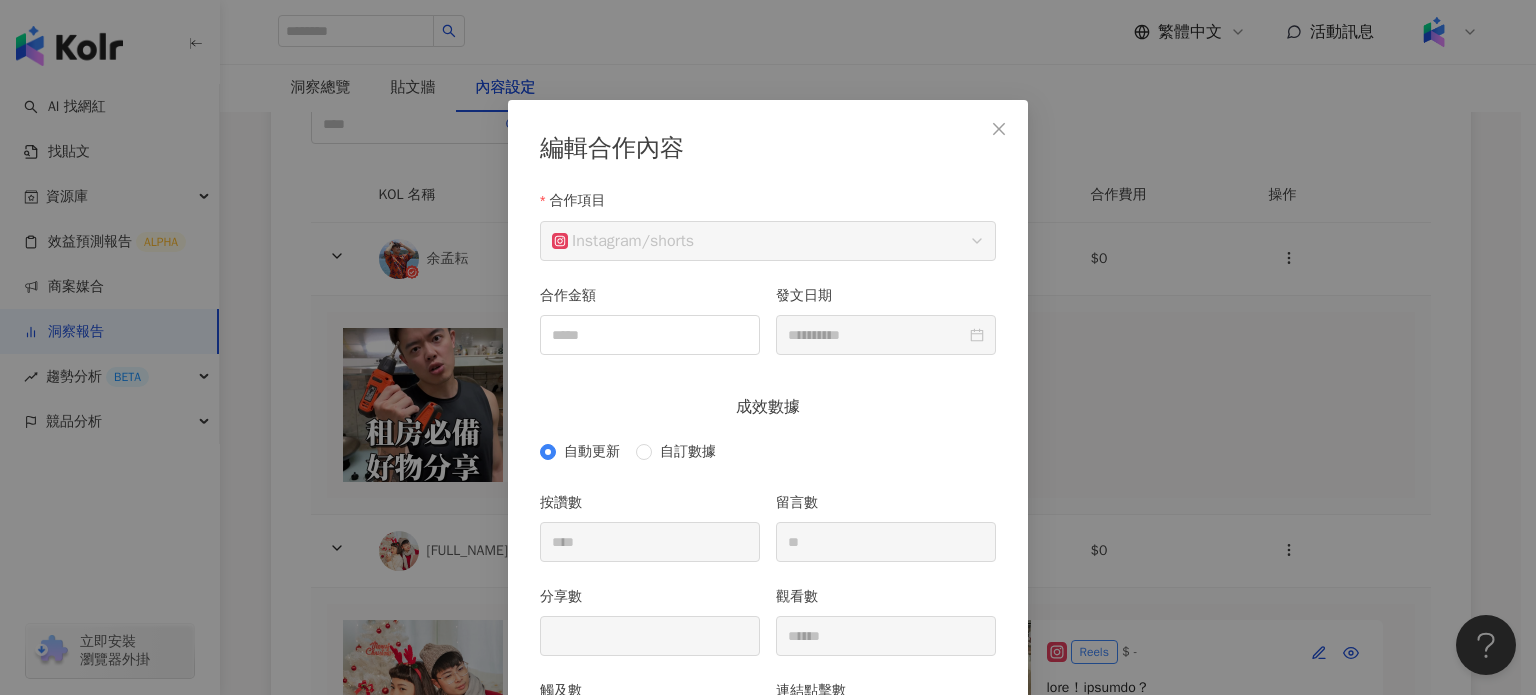 scroll, scrollTop: 100, scrollLeft: 0, axis: vertical 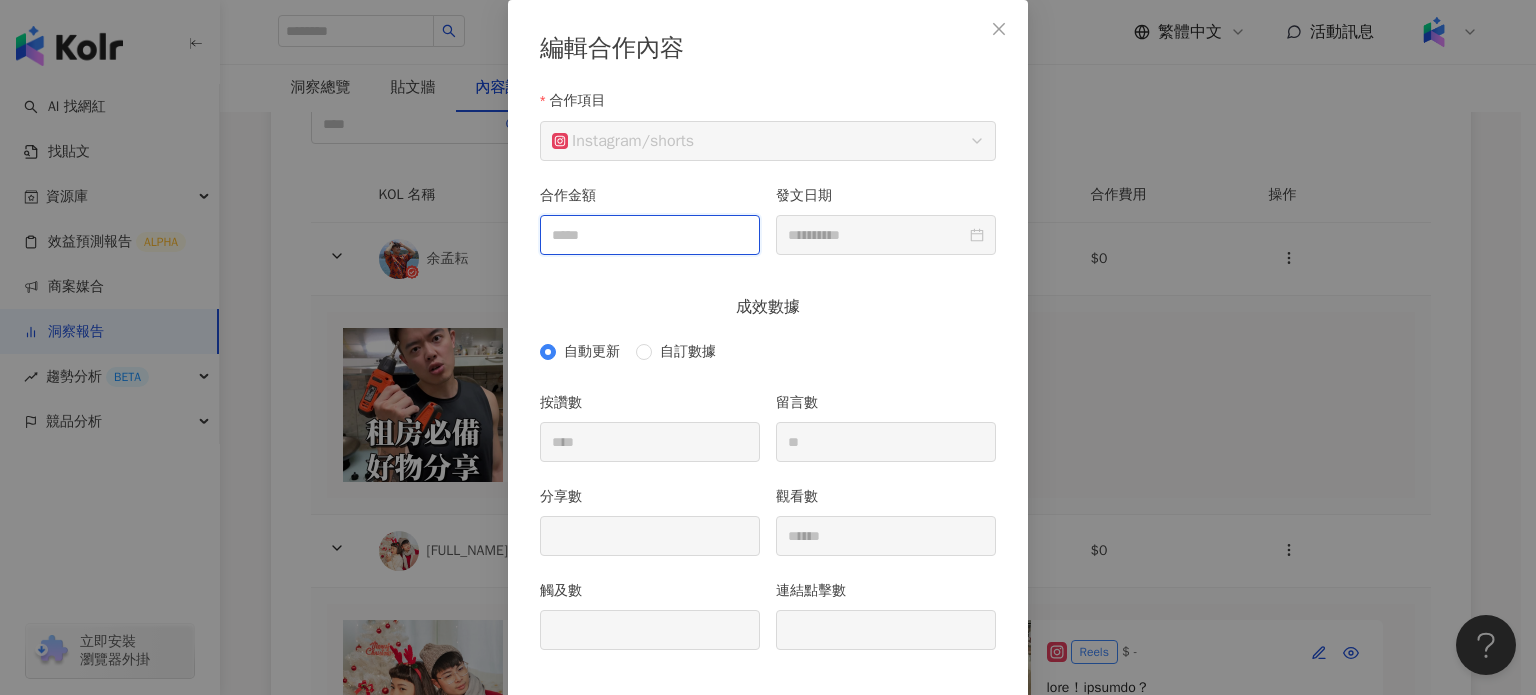click on "合作金額" at bounding box center (650, 235) 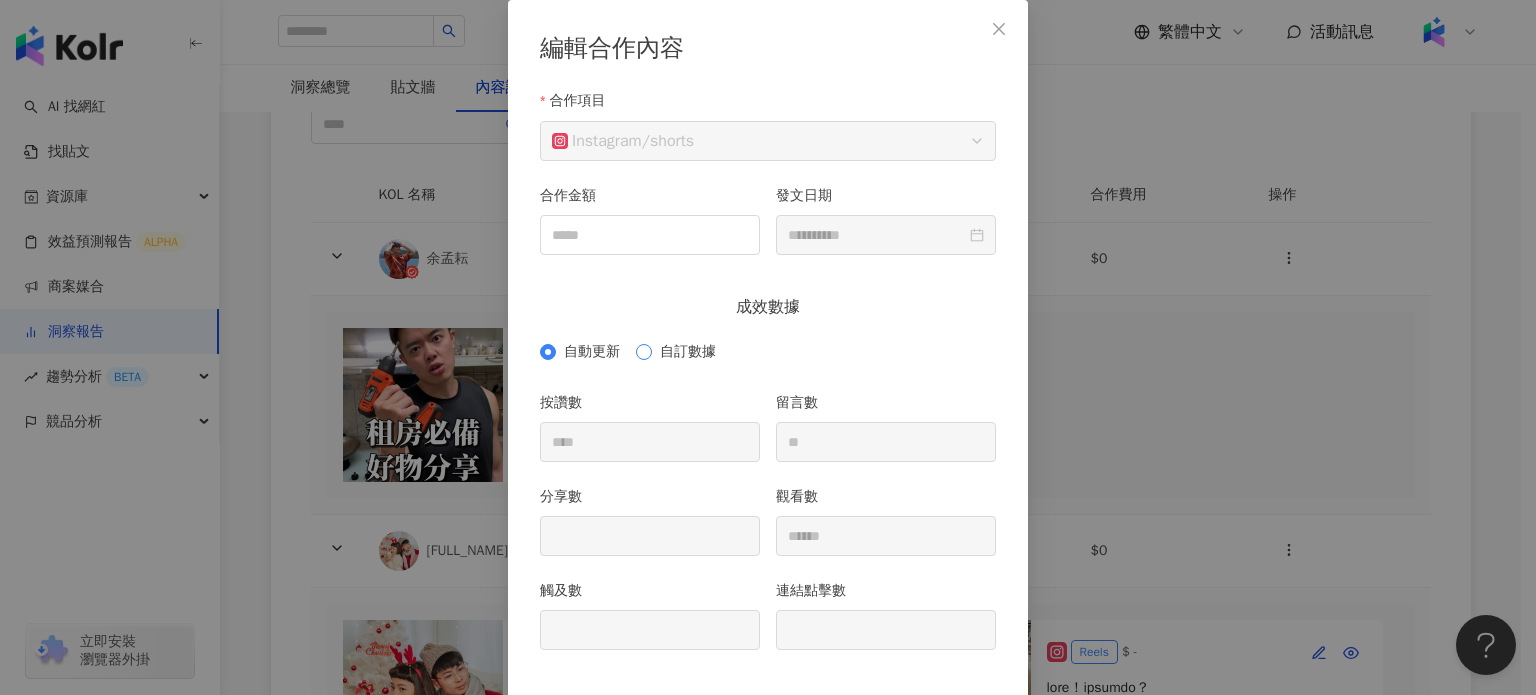 click on "自訂數據" at bounding box center (688, 352) 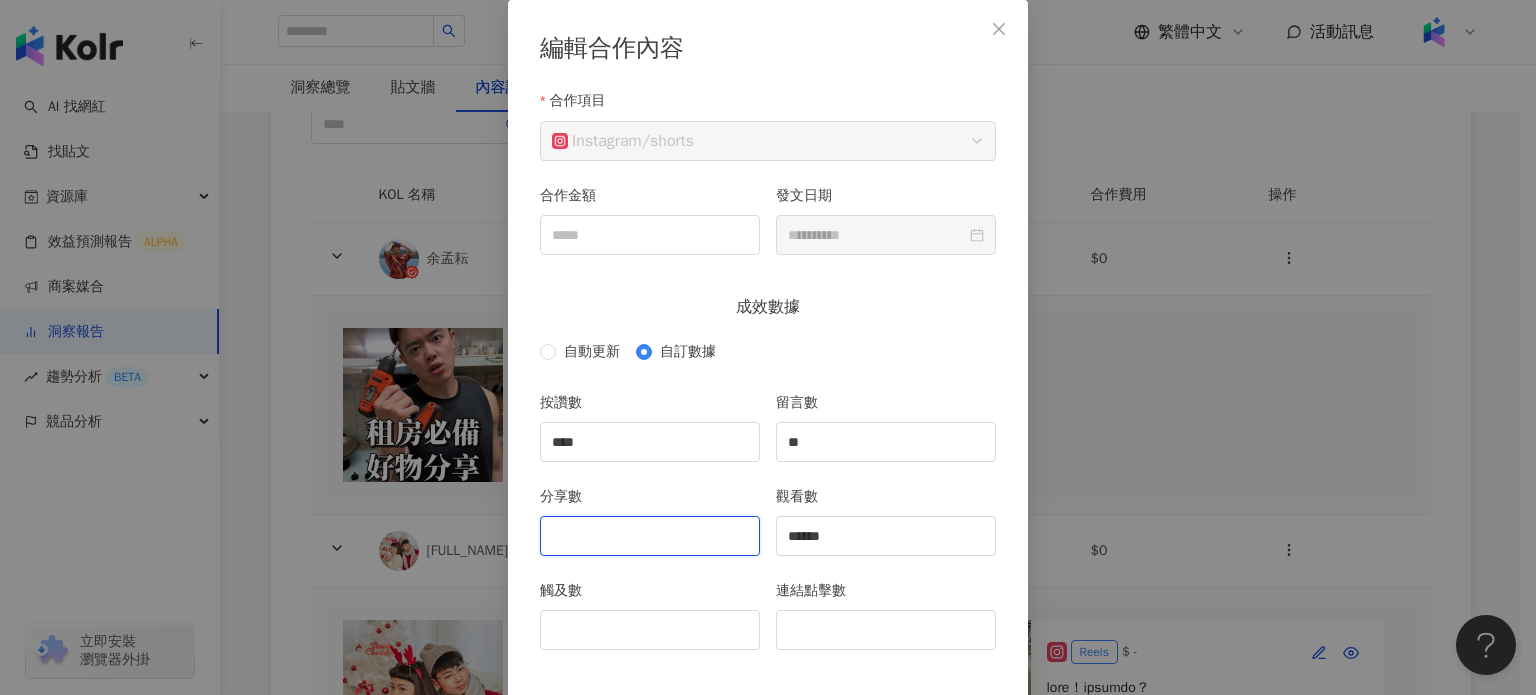 click on "分享數" at bounding box center (650, 536) 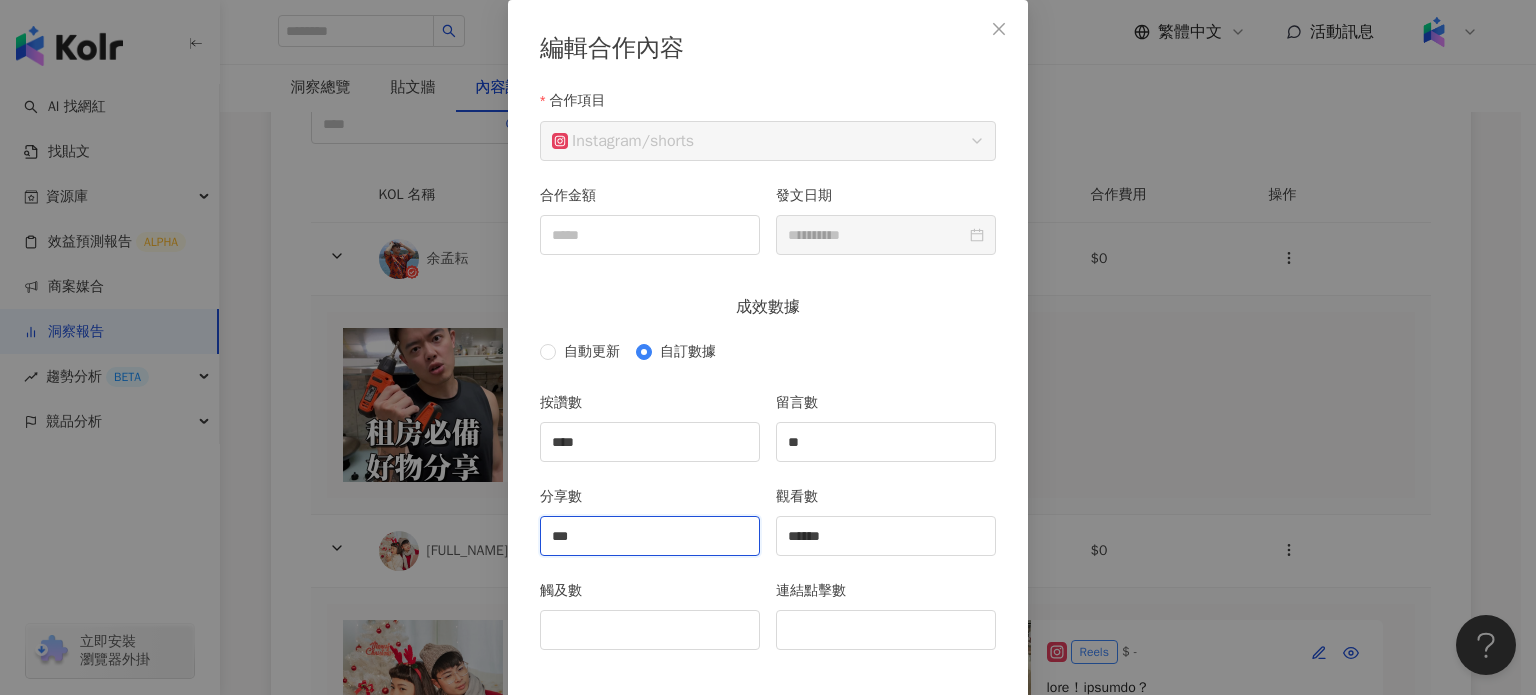 type on "***" 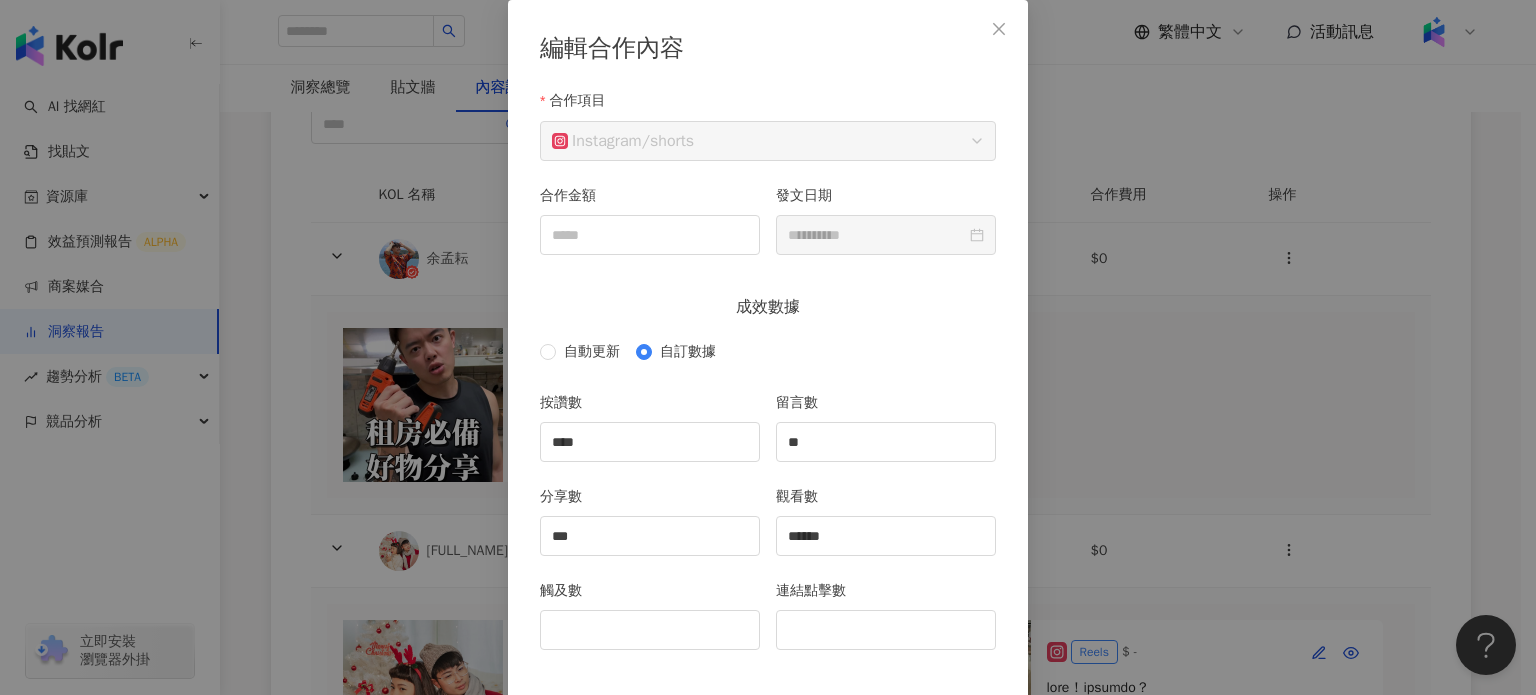 drag, startPoint x: 424, startPoint y: 259, endPoint x: 435, endPoint y: 323, distance: 64.93843 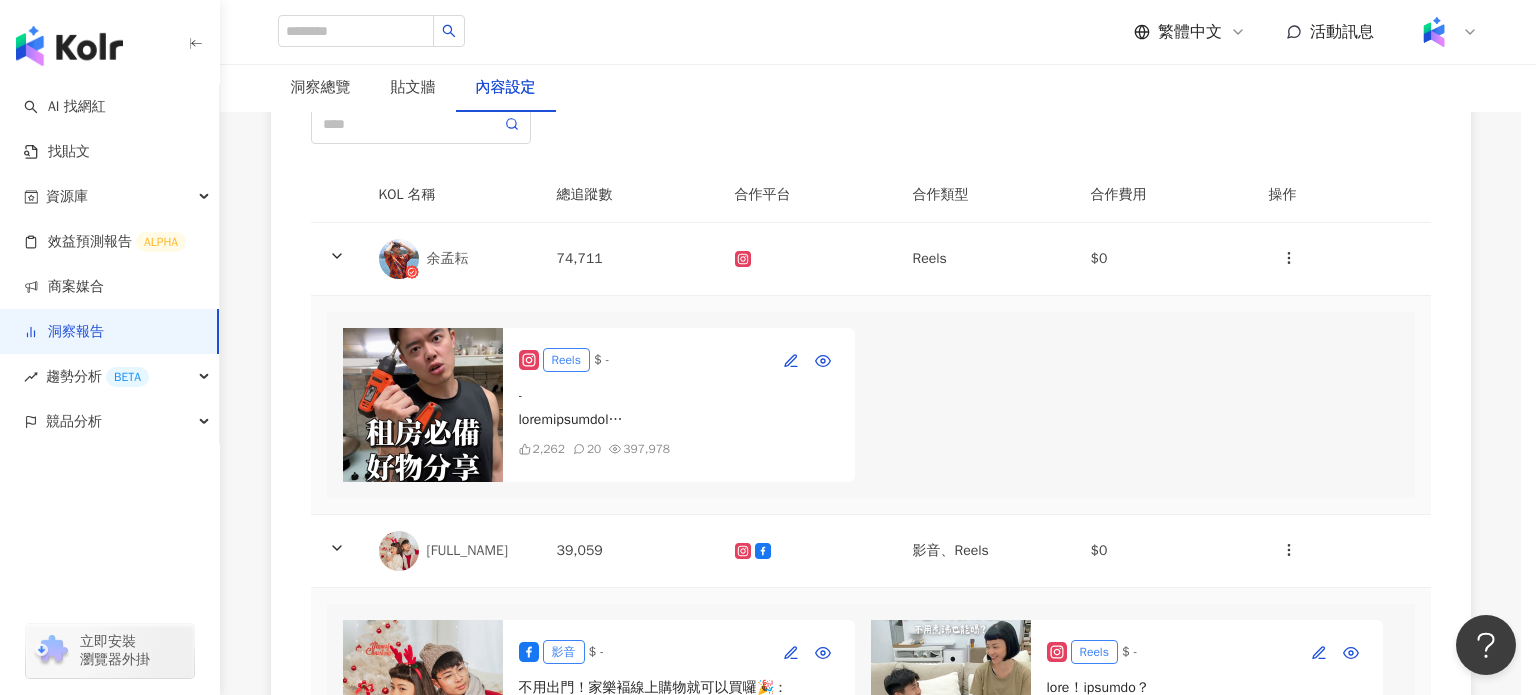 scroll, scrollTop: 0, scrollLeft: 0, axis: both 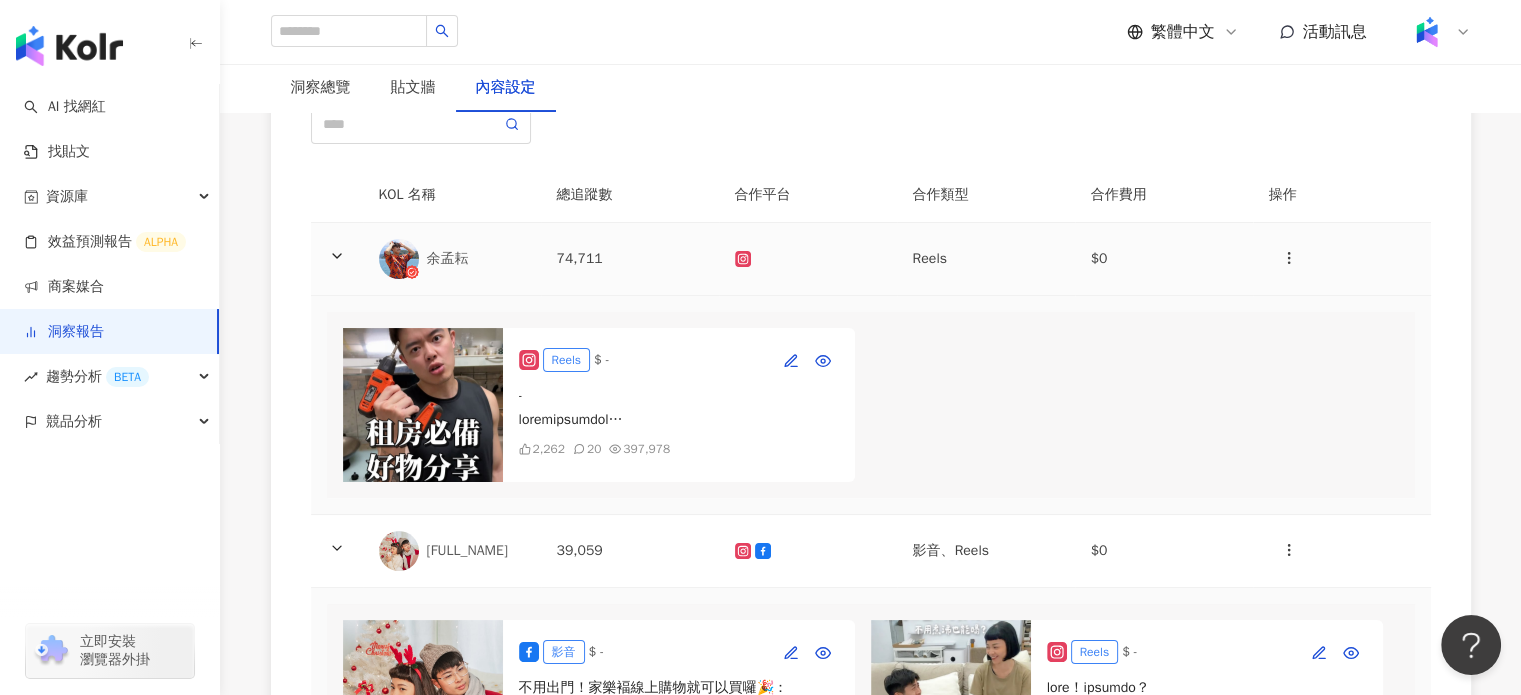 click on "余孟耘" at bounding box center (476, 259) 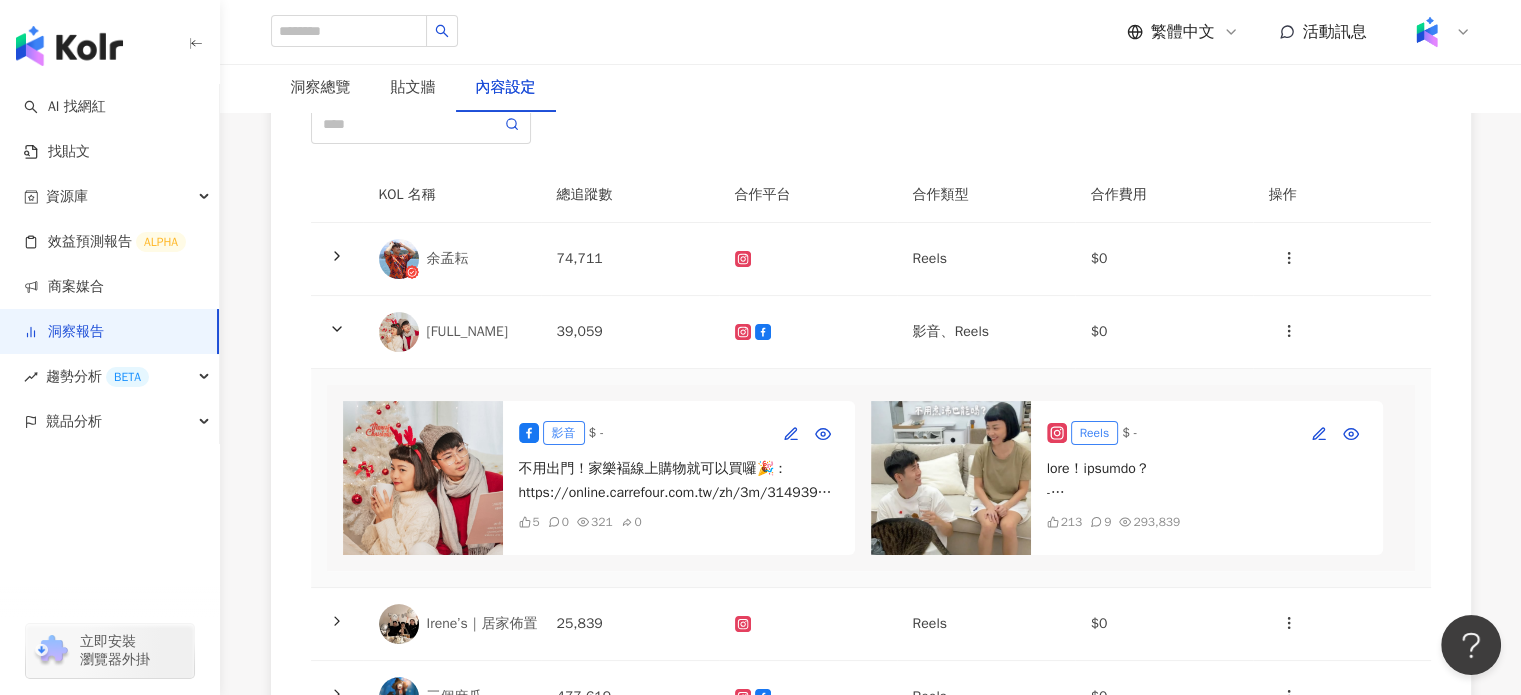 click at bounding box center (423, 478) 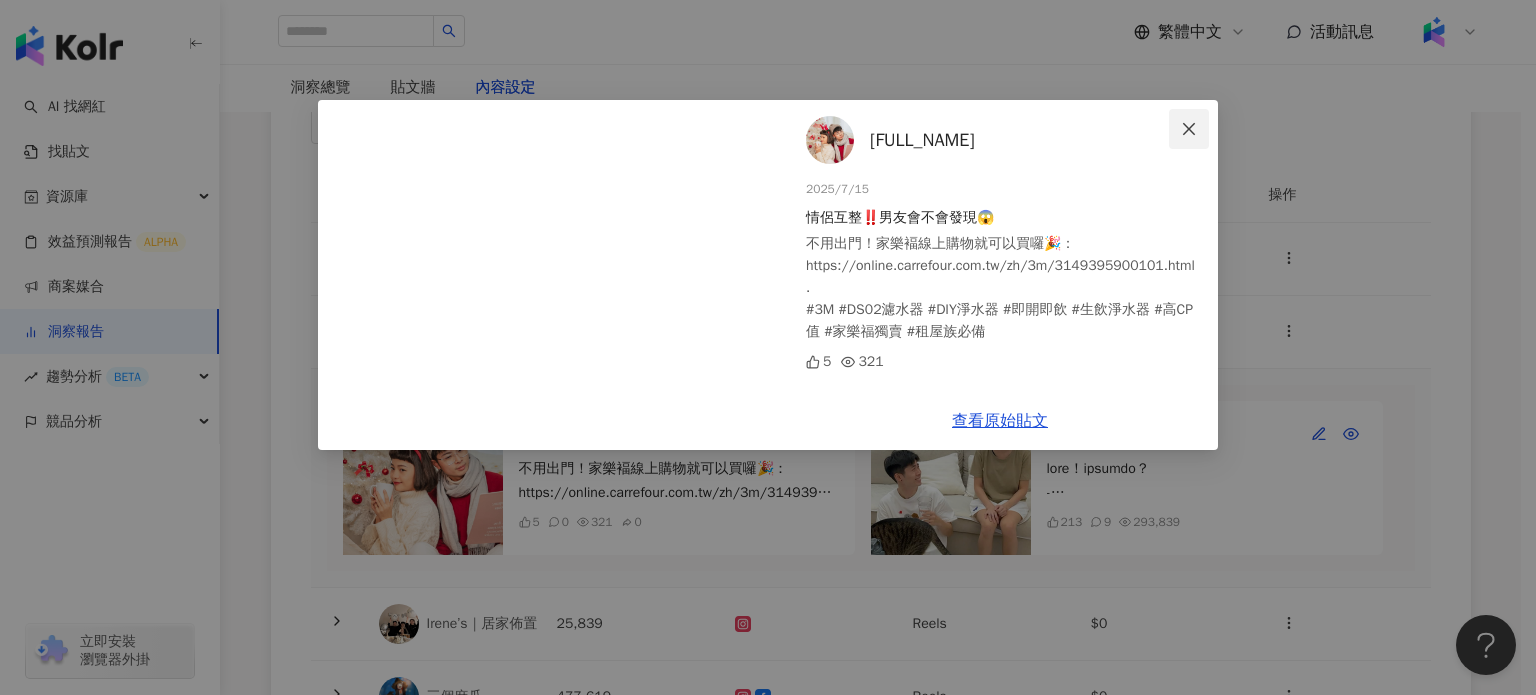 click at bounding box center [1189, 129] 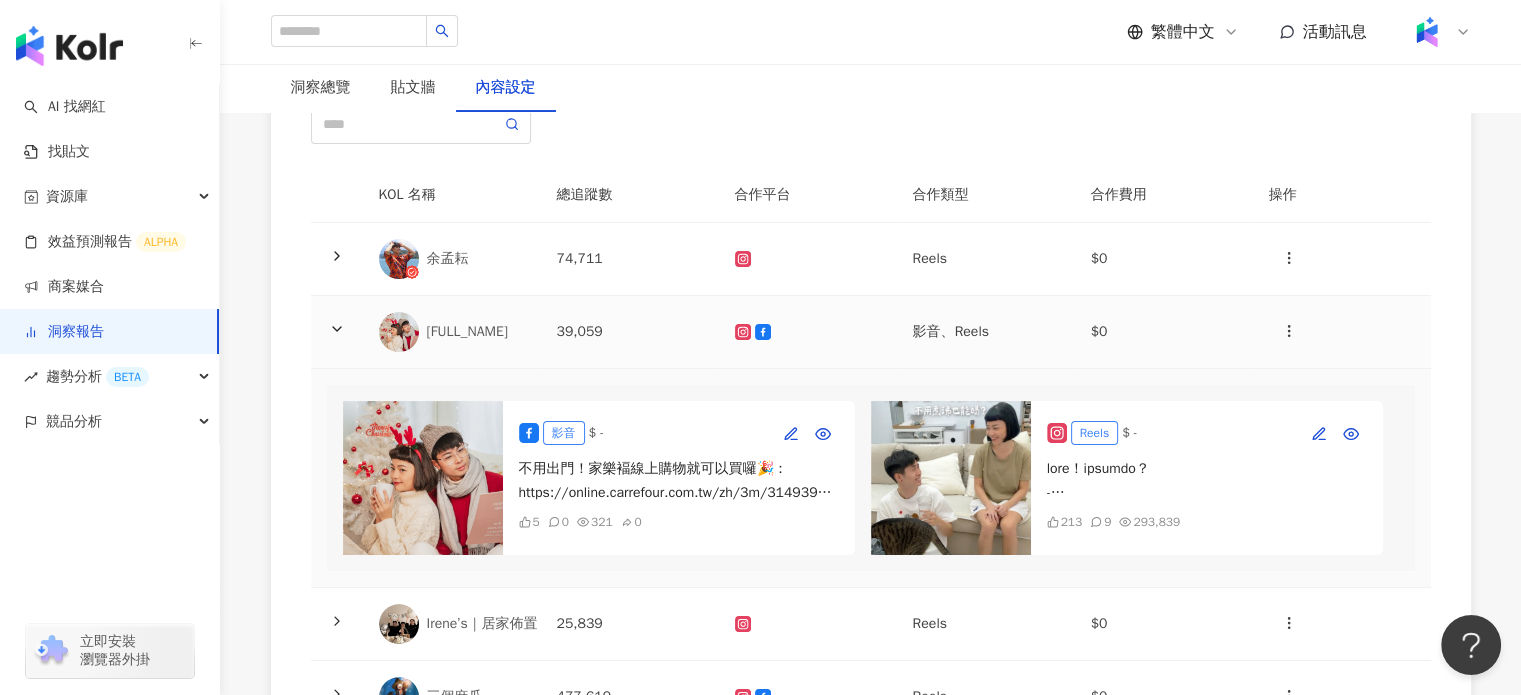 click on "余孟耘" at bounding box center (452, 259) 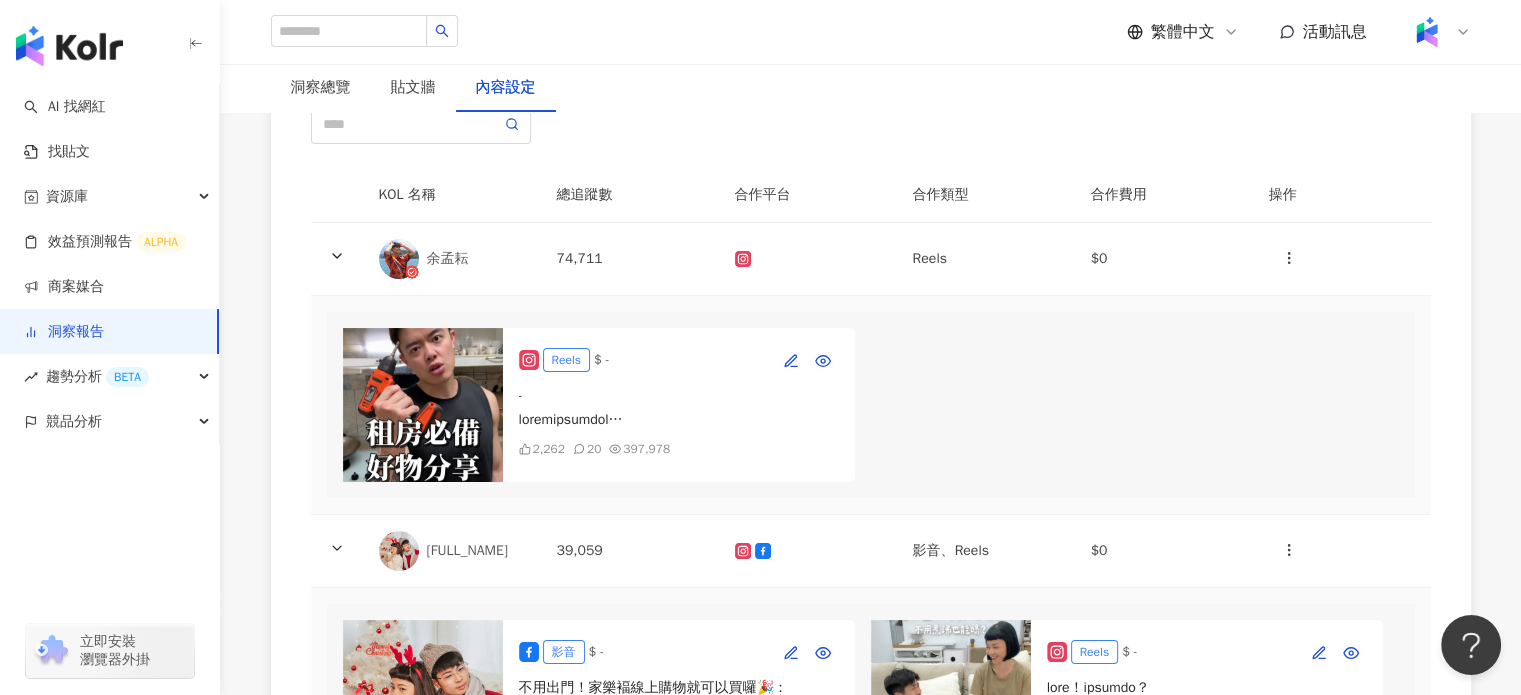 click at bounding box center (423, 405) 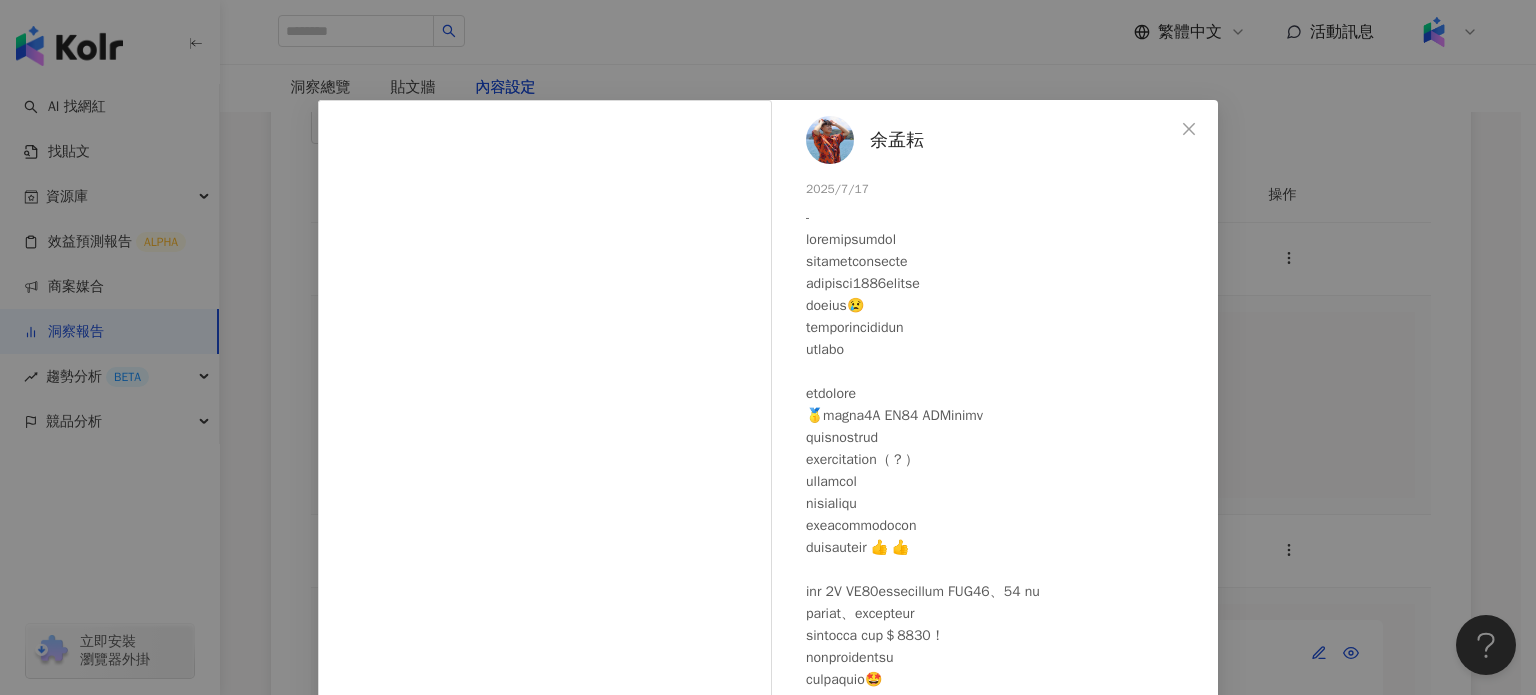 scroll, scrollTop: 255, scrollLeft: 0, axis: vertical 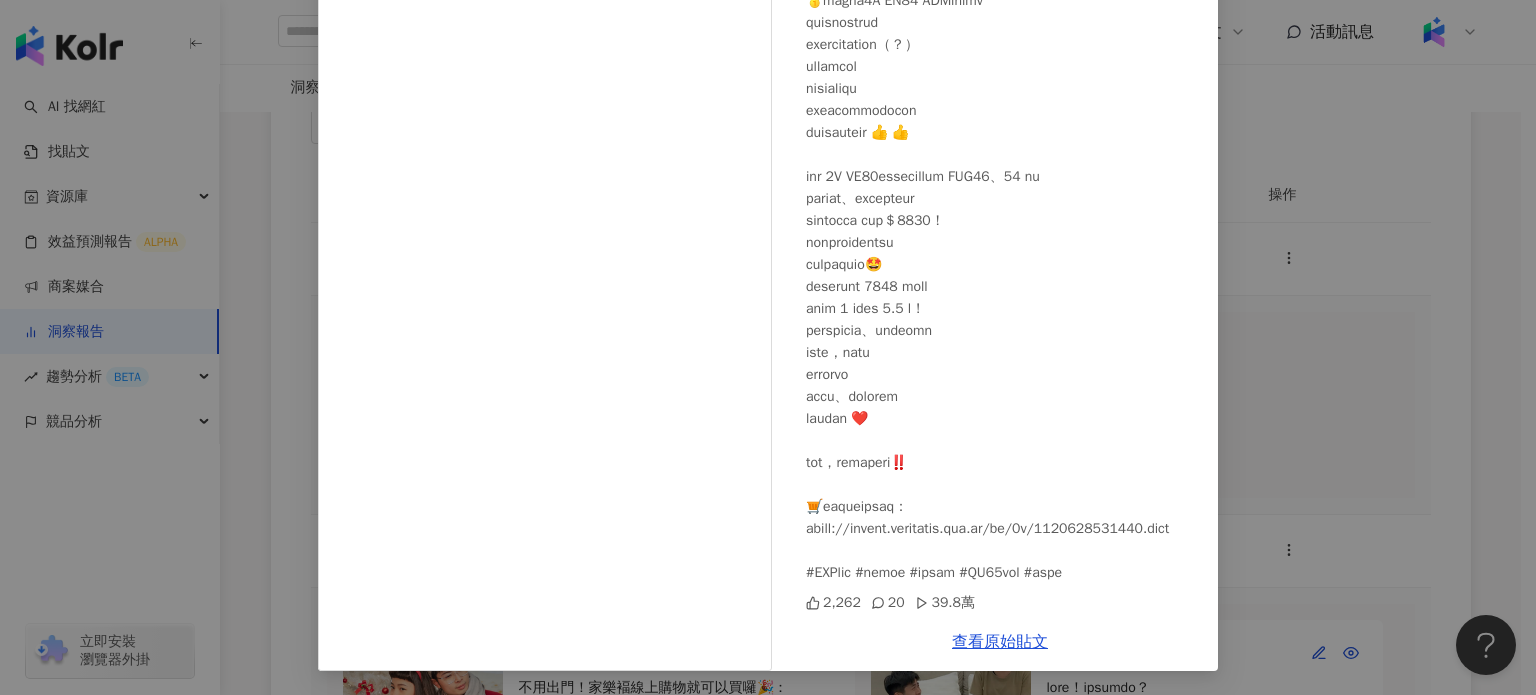 click on "39.8萬" at bounding box center [945, 603] 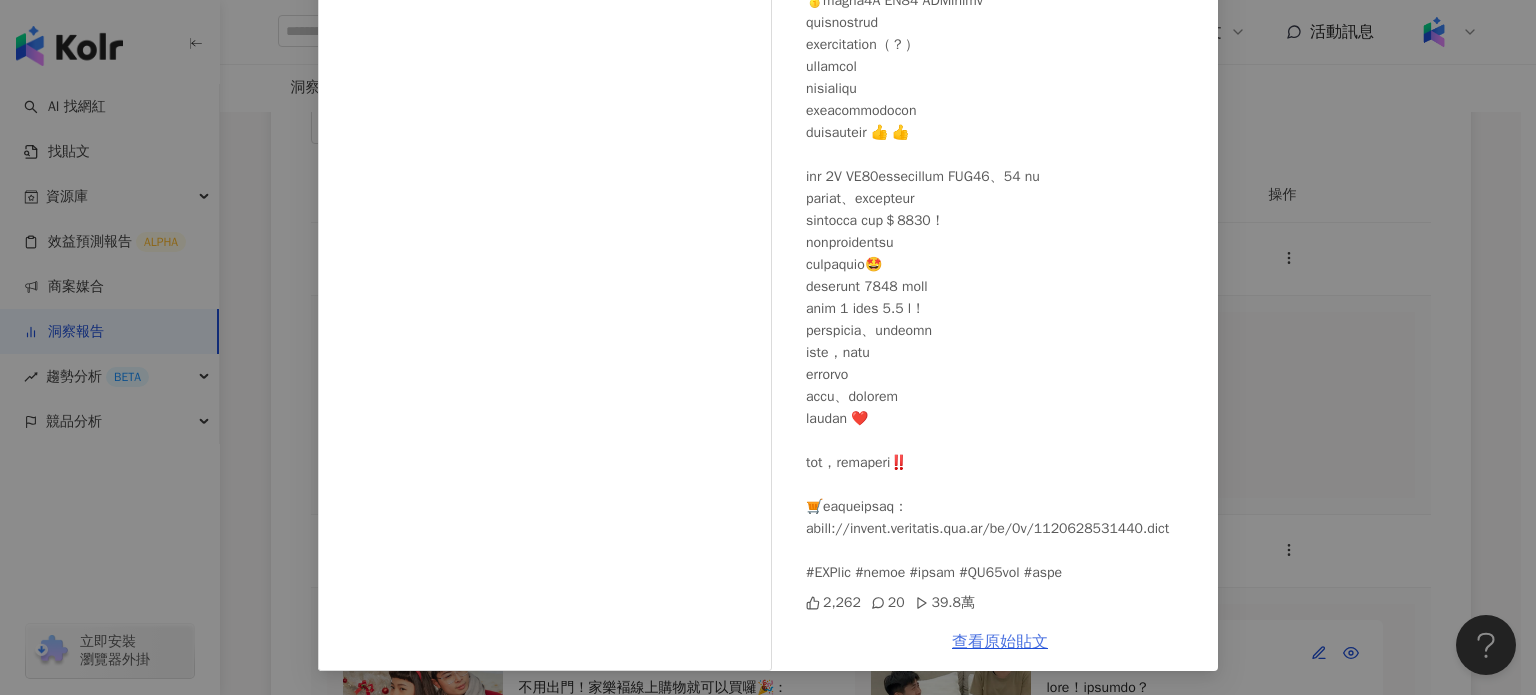 click on "查看原始貼文" at bounding box center (1000, 642) 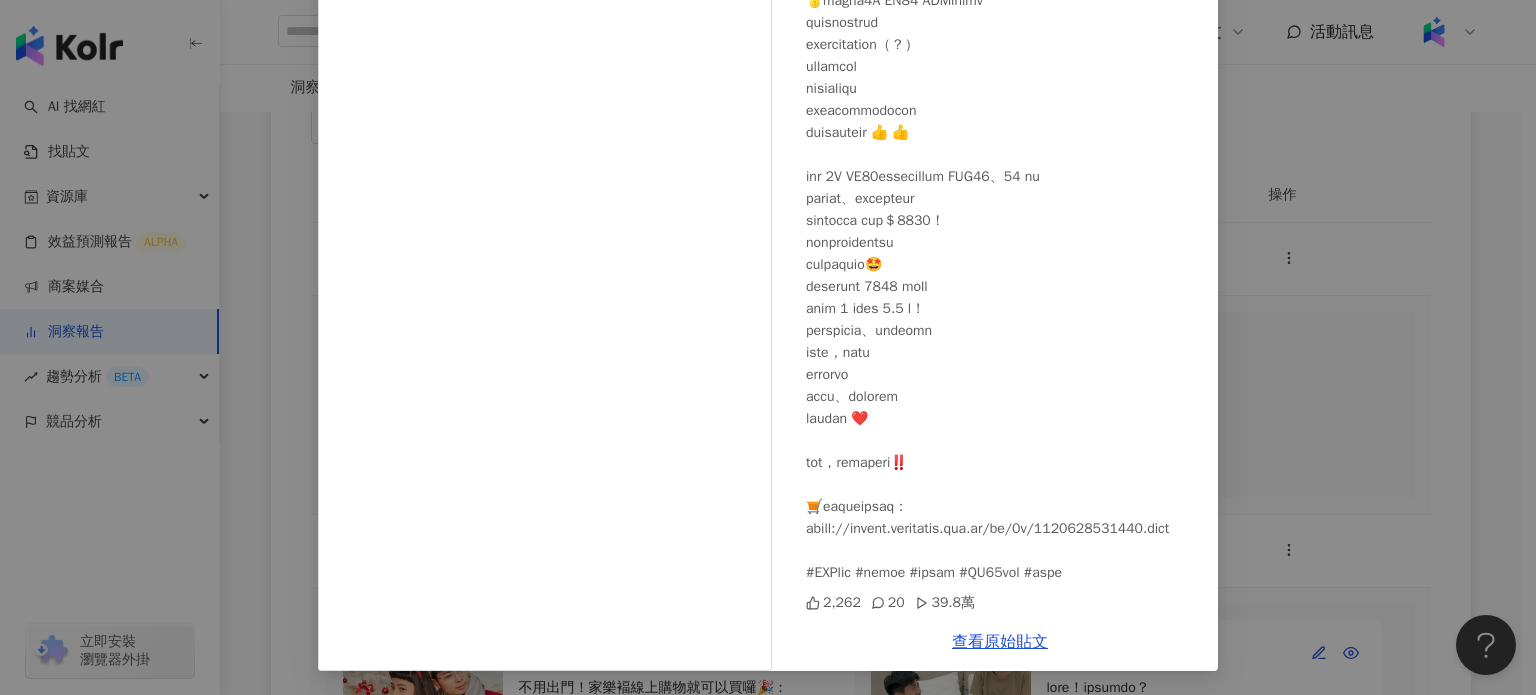 click on "余孟耘 2025/7/17 2,262 20 39.8萬 查看原始貼文" at bounding box center (768, 347) 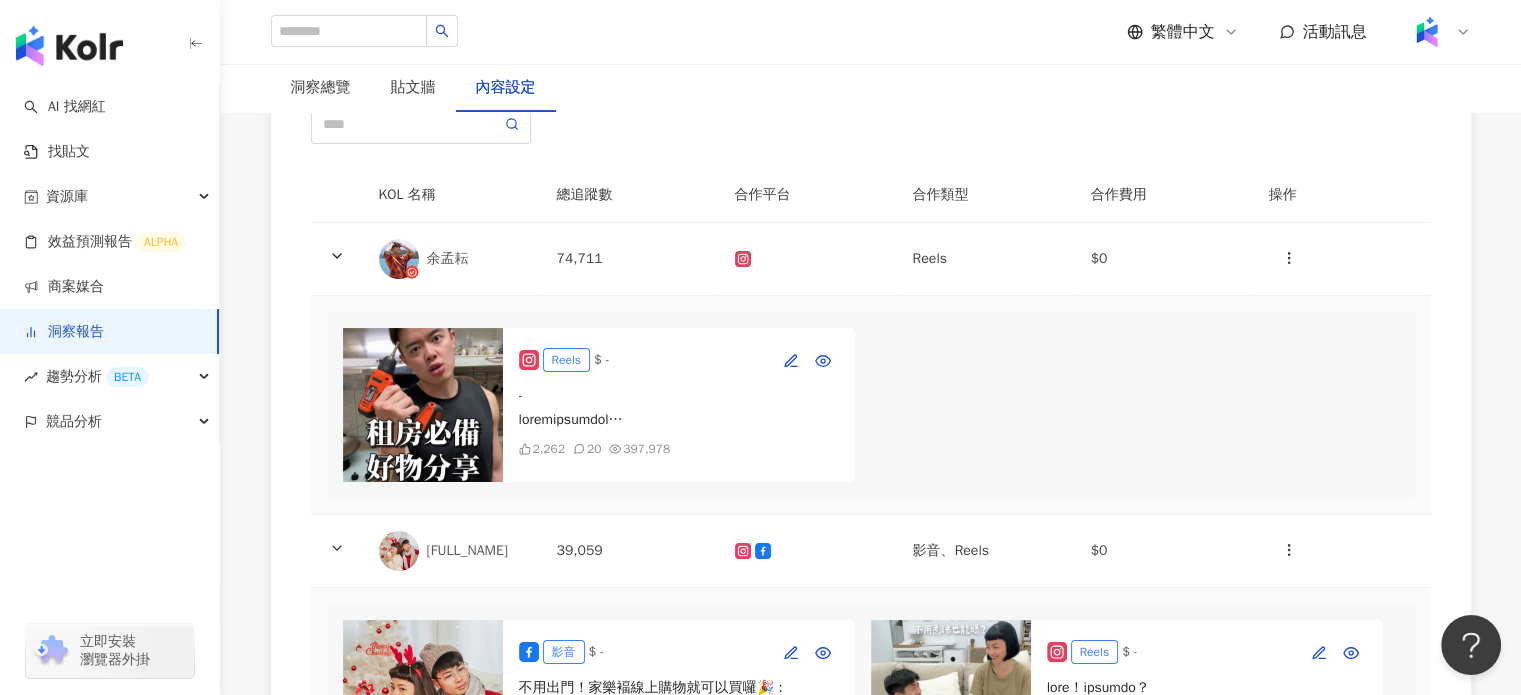 click at bounding box center (679, 408) 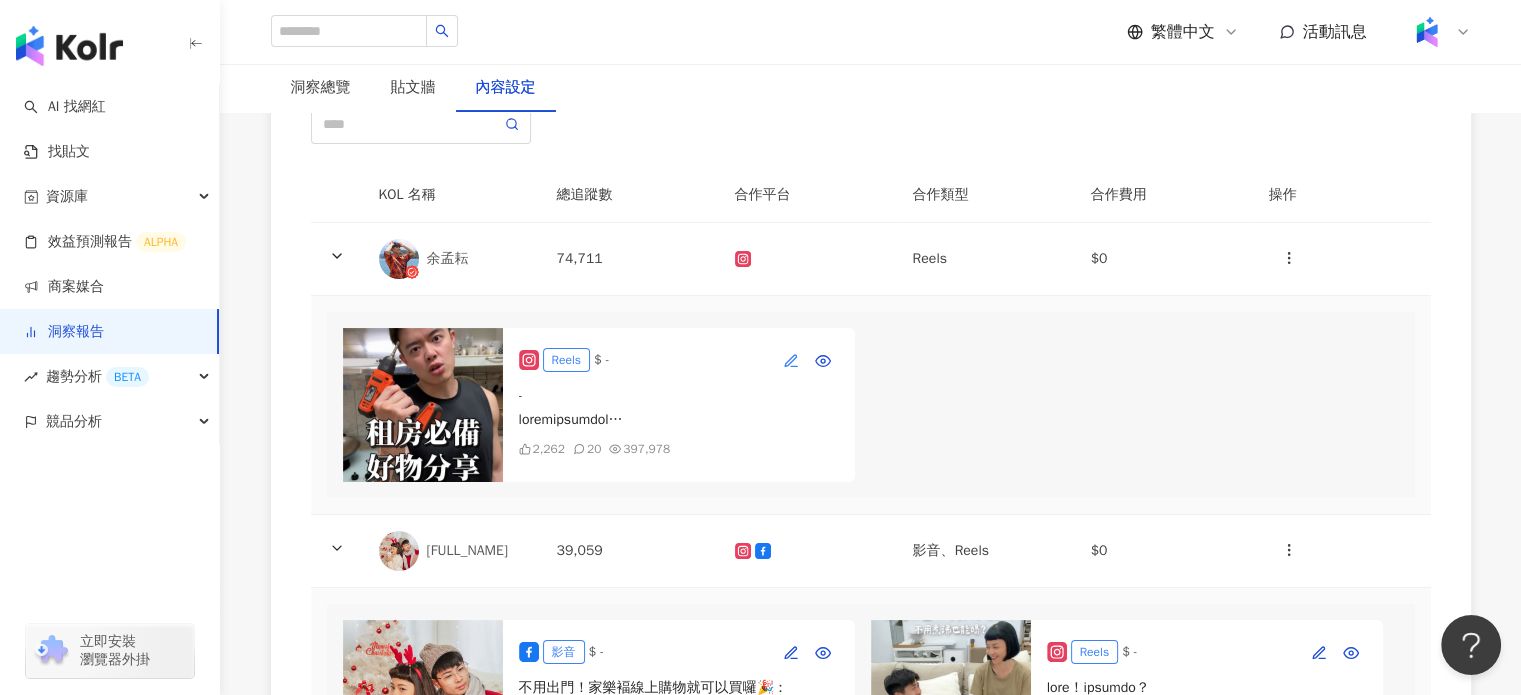 click at bounding box center [791, 360] 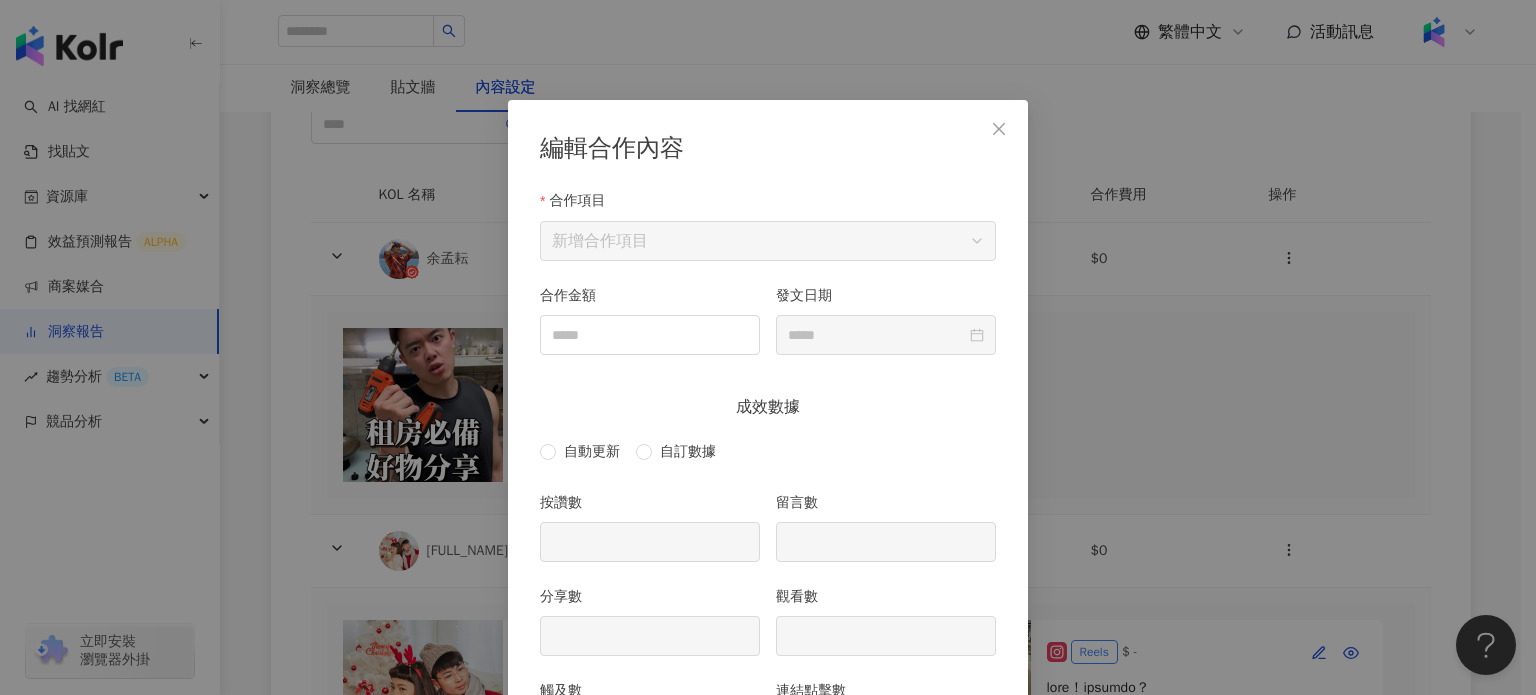 scroll, scrollTop: 100, scrollLeft: 0, axis: vertical 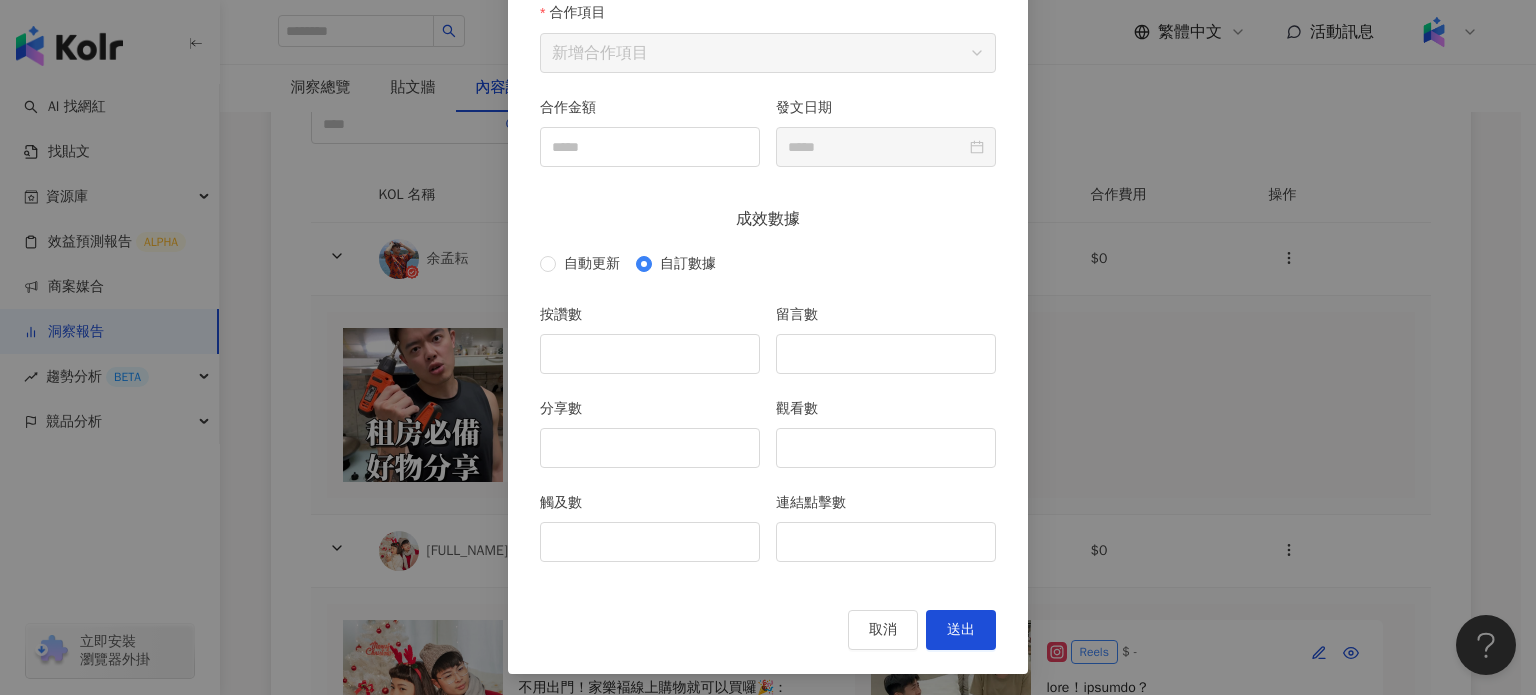 click on "編輯合作內容 合作項目 新增合作項目 合作金額 發文日期 成效數據 自動更新 自訂數據 按讚數 留言數 分享數 觀看數 觸及數 連結點擊數 取消 送出" at bounding box center (768, 347) 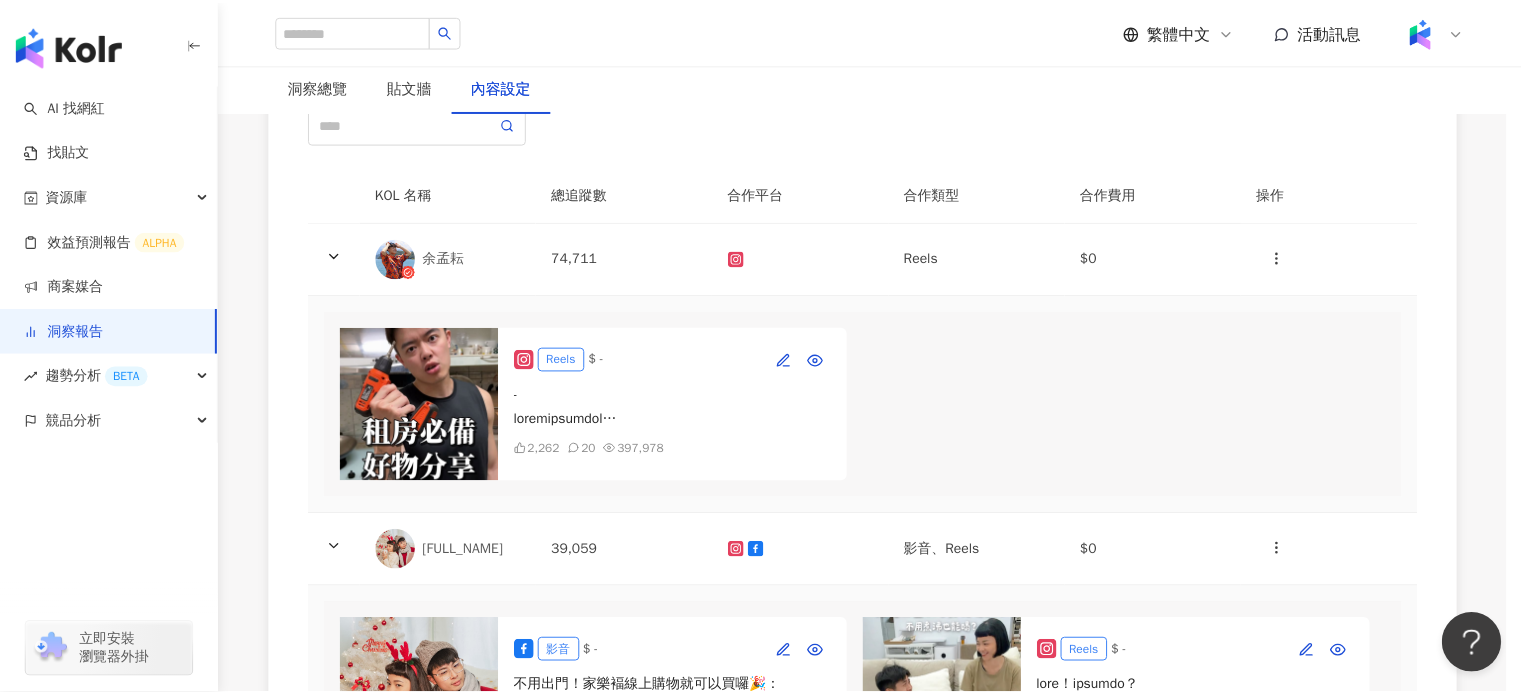 scroll, scrollTop: 88, scrollLeft: 0, axis: vertical 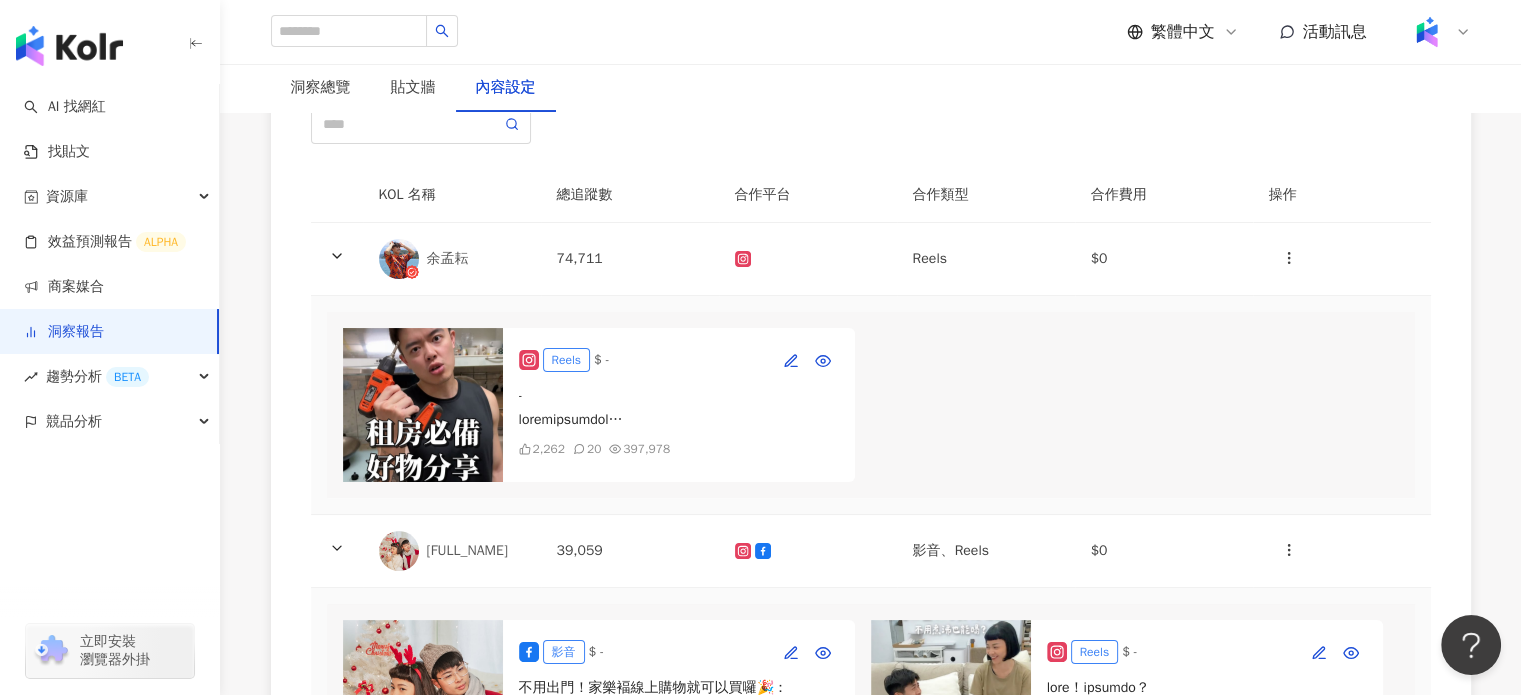 drag, startPoint x: 152, startPoint y: 10, endPoint x: 175, endPoint y: 75, distance: 68.94926 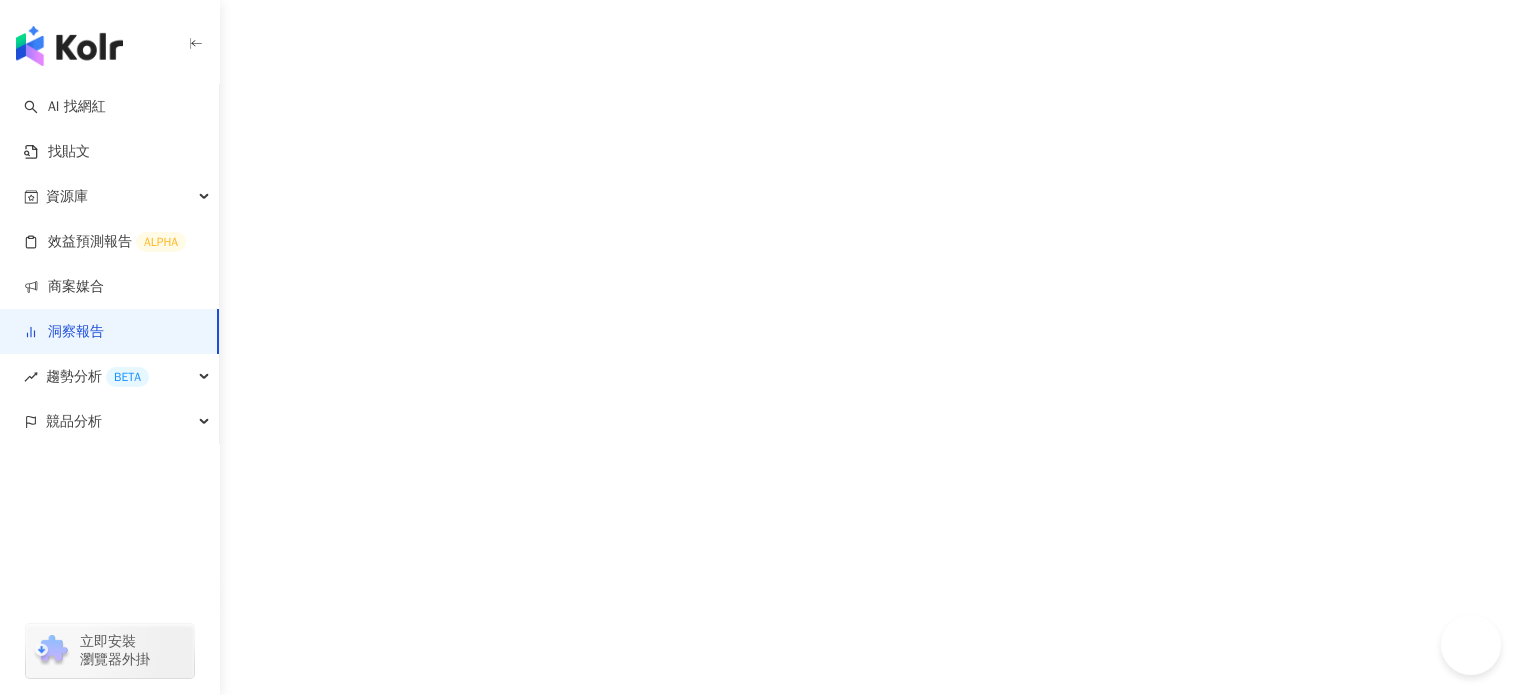 scroll, scrollTop: 0, scrollLeft: 0, axis: both 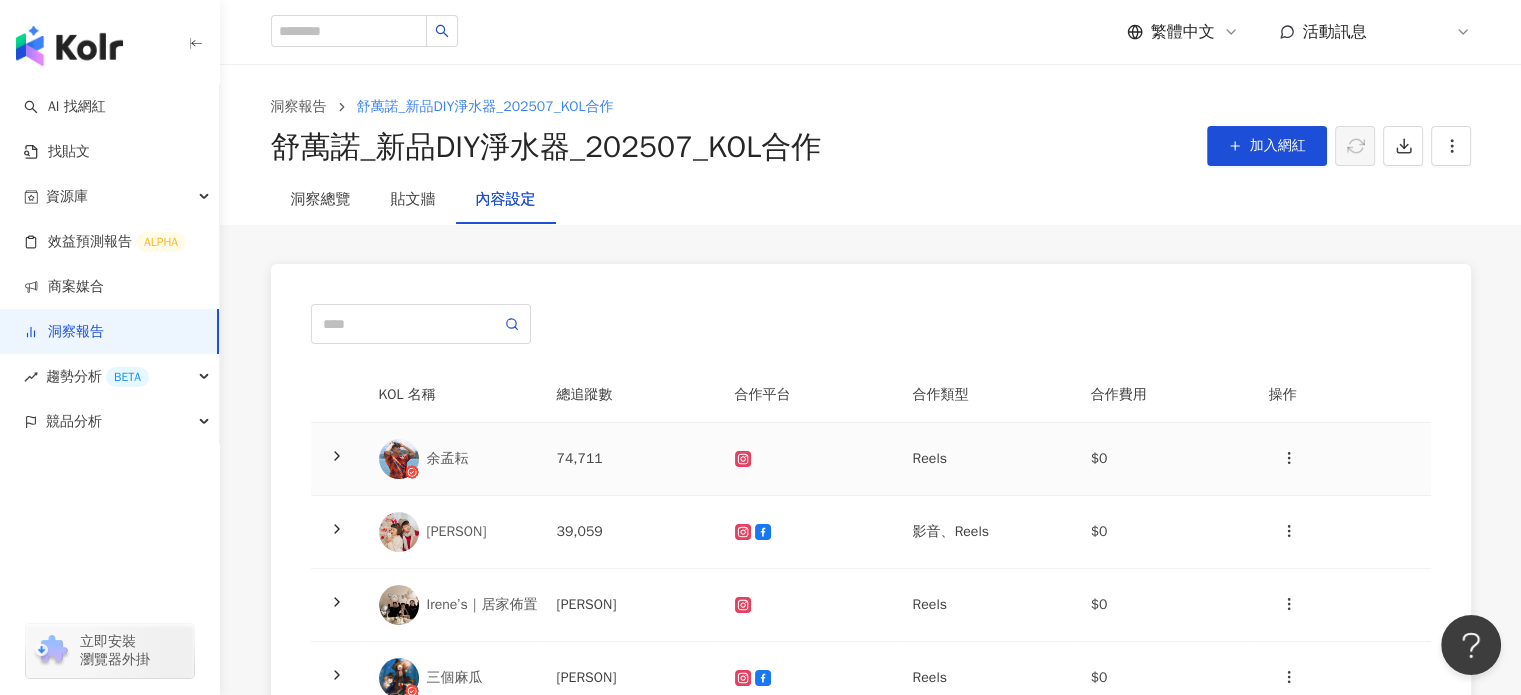 click on "74,711" at bounding box center [630, 459] 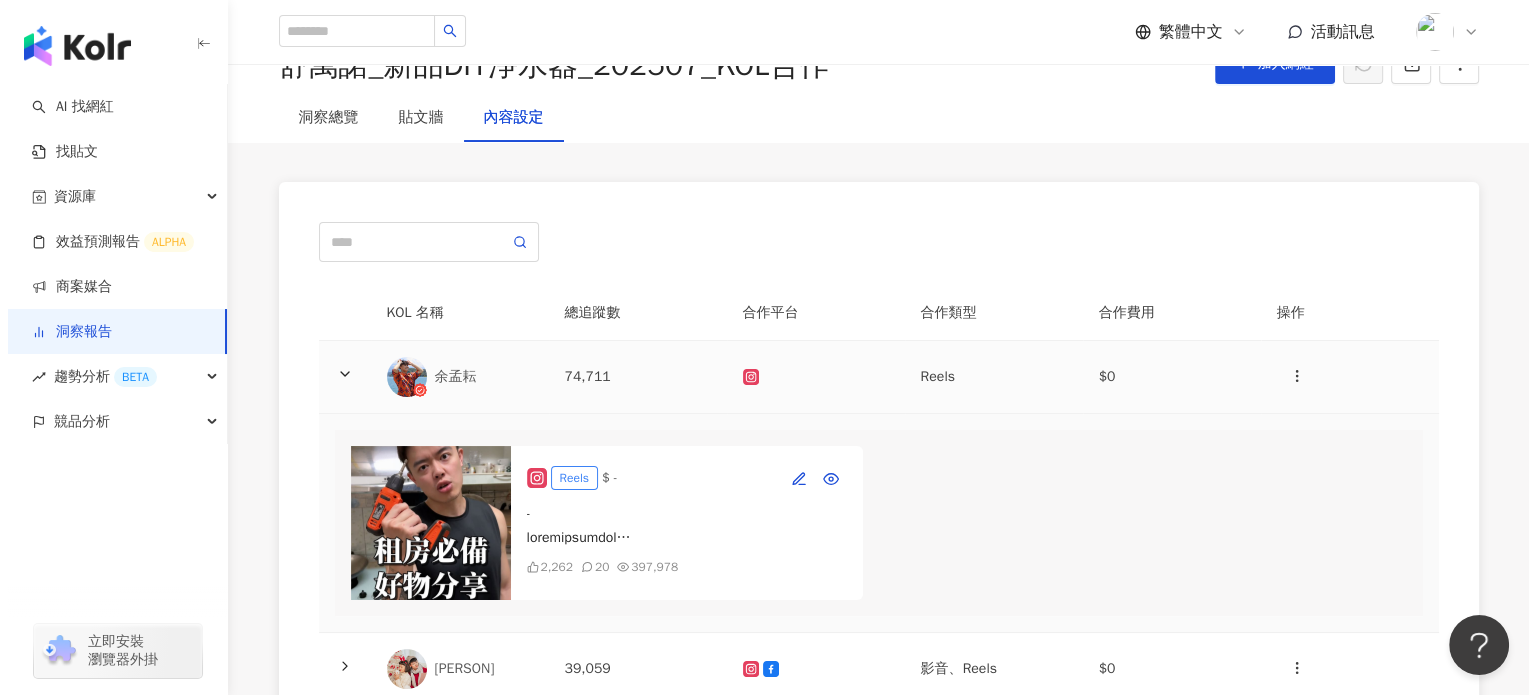 scroll, scrollTop: 400, scrollLeft: 0, axis: vertical 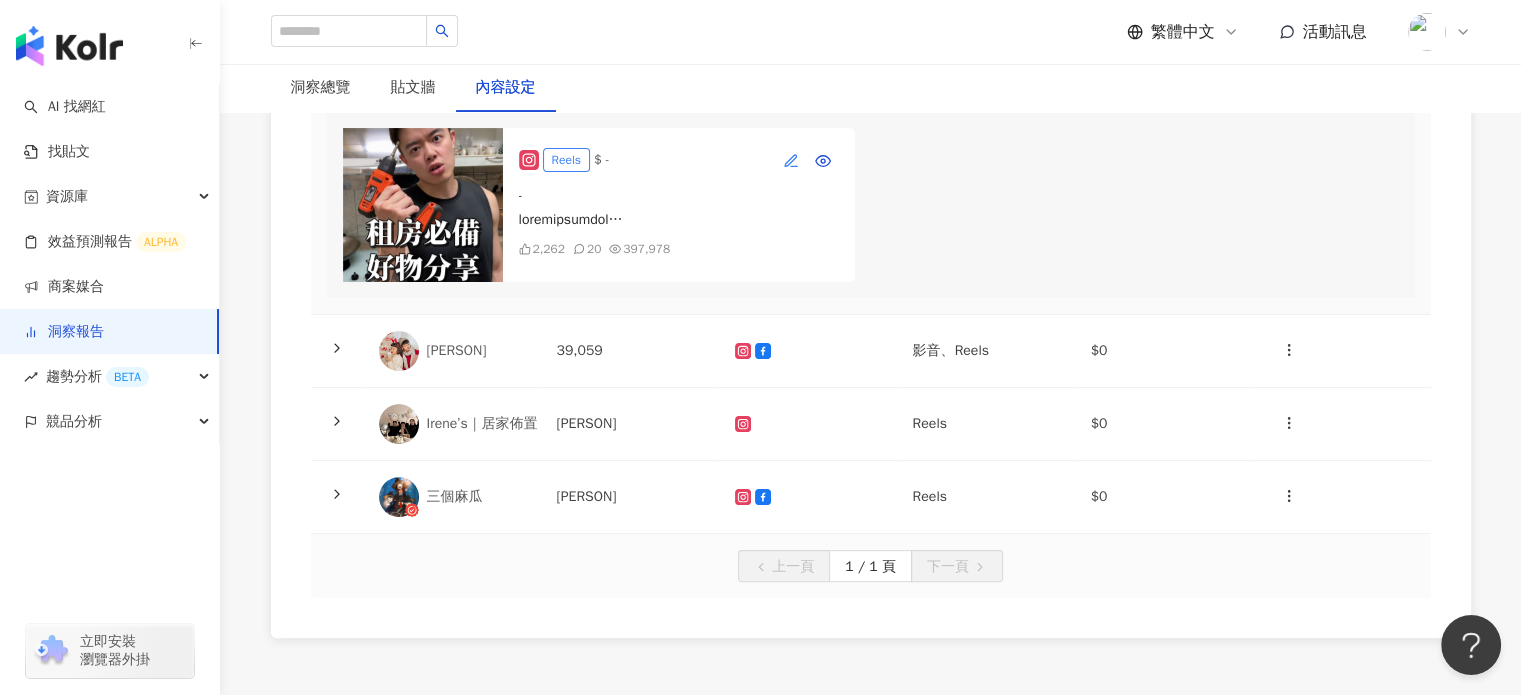 click 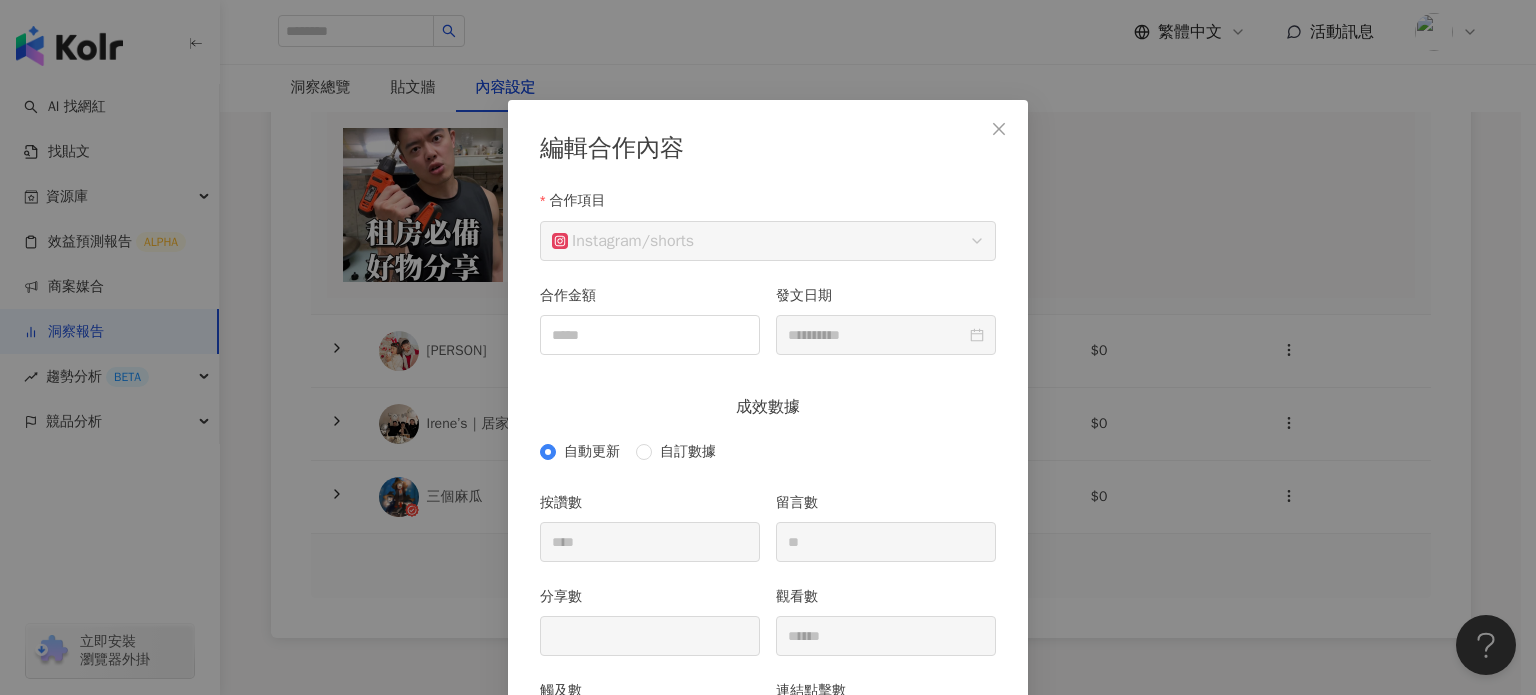 scroll, scrollTop: 100, scrollLeft: 0, axis: vertical 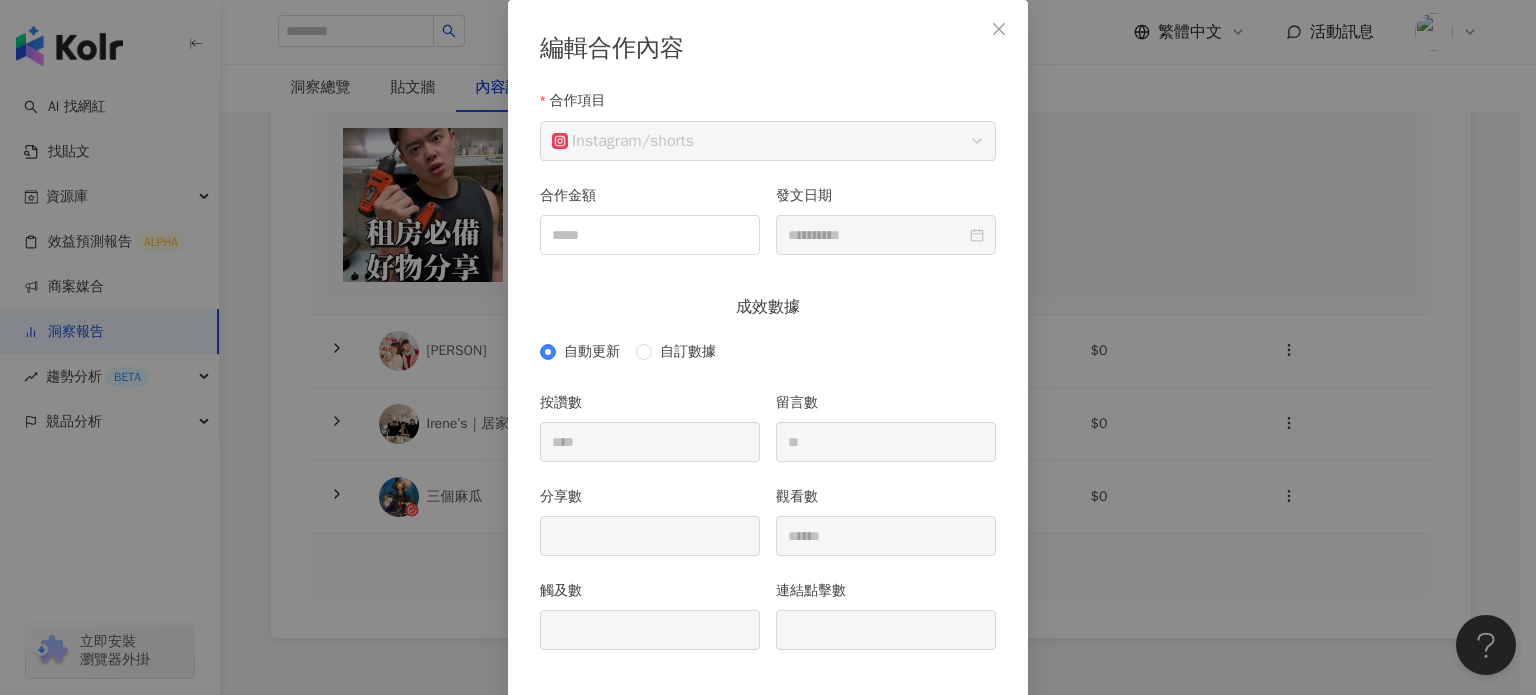 click on "自訂數據" at bounding box center (680, 352) 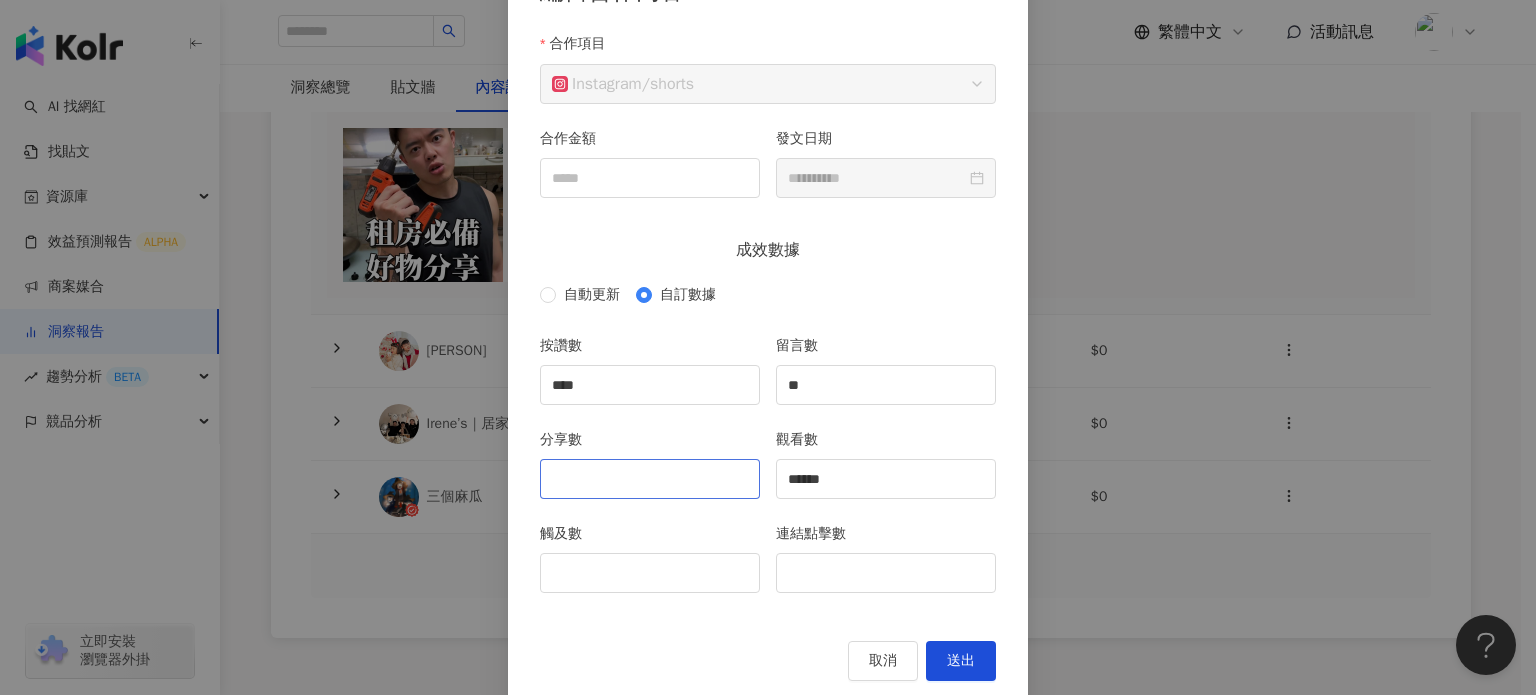 scroll, scrollTop: 188, scrollLeft: 0, axis: vertical 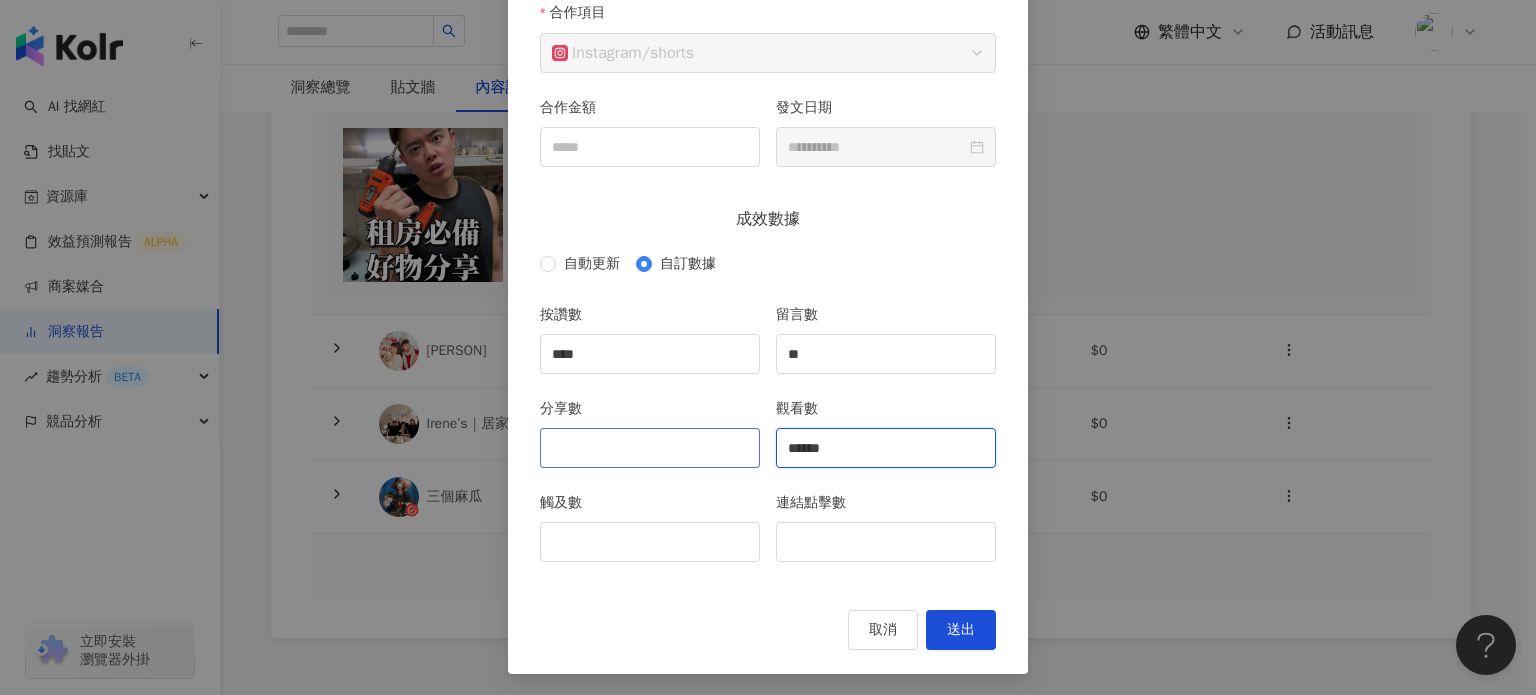 drag, startPoint x: 860, startPoint y: 456, endPoint x: 711, endPoint y: 454, distance: 149.01343 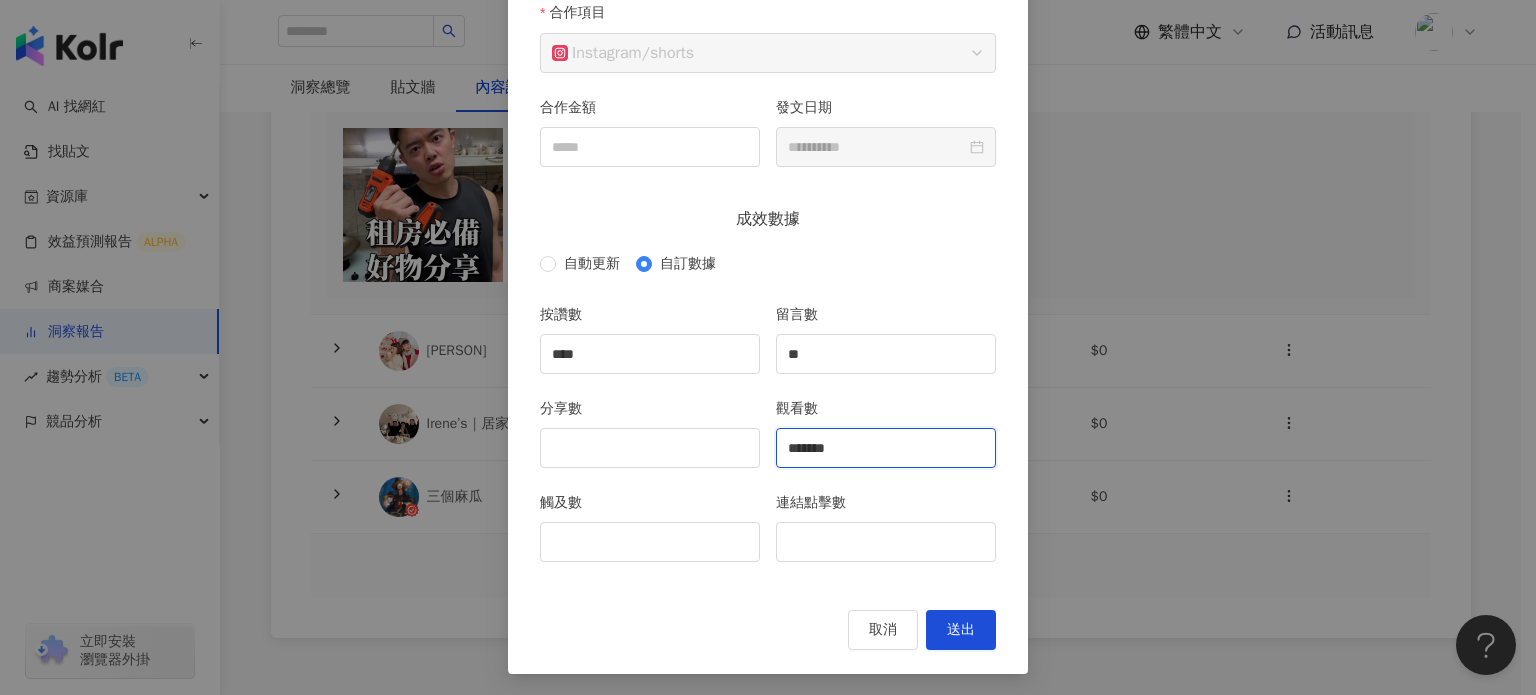 type on "*******" 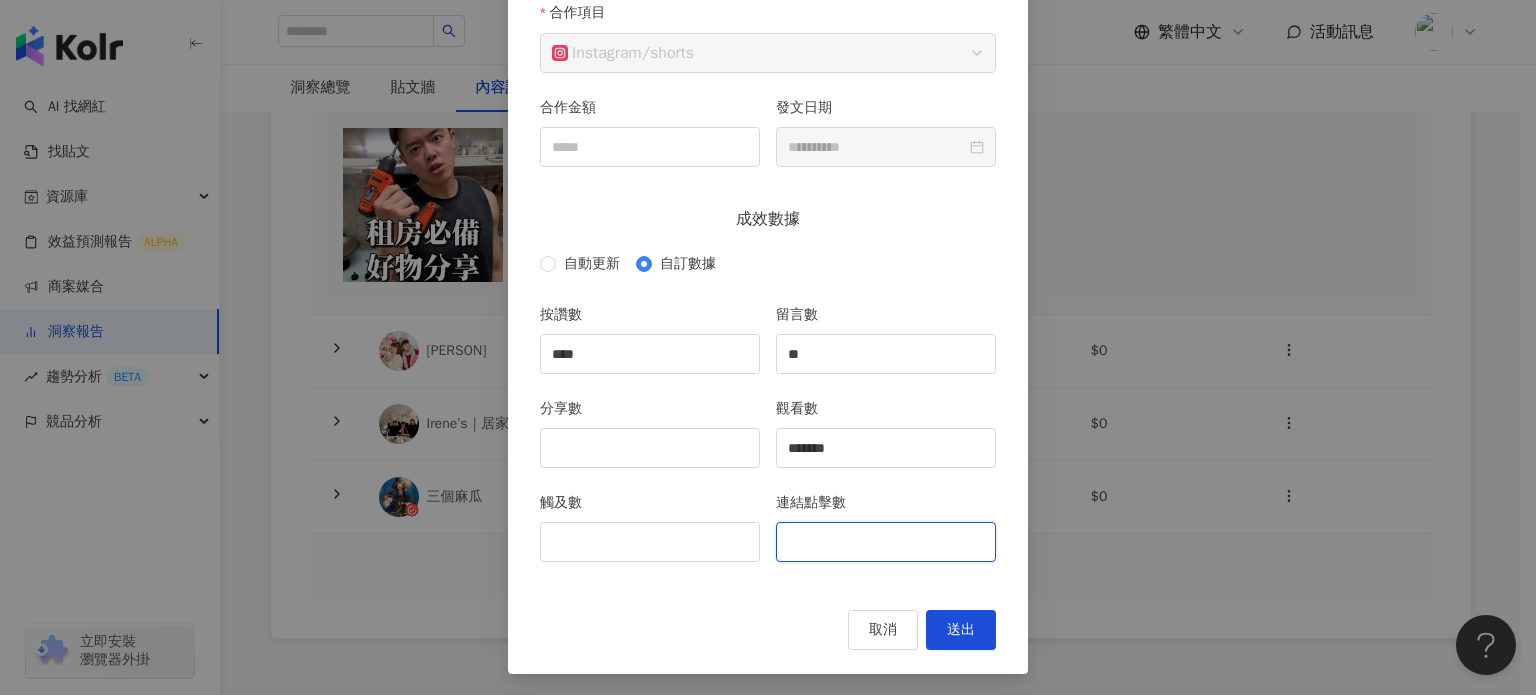 click on "連結點擊數" at bounding box center (886, 542) 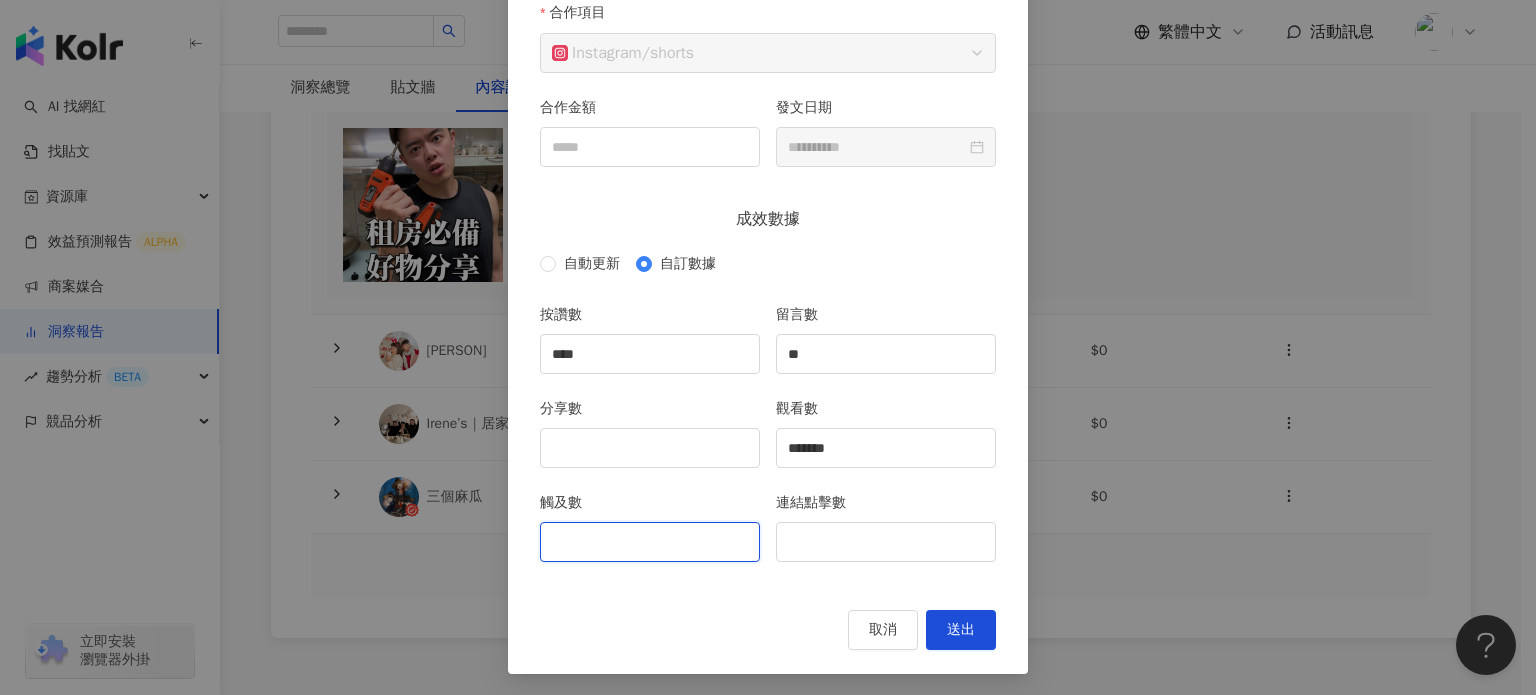 click on "觸及數" at bounding box center (650, 542) 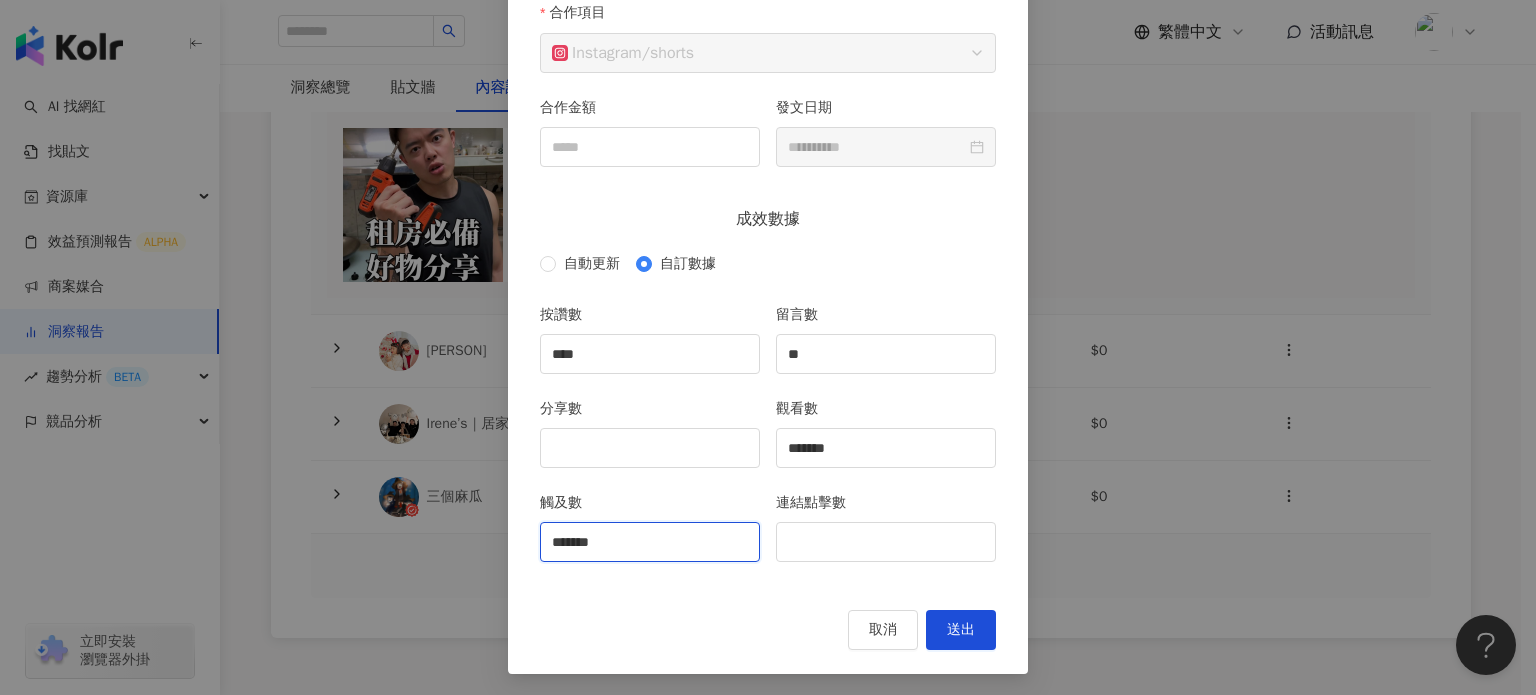 type on "*******" 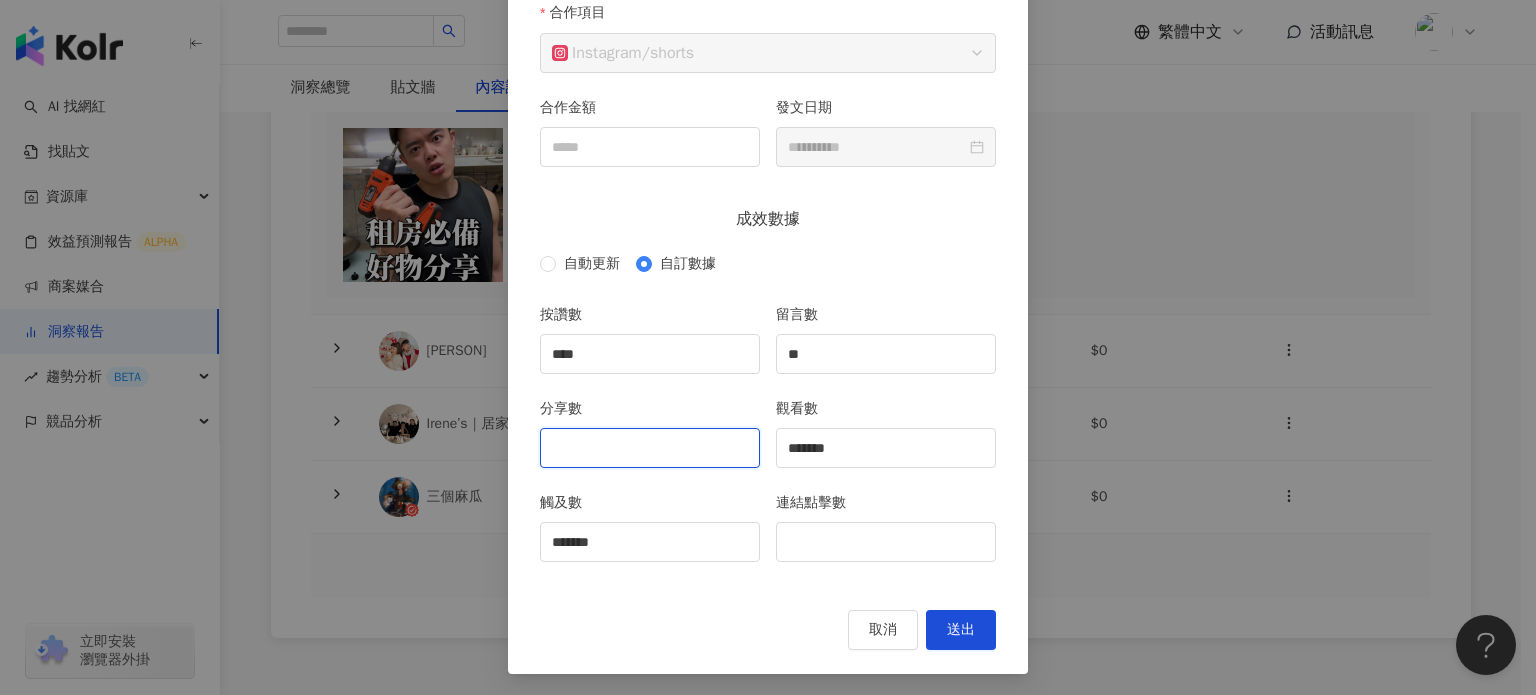 click on "分享數" at bounding box center [650, 448] 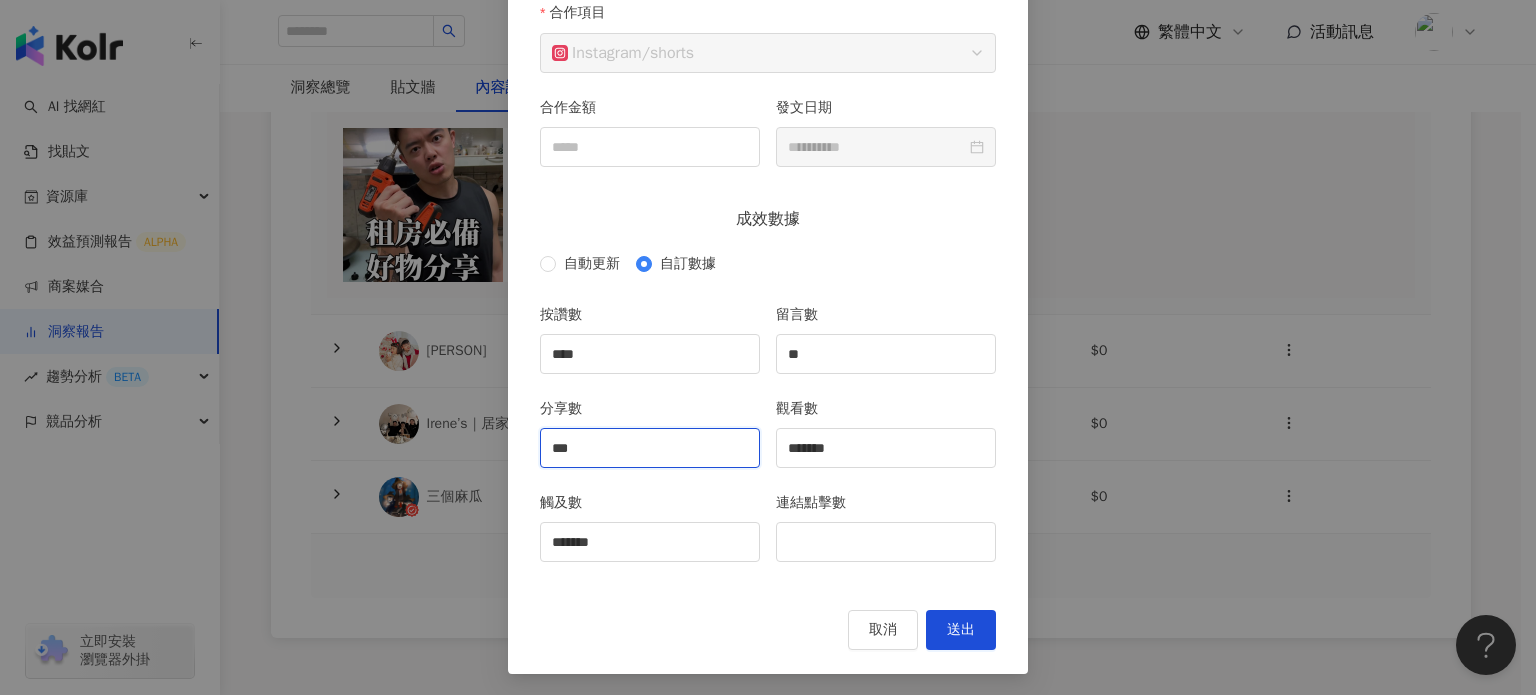 type on "***" 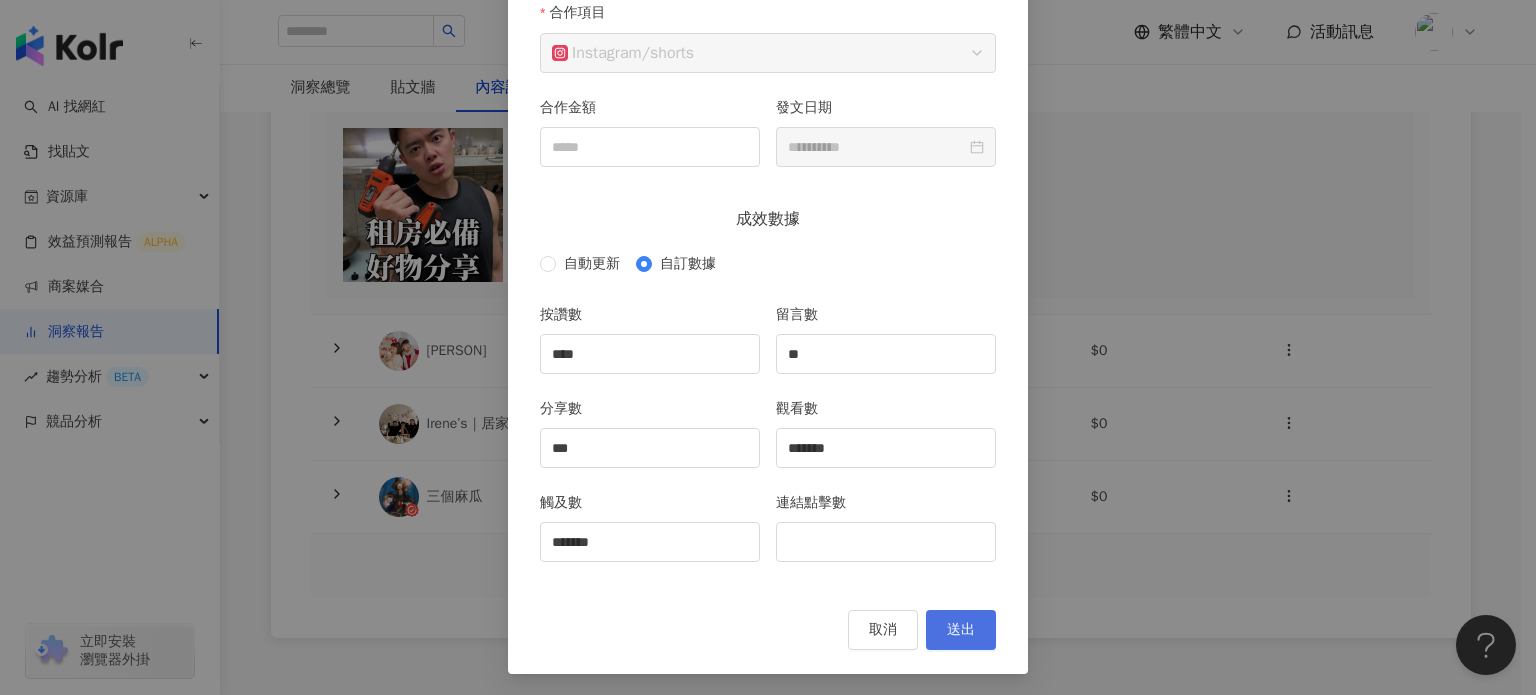 click on "送出" at bounding box center [961, 630] 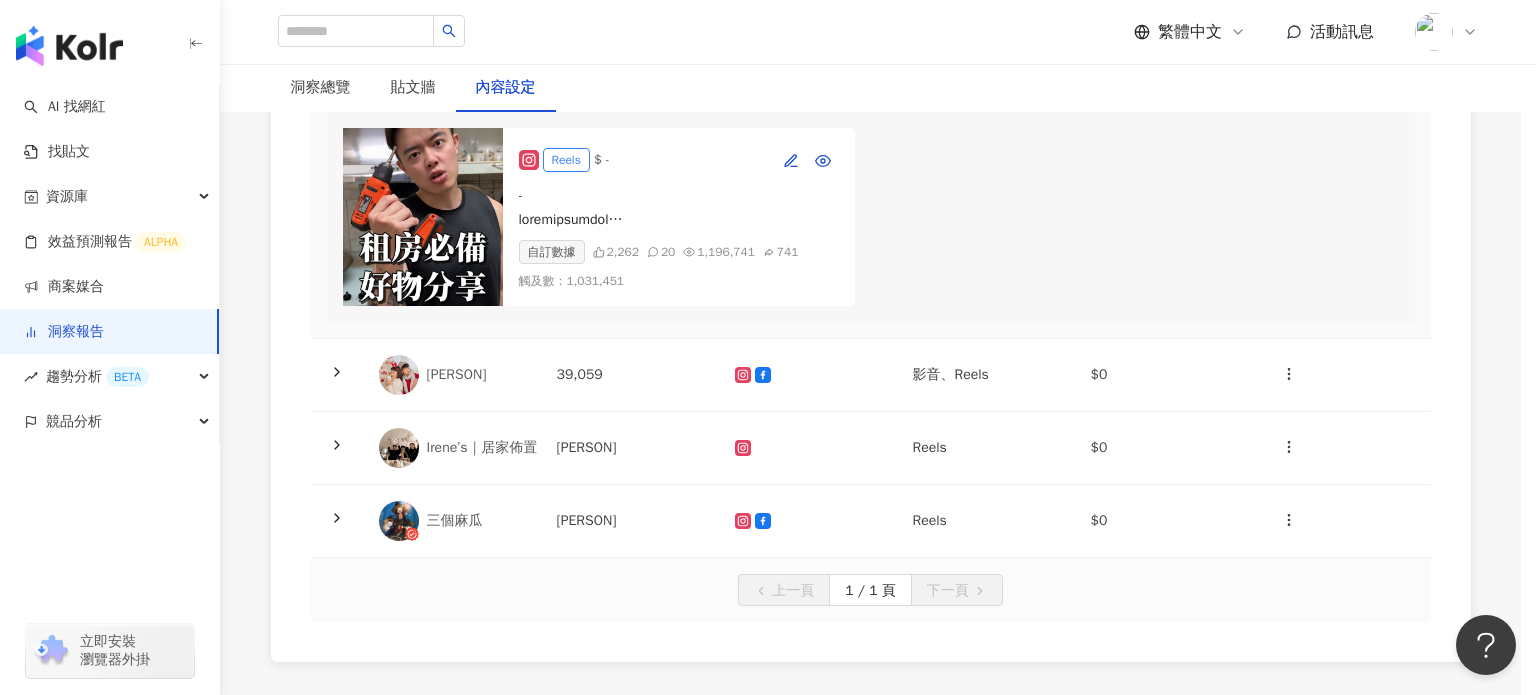 type on "**********" 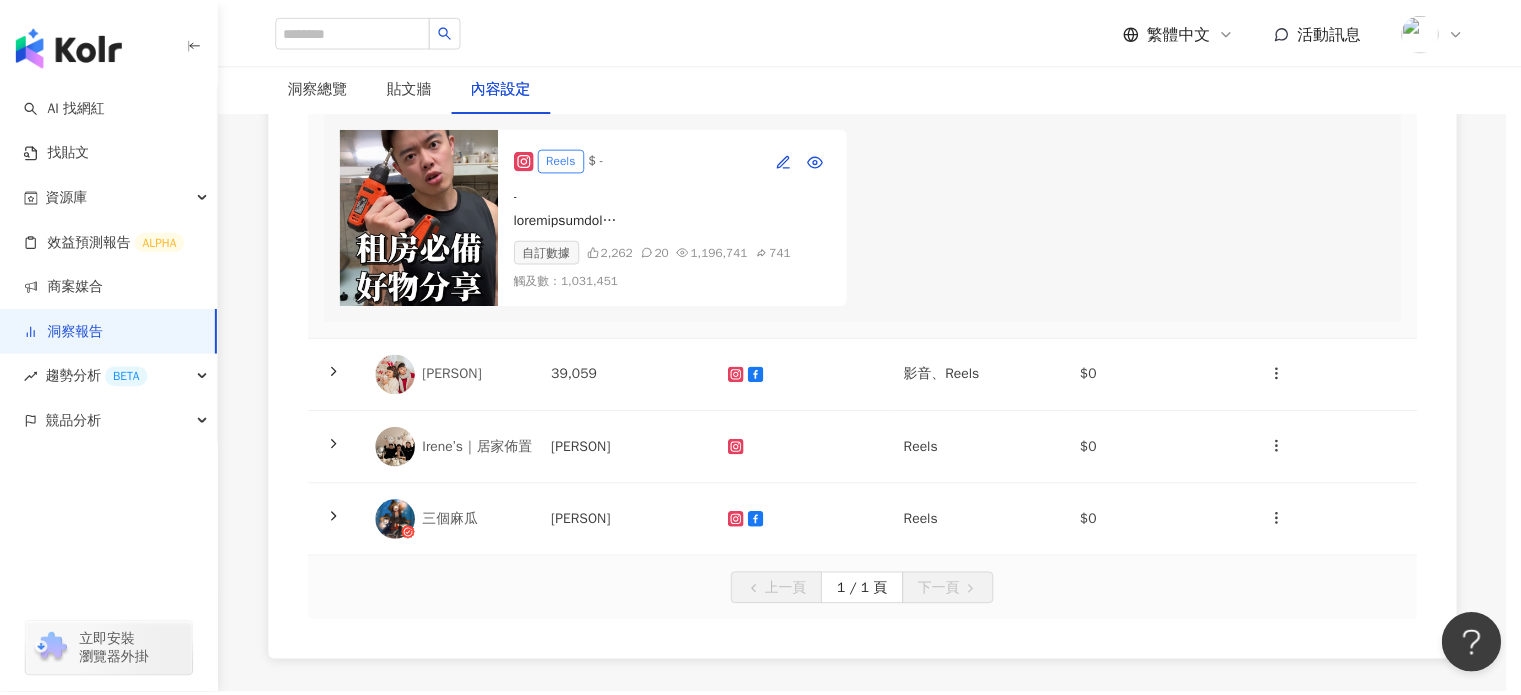 scroll, scrollTop: 0, scrollLeft: 0, axis: both 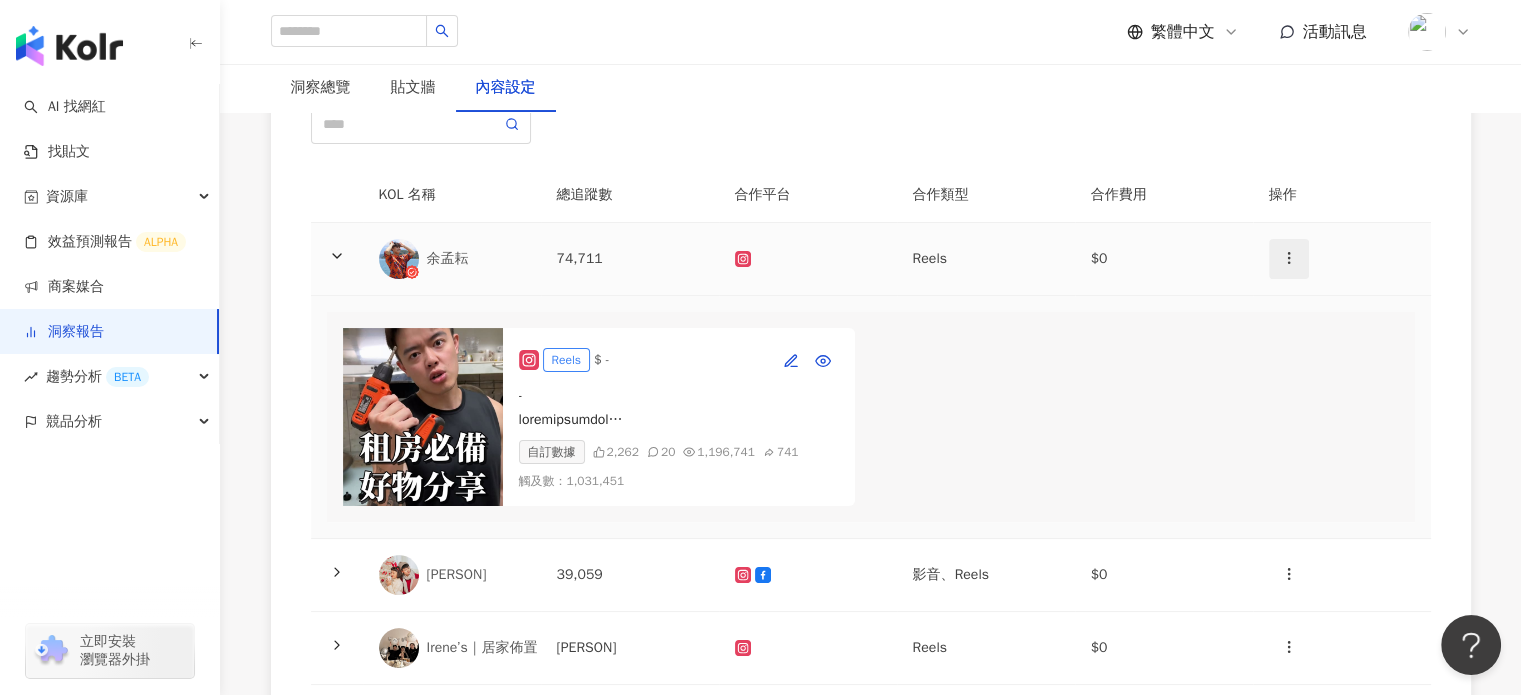click 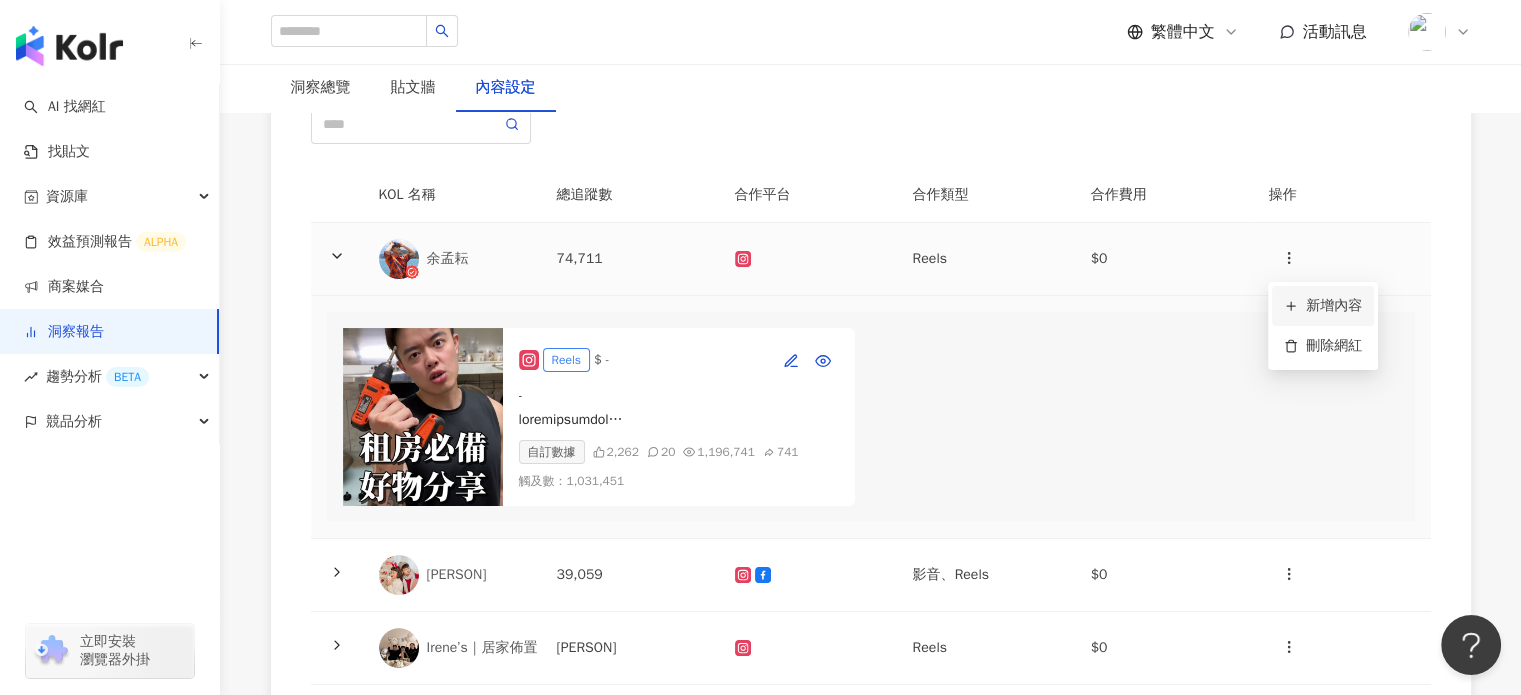 click on "新增內容" at bounding box center [1323, 306] 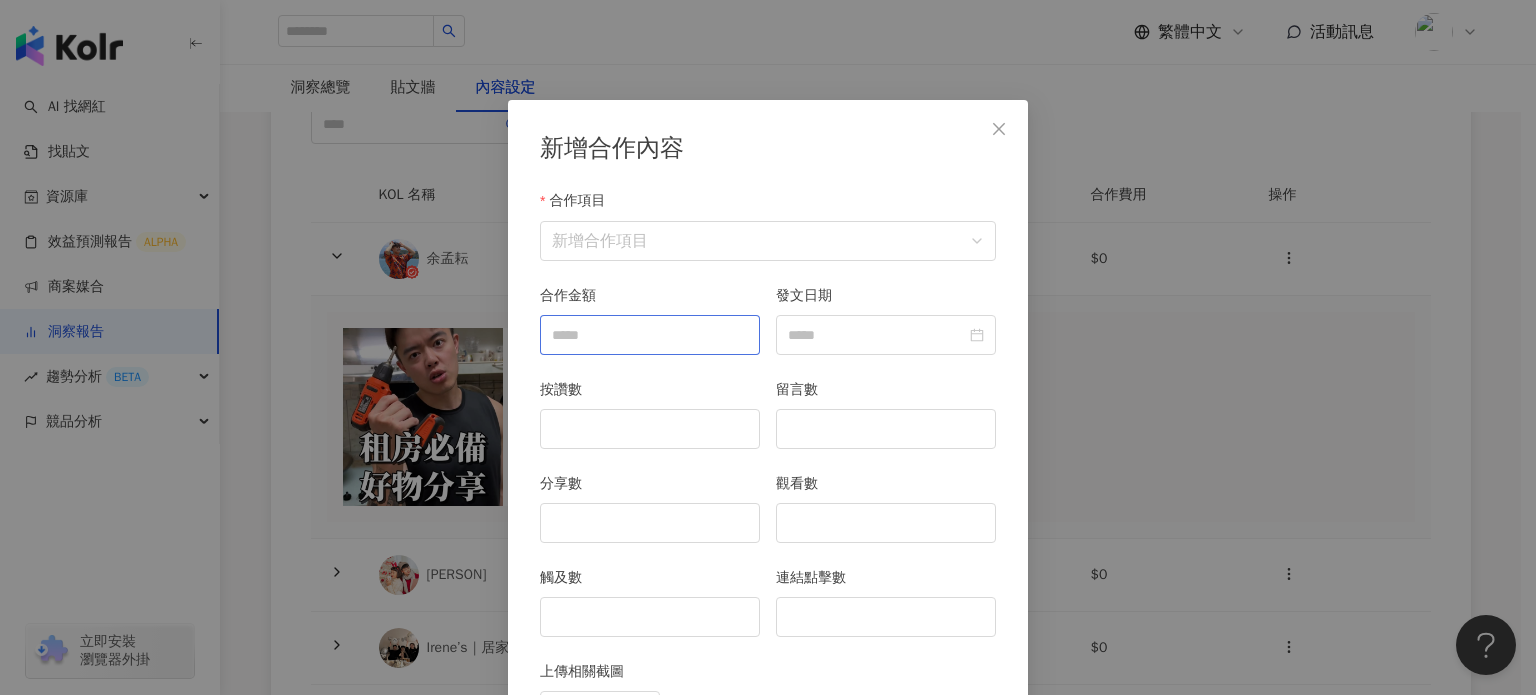 scroll, scrollTop: 100, scrollLeft: 0, axis: vertical 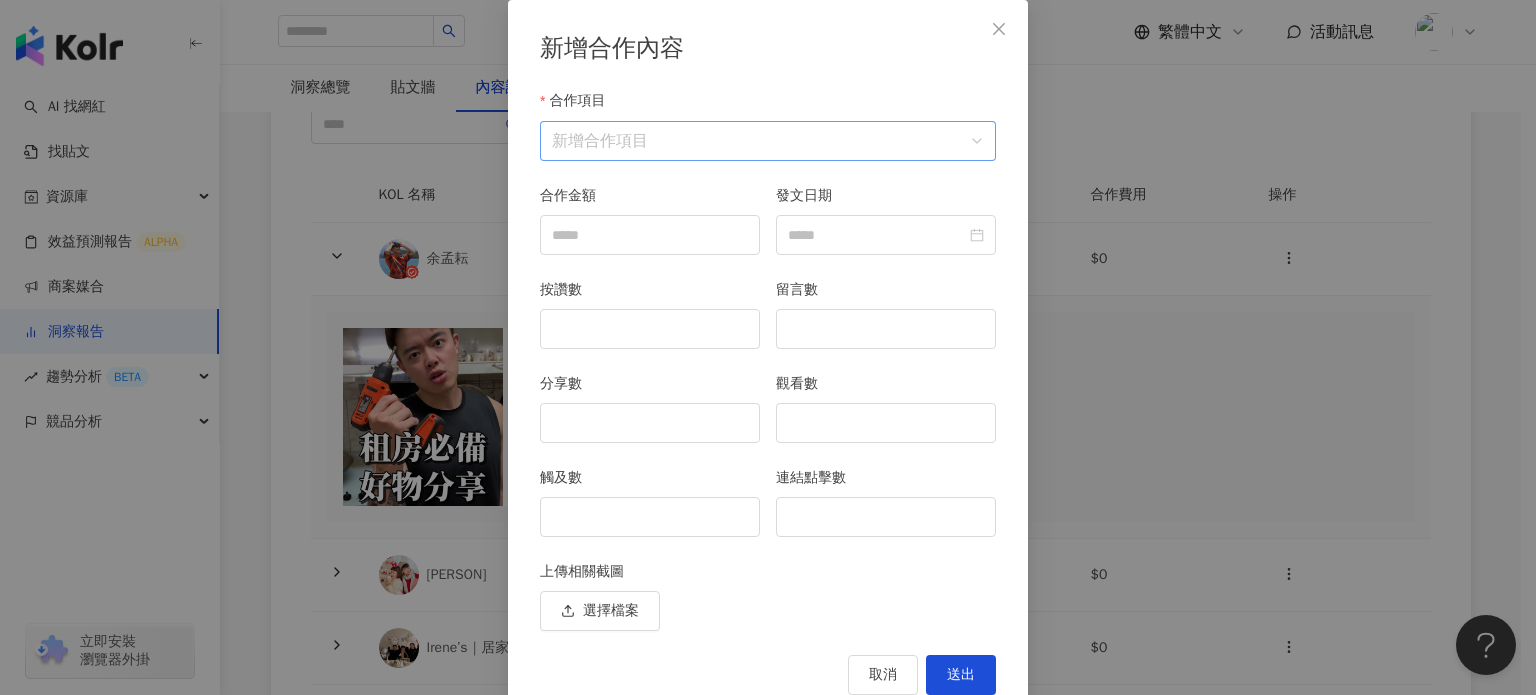 click on "合作項目" at bounding box center (768, 141) 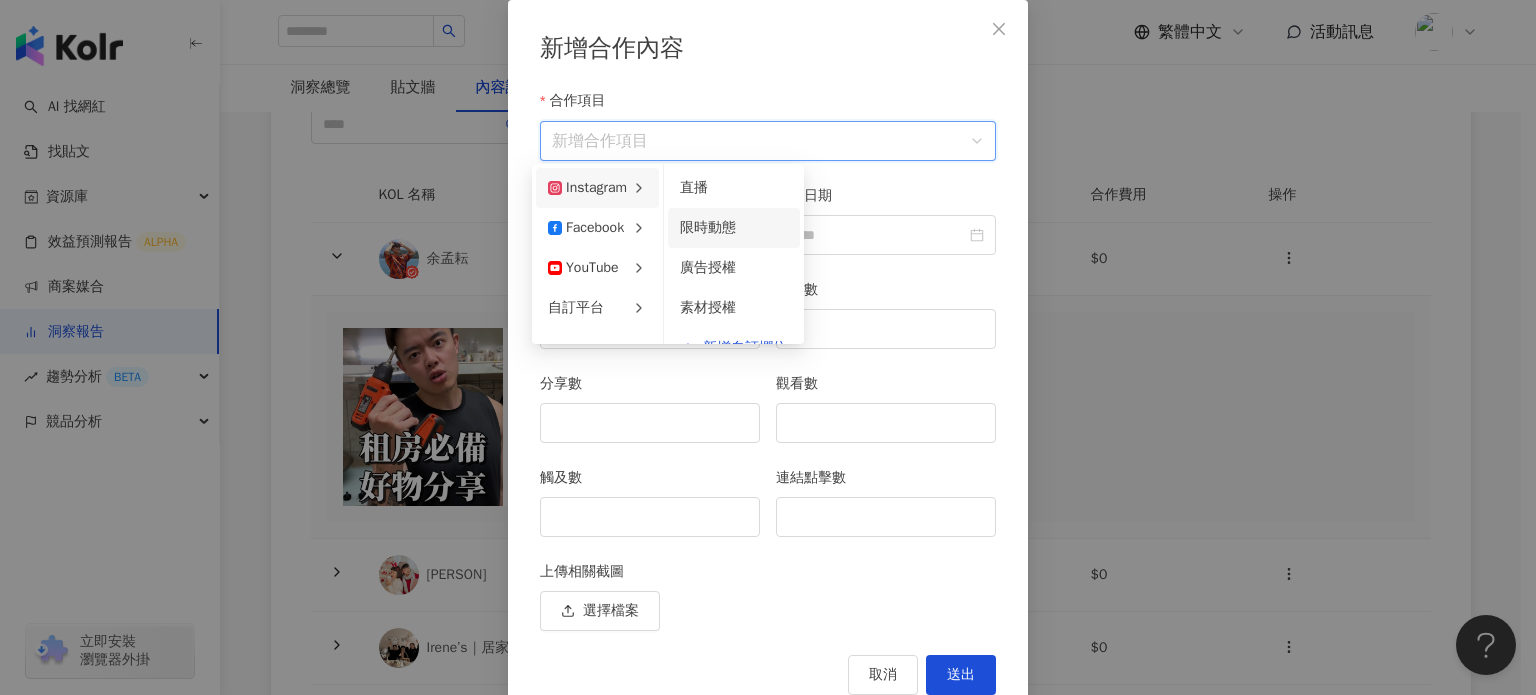 click on "限時動態" at bounding box center [708, 227] 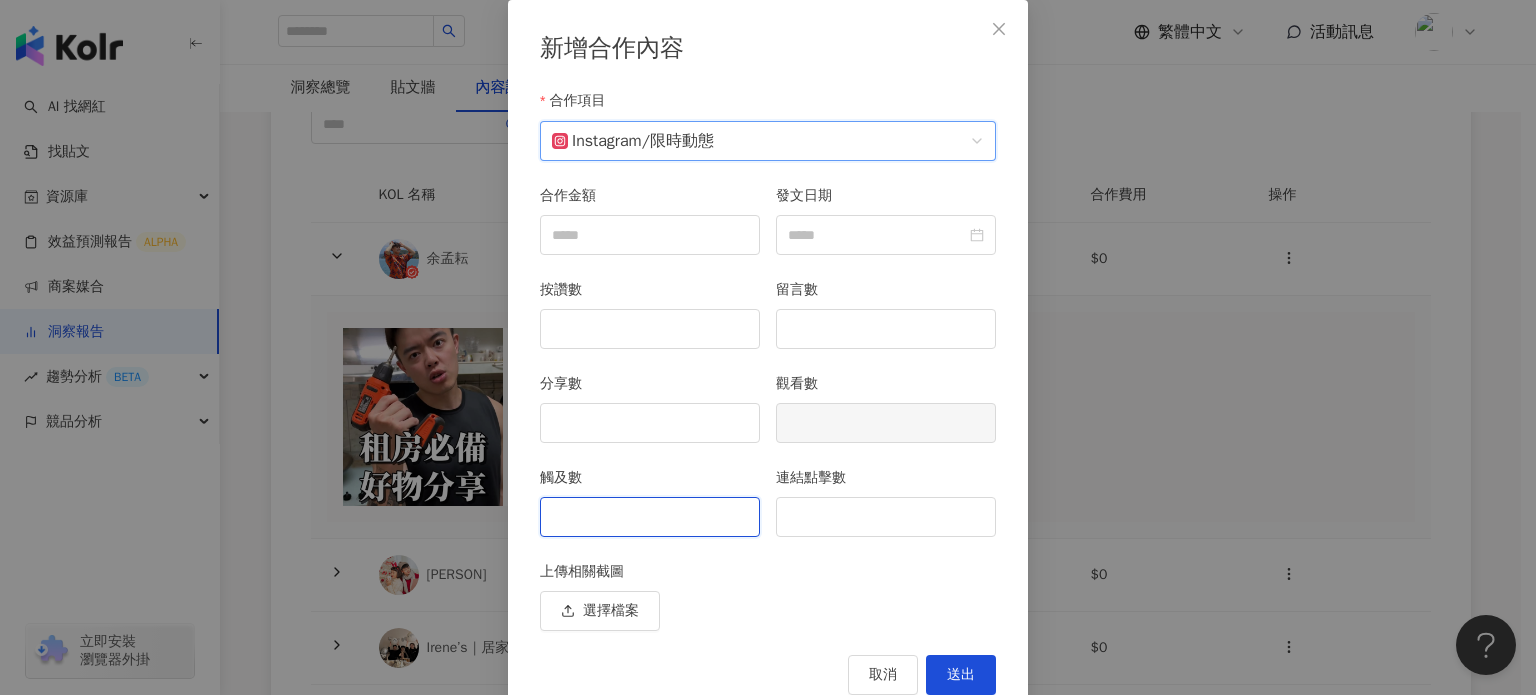drag, startPoint x: 609, startPoint y: 500, endPoint x: 744, endPoint y: 501, distance: 135.00371 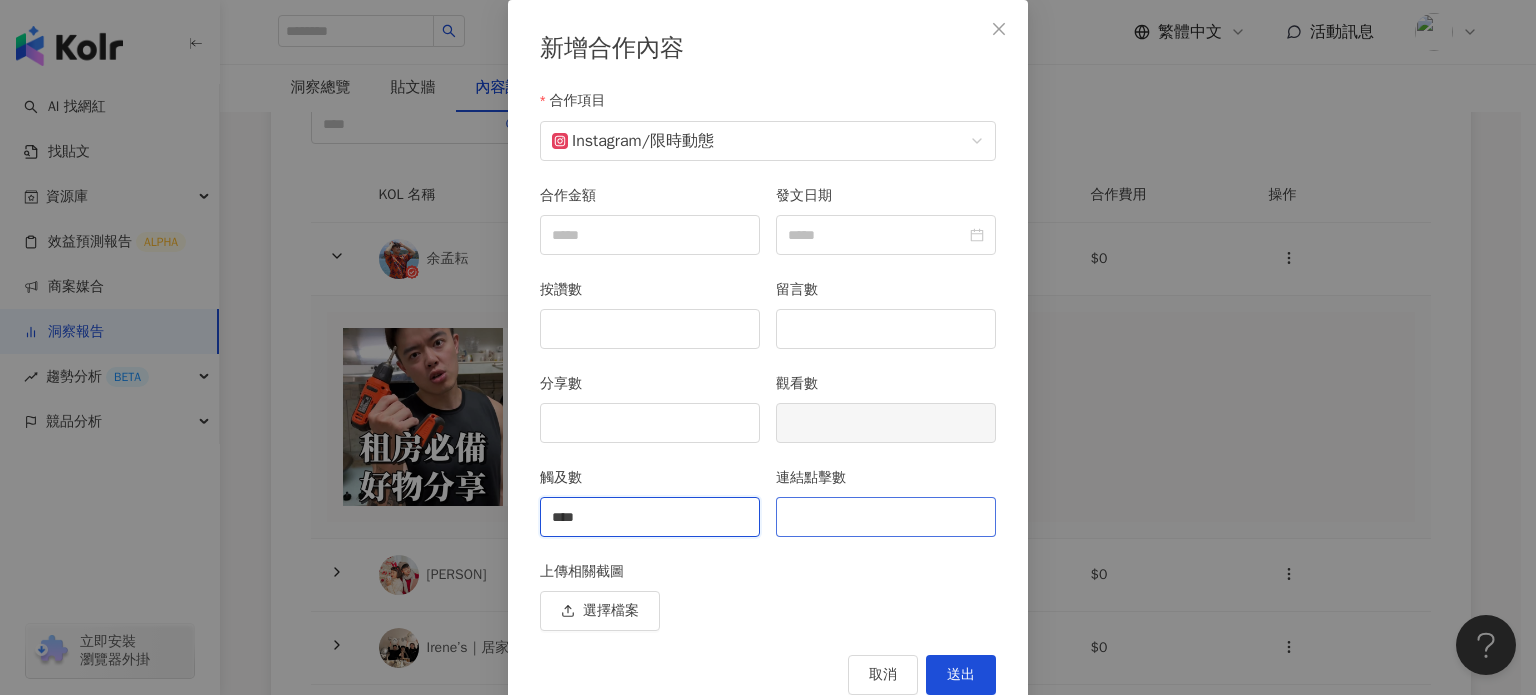 type on "****" 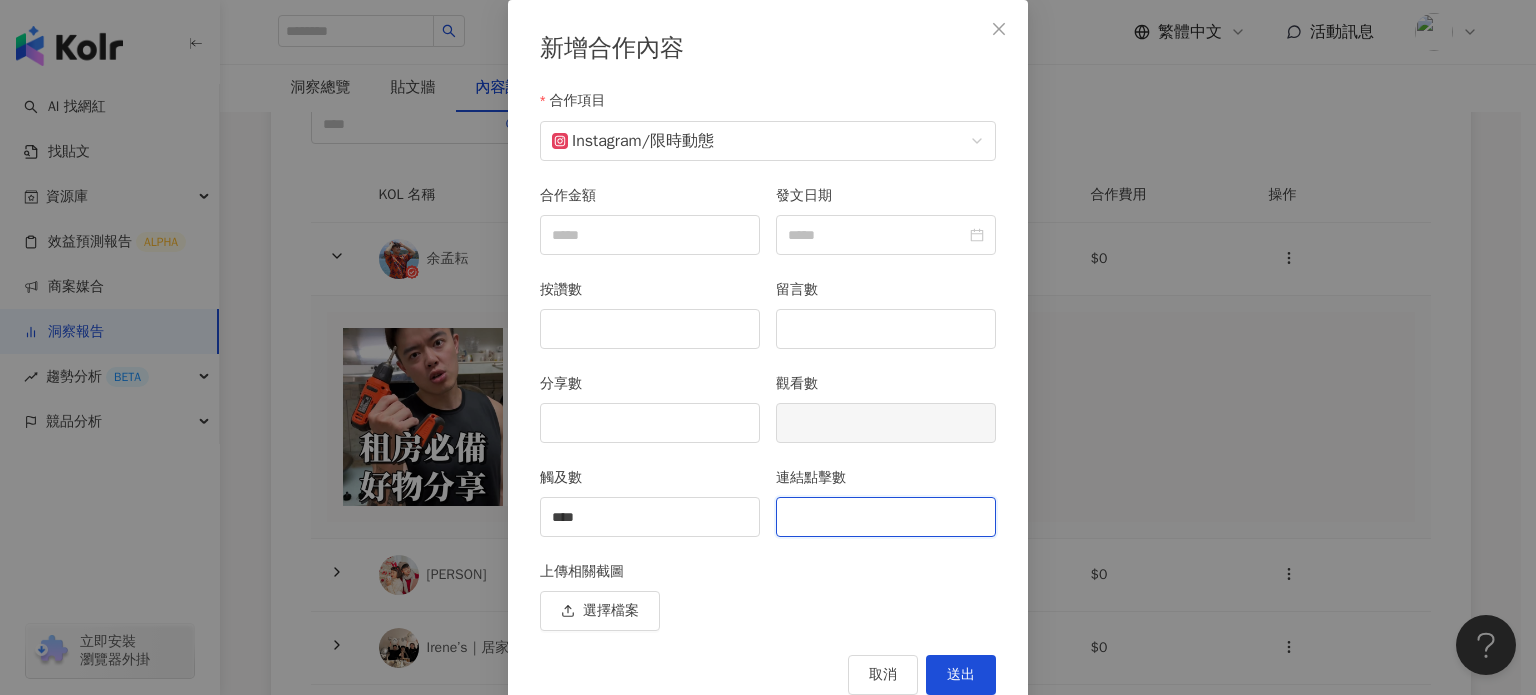 click on "連結點擊數" at bounding box center (886, 517) 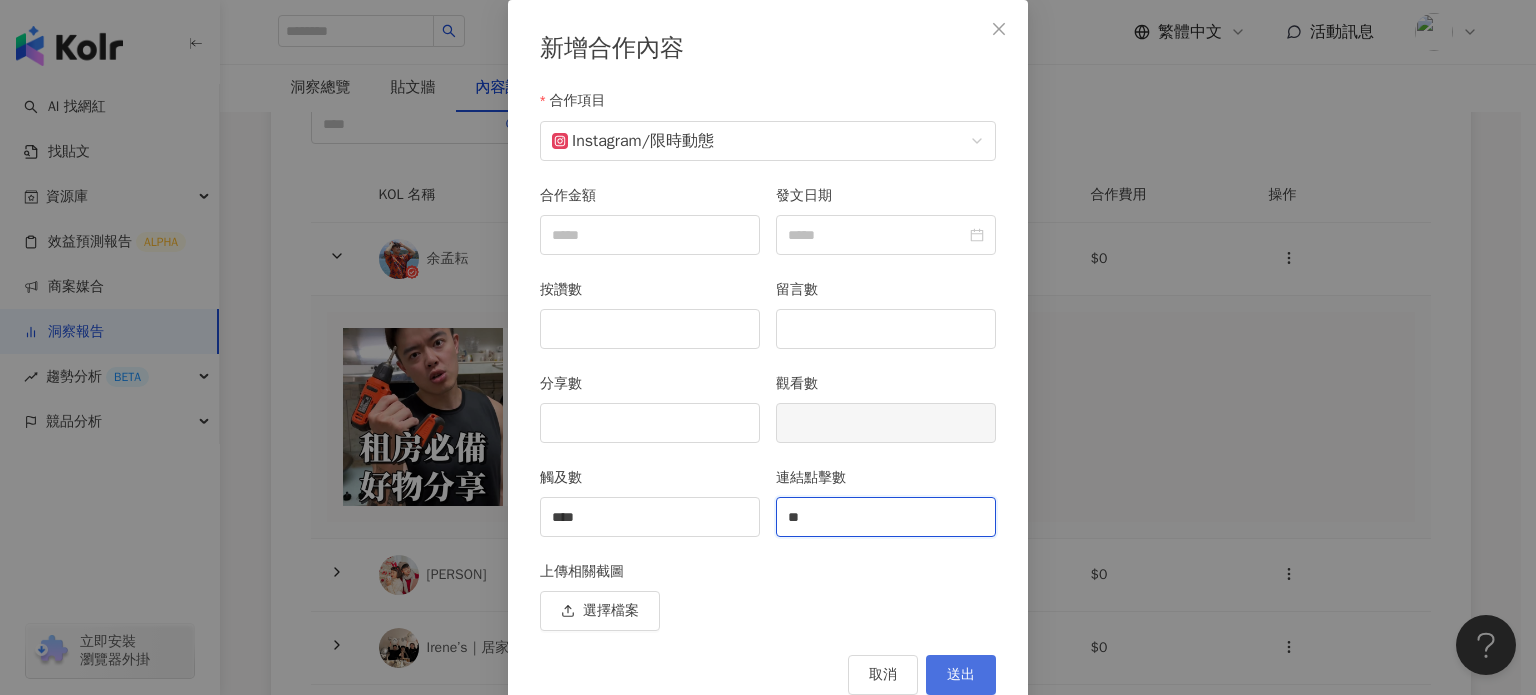 type on "**" 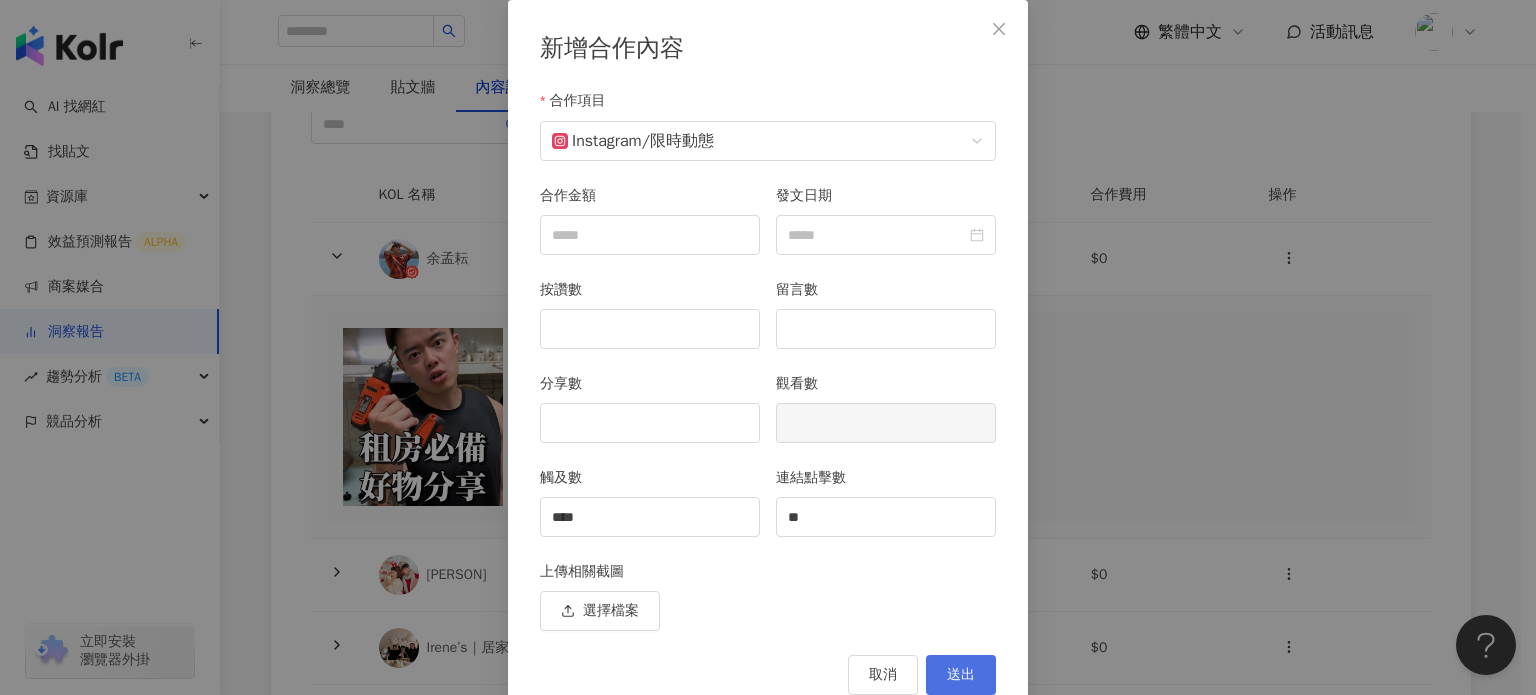 click on "送出" at bounding box center (961, 675) 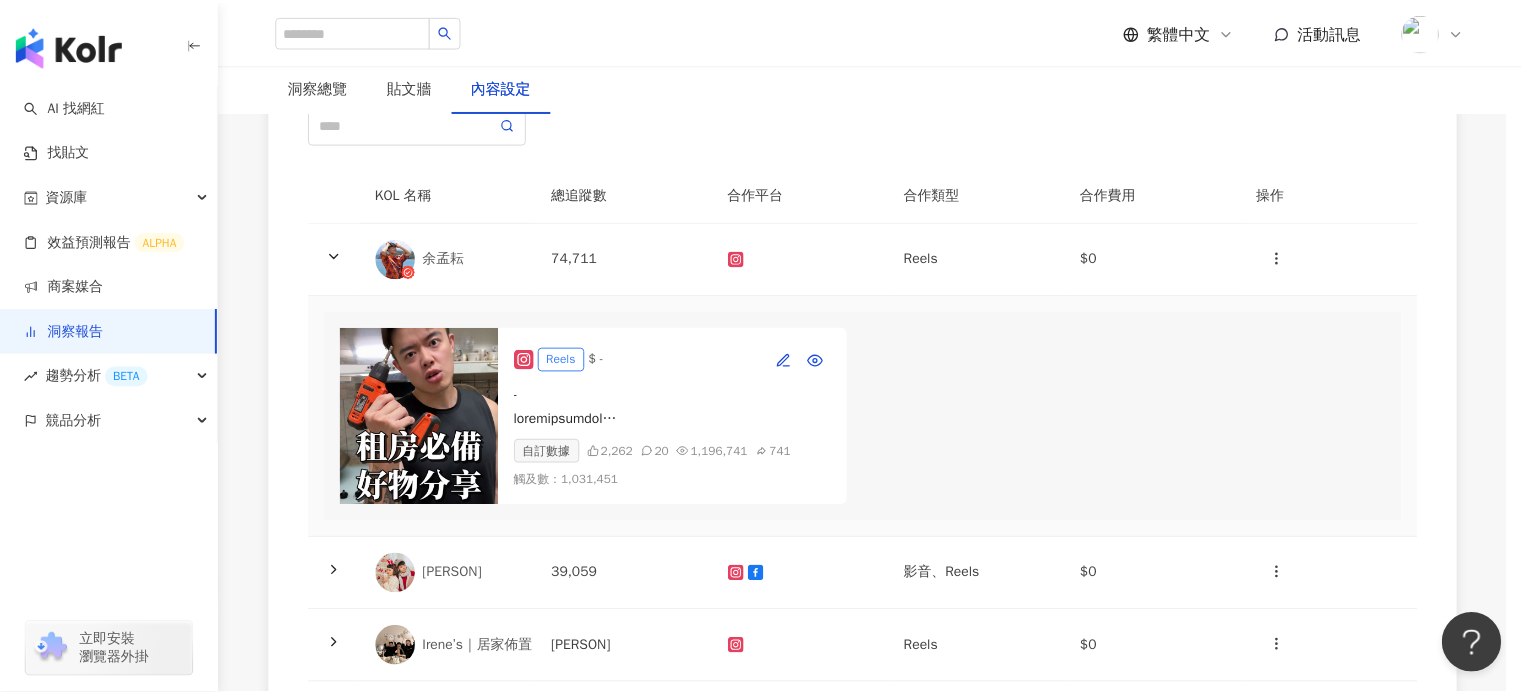scroll, scrollTop: 45, scrollLeft: 0, axis: vertical 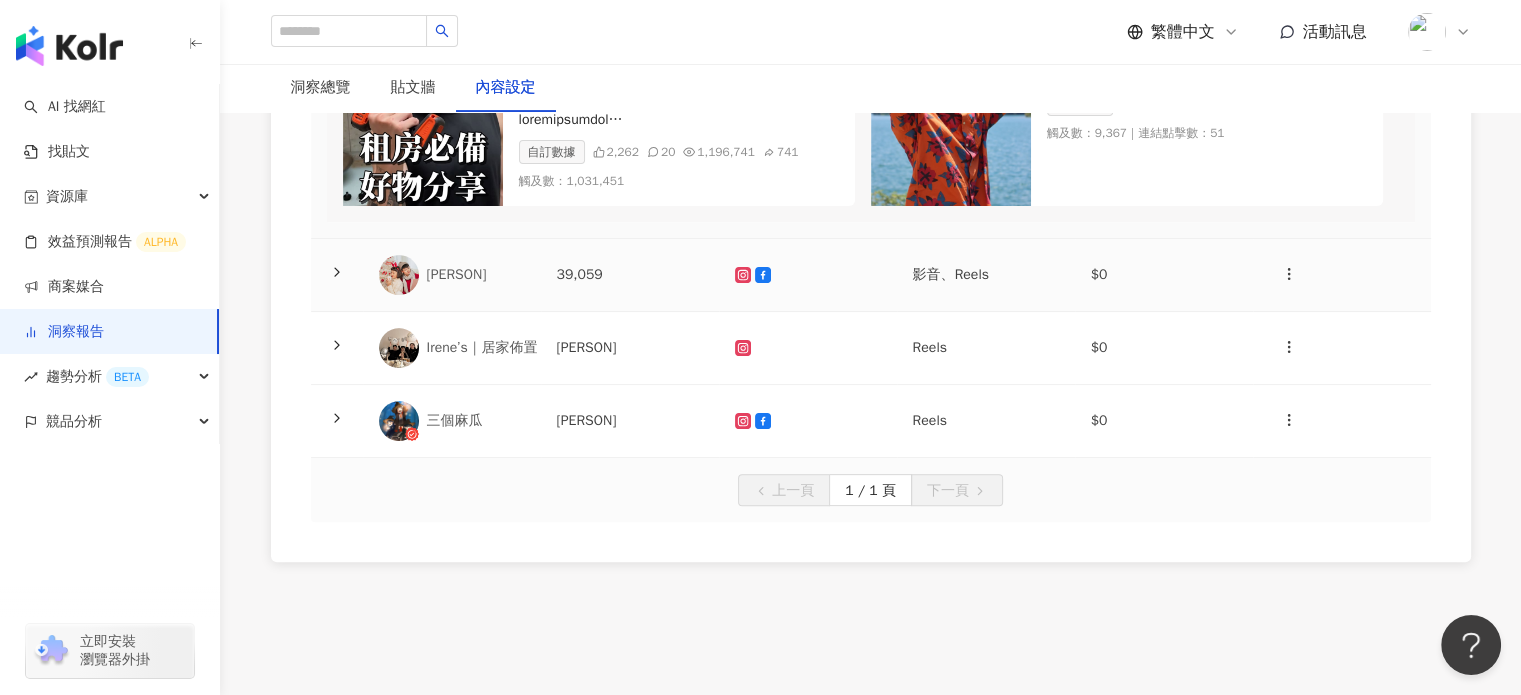 click on "林恩佑" at bounding box center [452, 275] 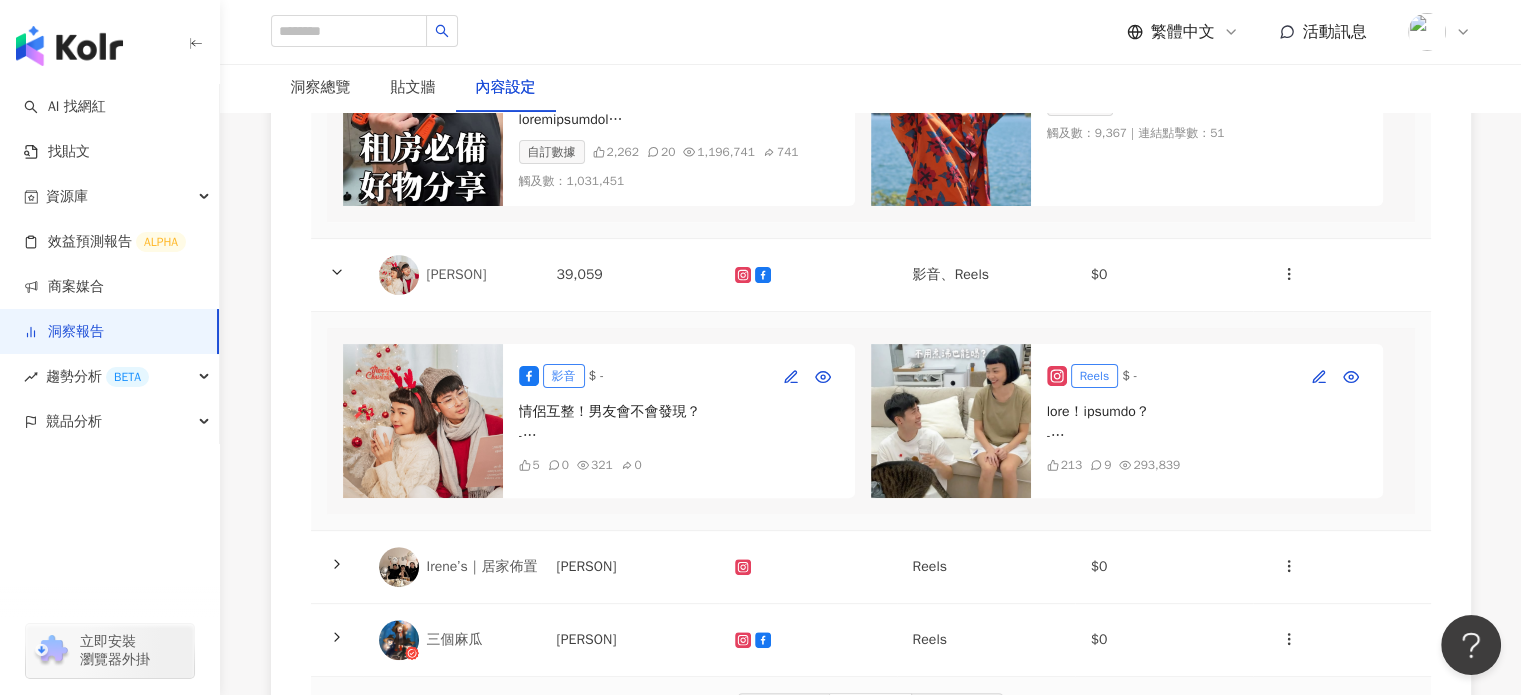 scroll, scrollTop: 700, scrollLeft: 0, axis: vertical 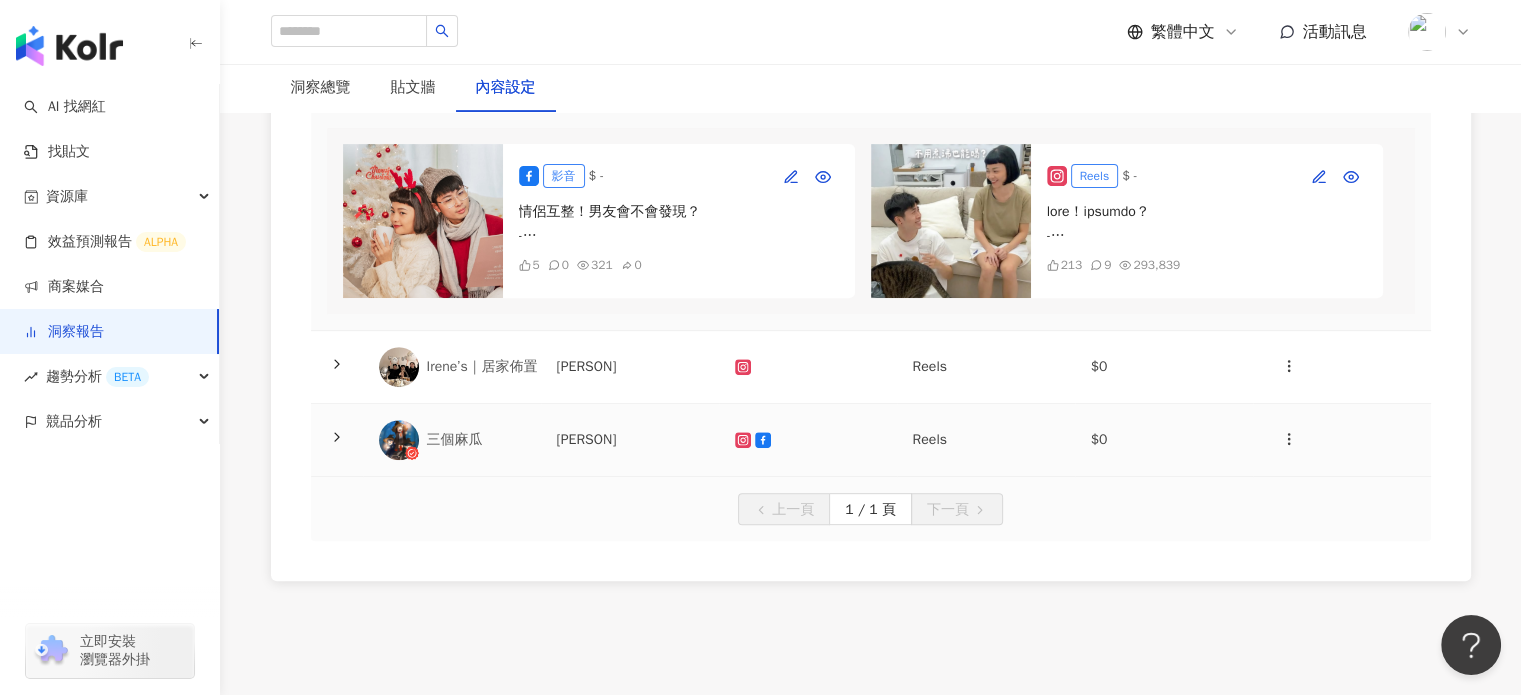 click on "三個麻瓜" at bounding box center (476, 440) 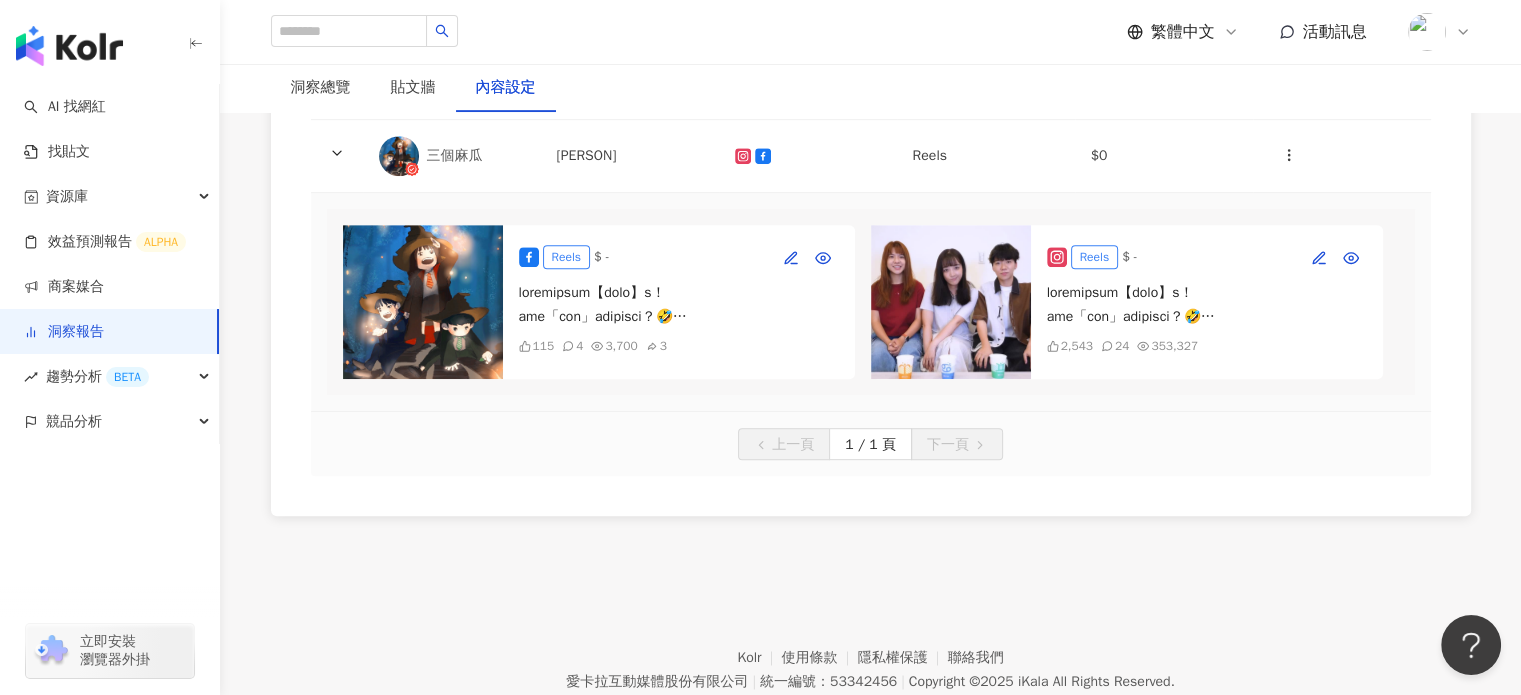 scroll, scrollTop: 1000, scrollLeft: 0, axis: vertical 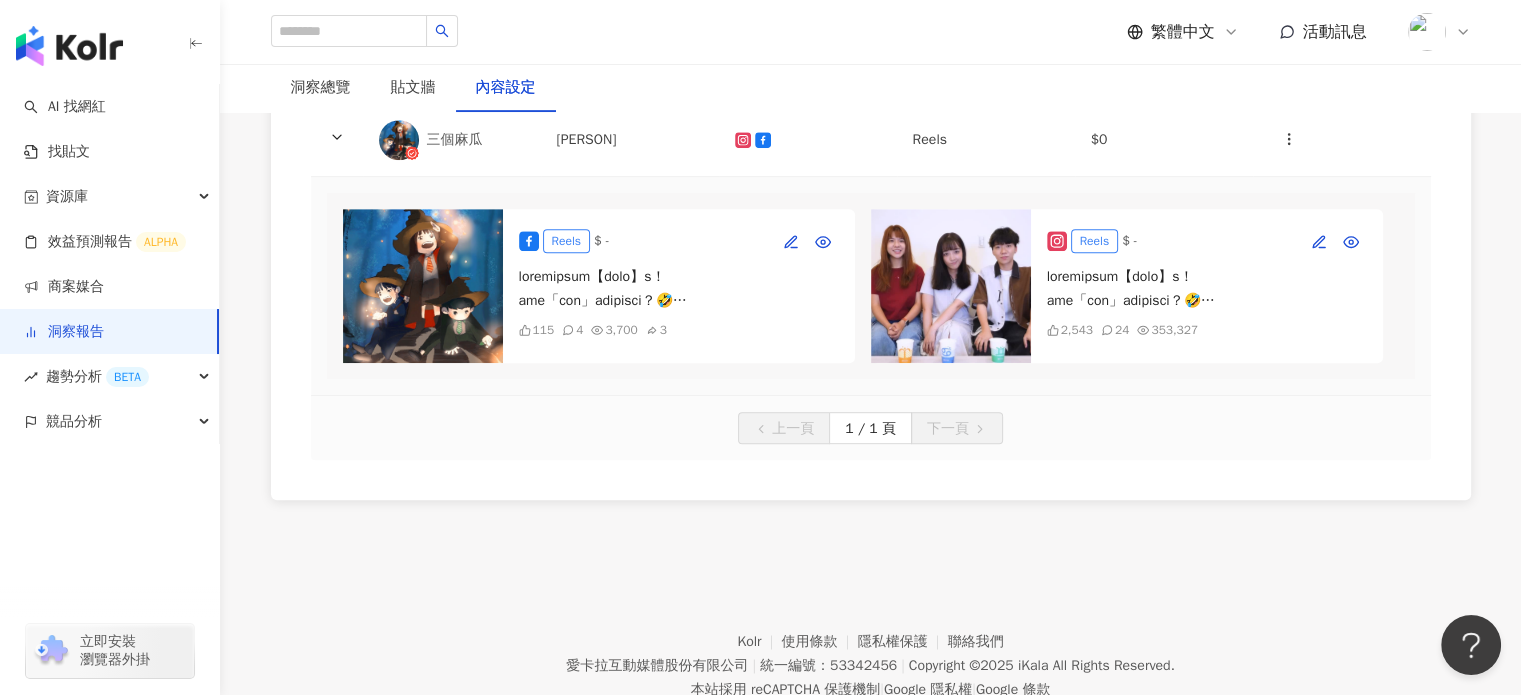 click at bounding box center [951, 286] 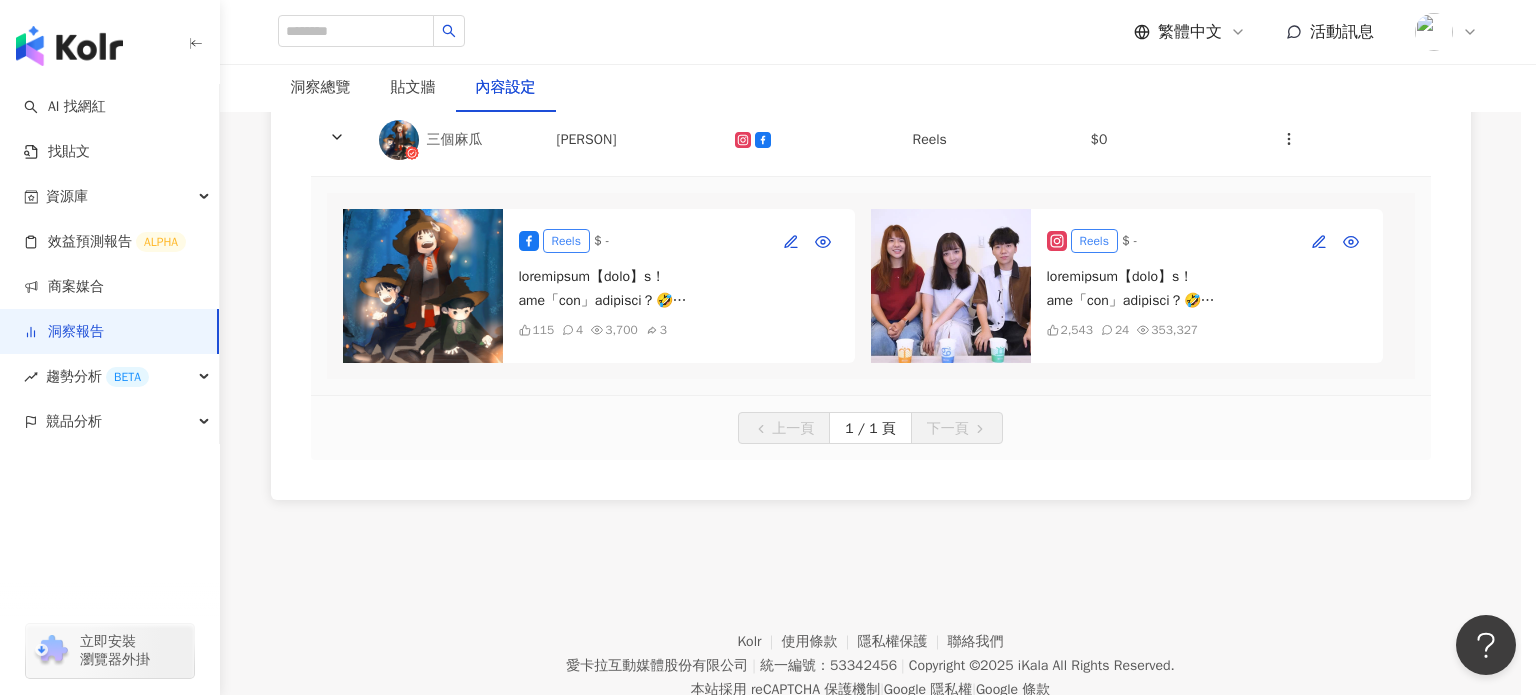 click at bounding box center [1000, 257] 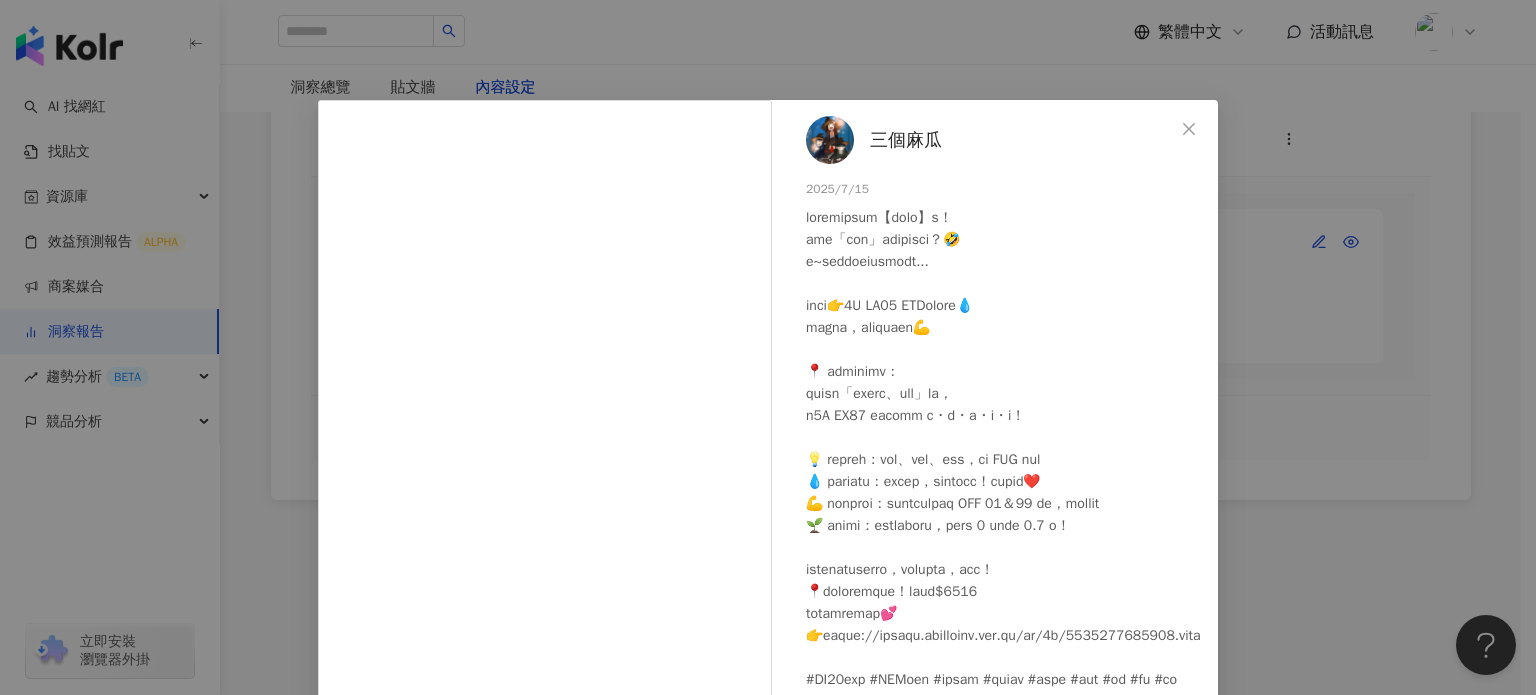 click on "三個麻瓜  2025/7/15 2,543 24 35.3萬 查看原始貼文" at bounding box center (768, 347) 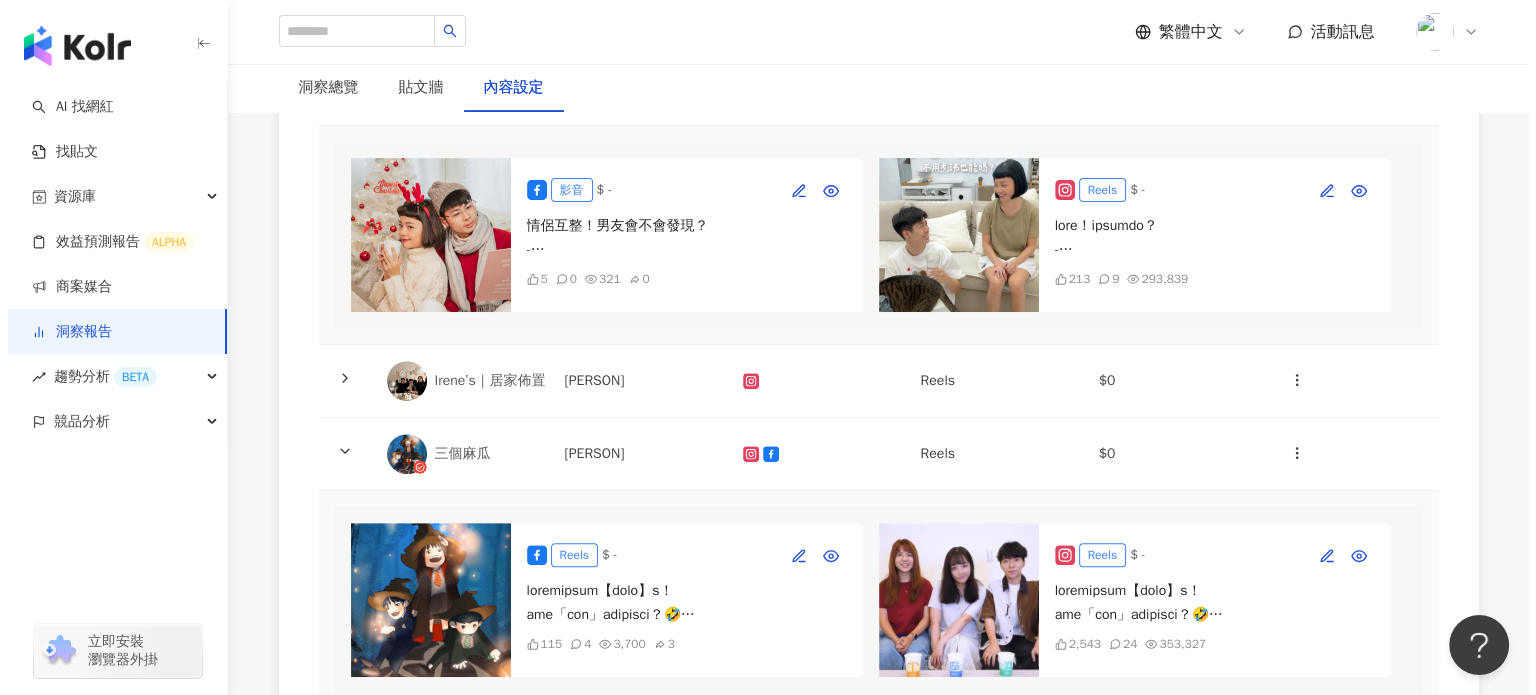 scroll, scrollTop: 800, scrollLeft: 0, axis: vertical 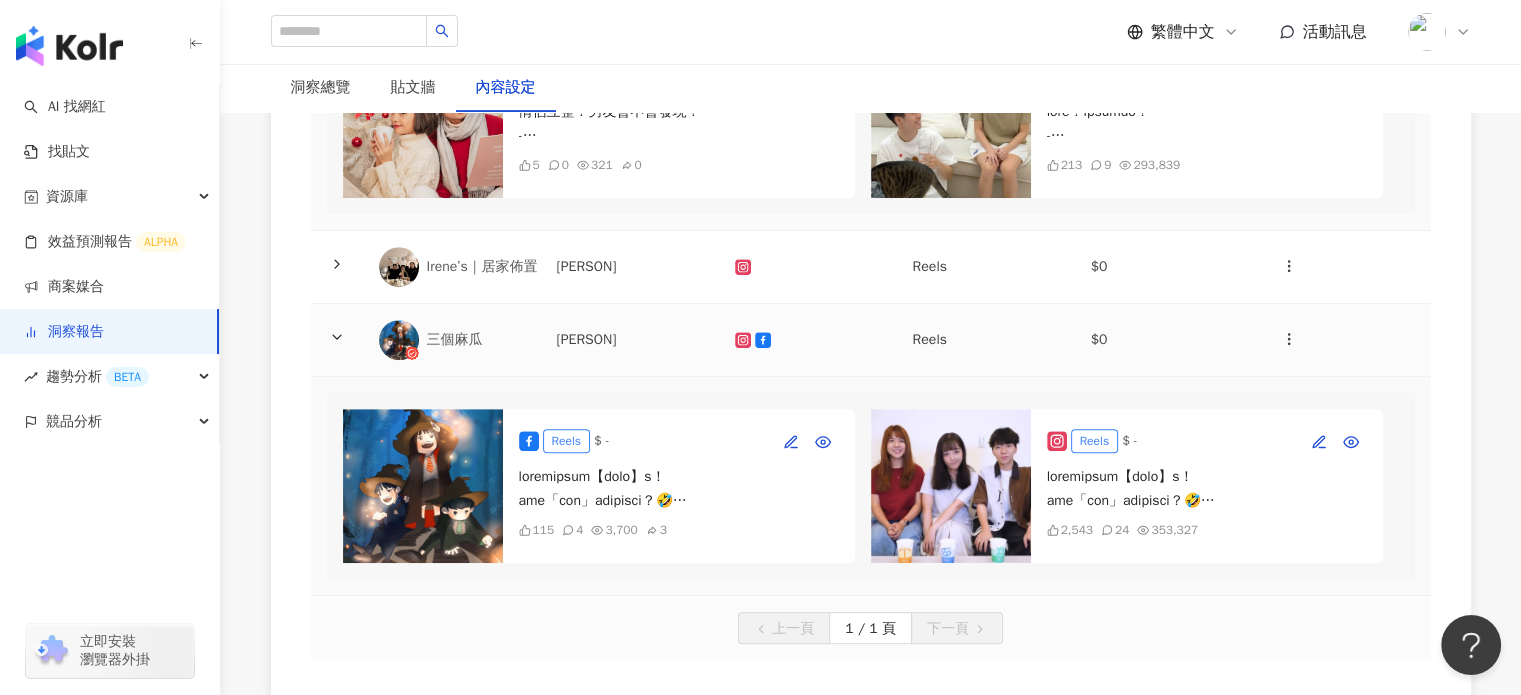 click on "三個麻瓜" at bounding box center [476, 340] 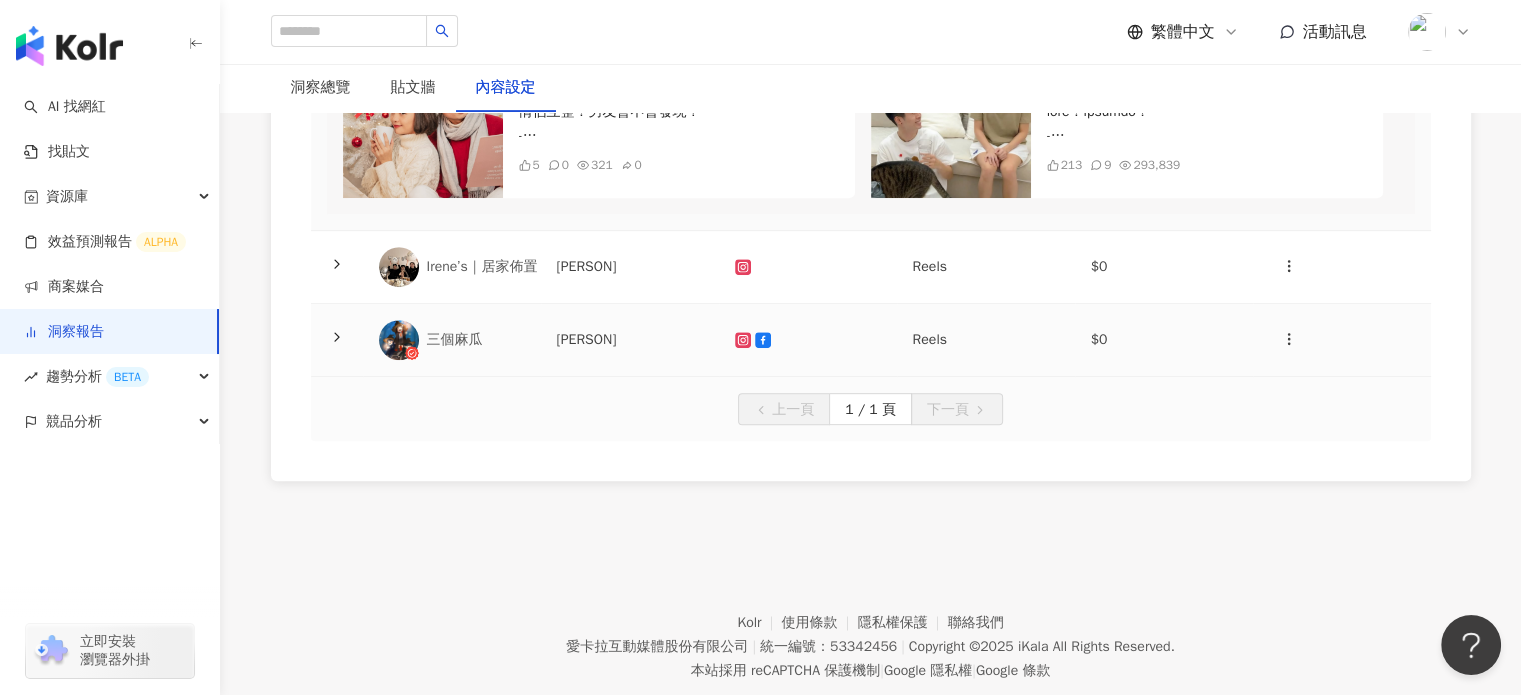 click on "477,619" at bounding box center [630, 340] 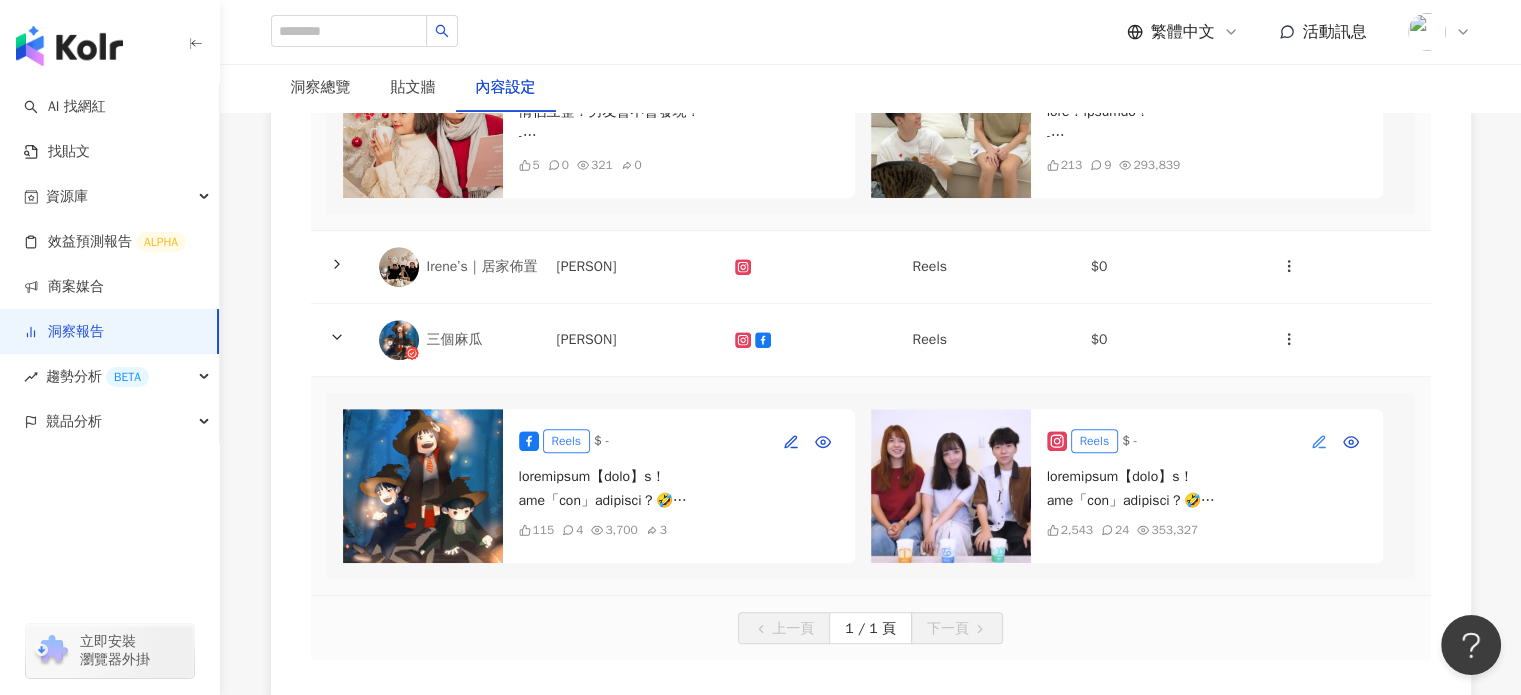 click at bounding box center (1319, 441) 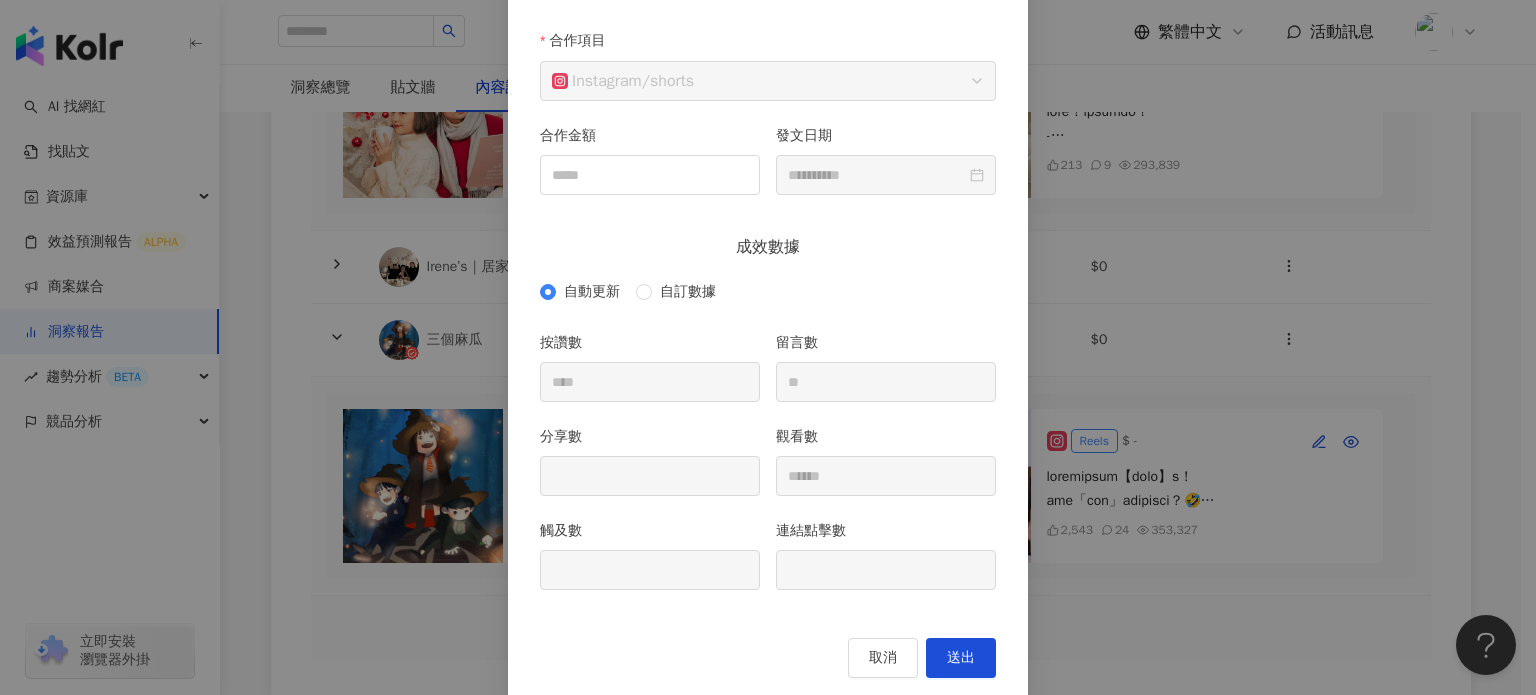 scroll, scrollTop: 188, scrollLeft: 0, axis: vertical 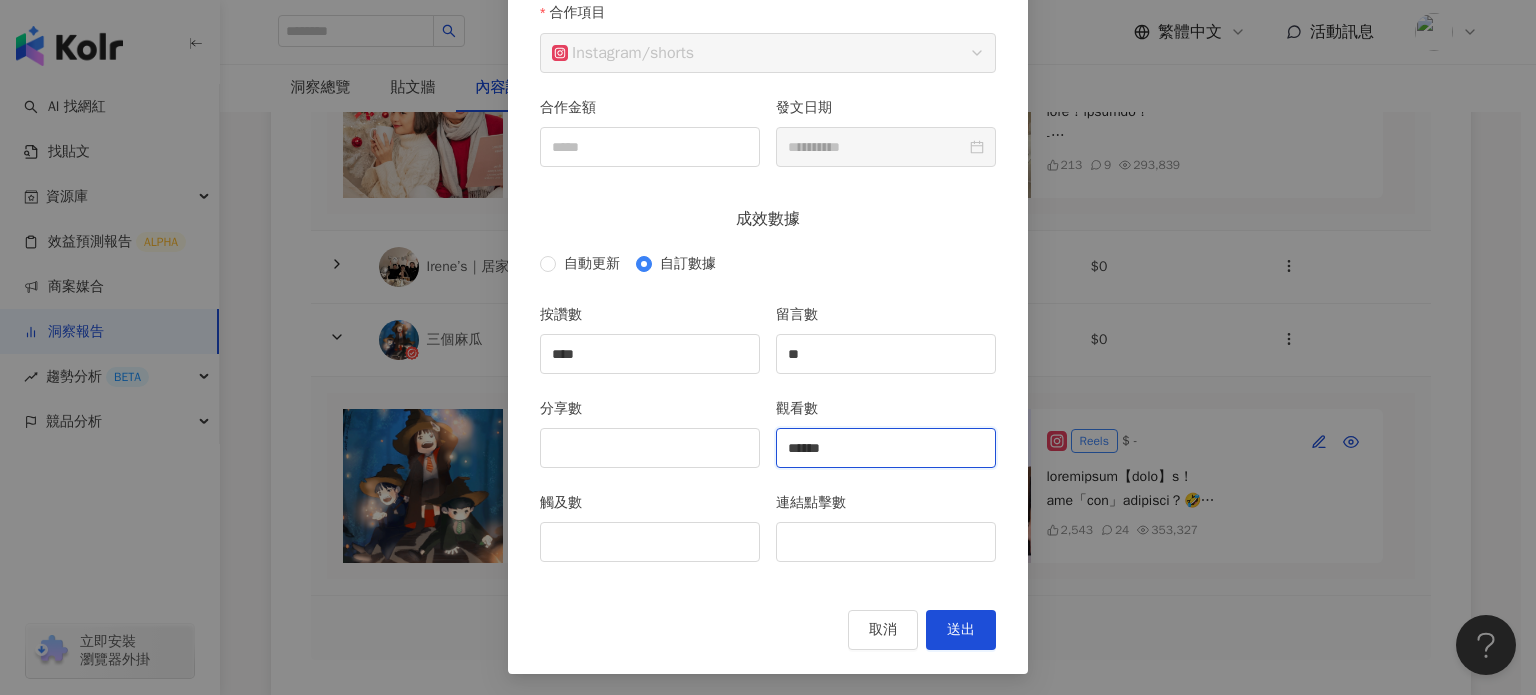 drag, startPoint x: 885, startPoint y: 435, endPoint x: 585, endPoint y: 417, distance: 300.53952 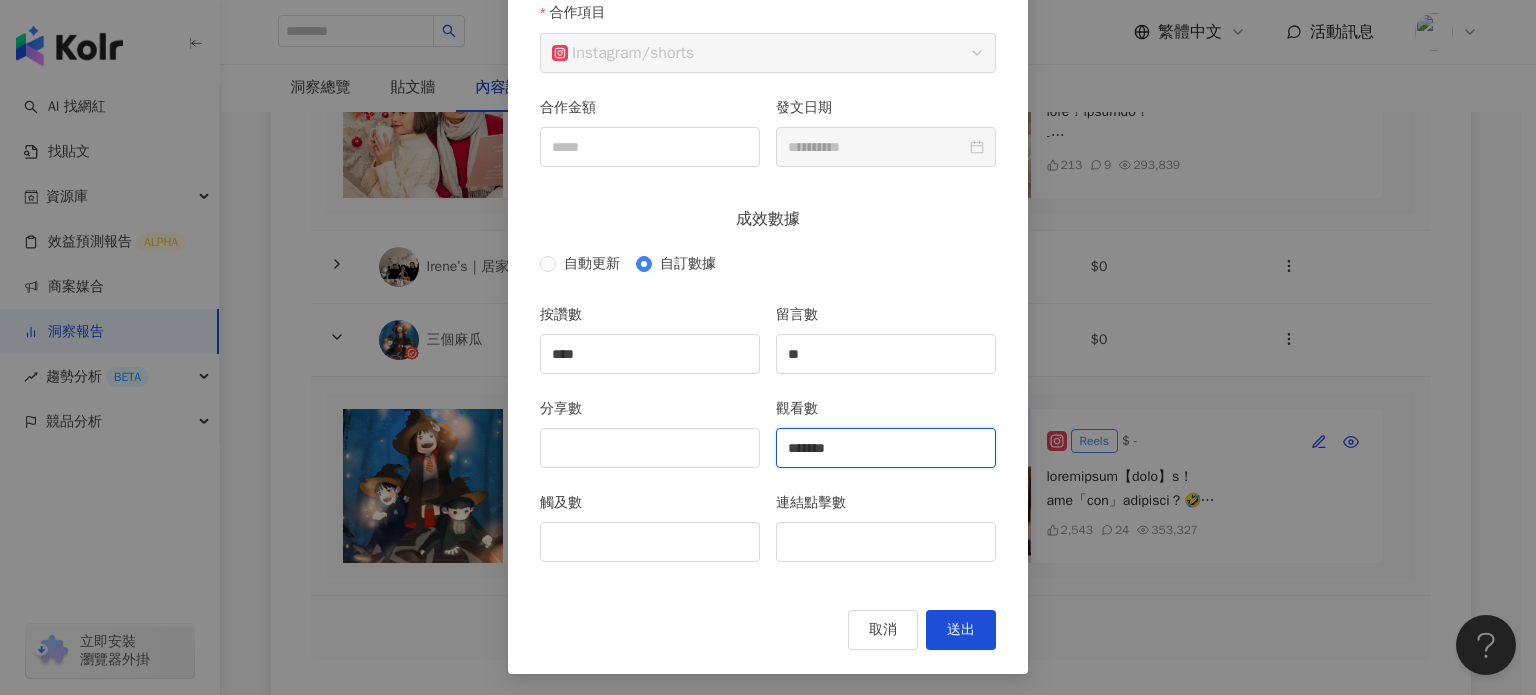 type on "*******" 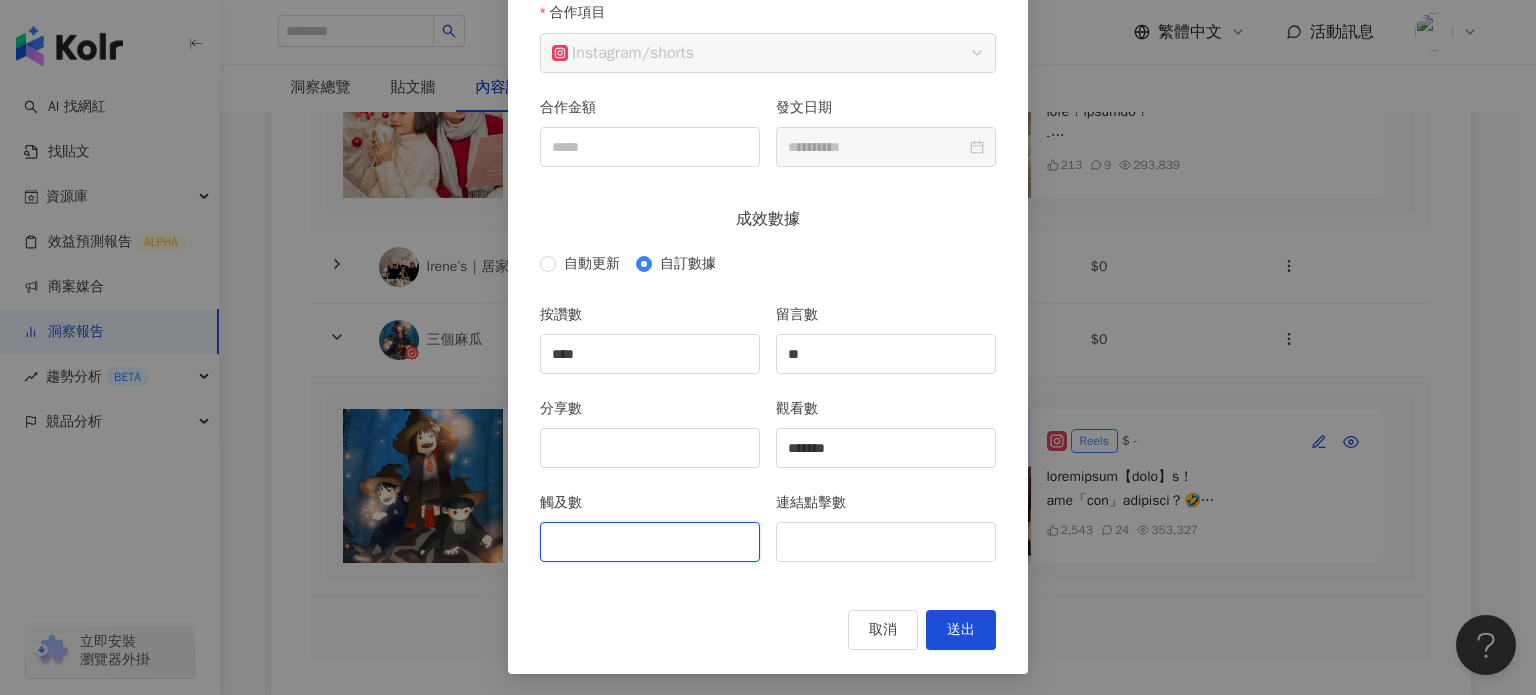 click on "觸及數" at bounding box center (650, 542) 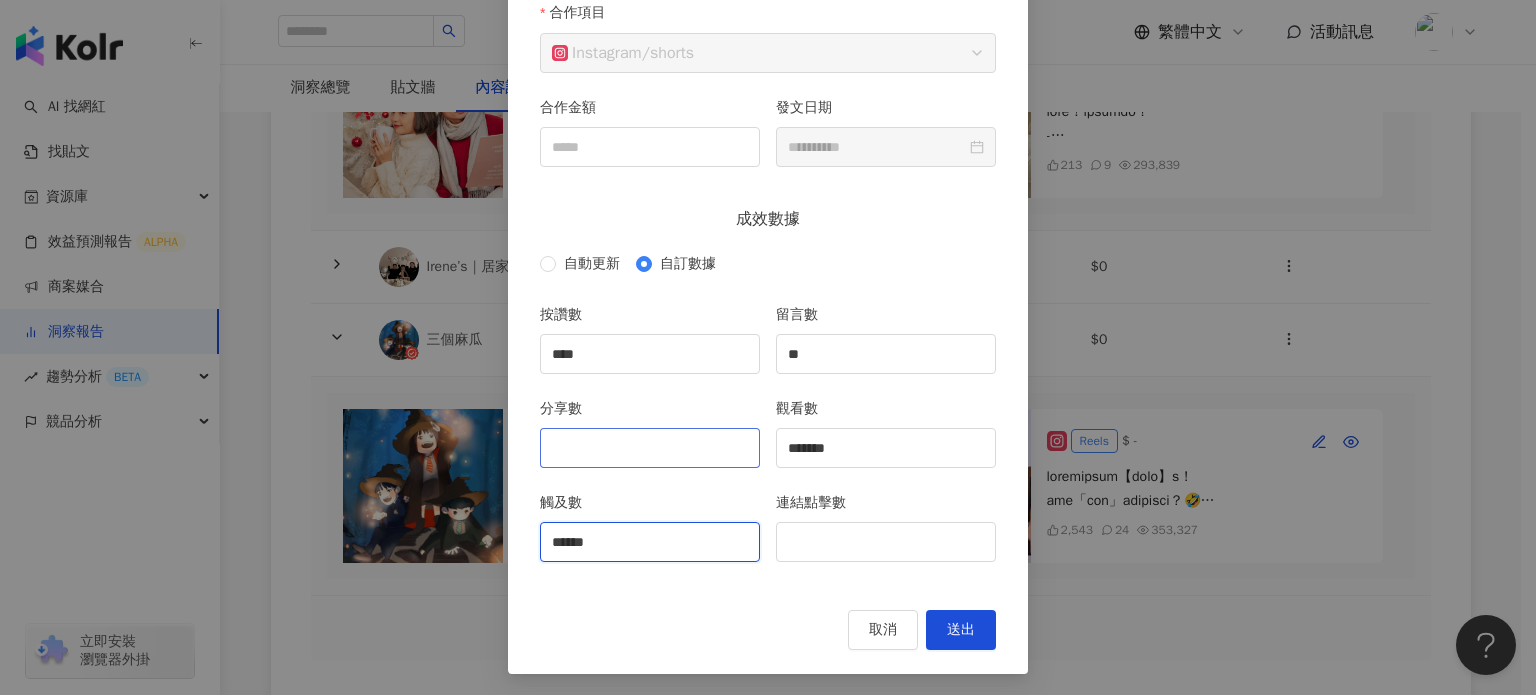 type on "******" 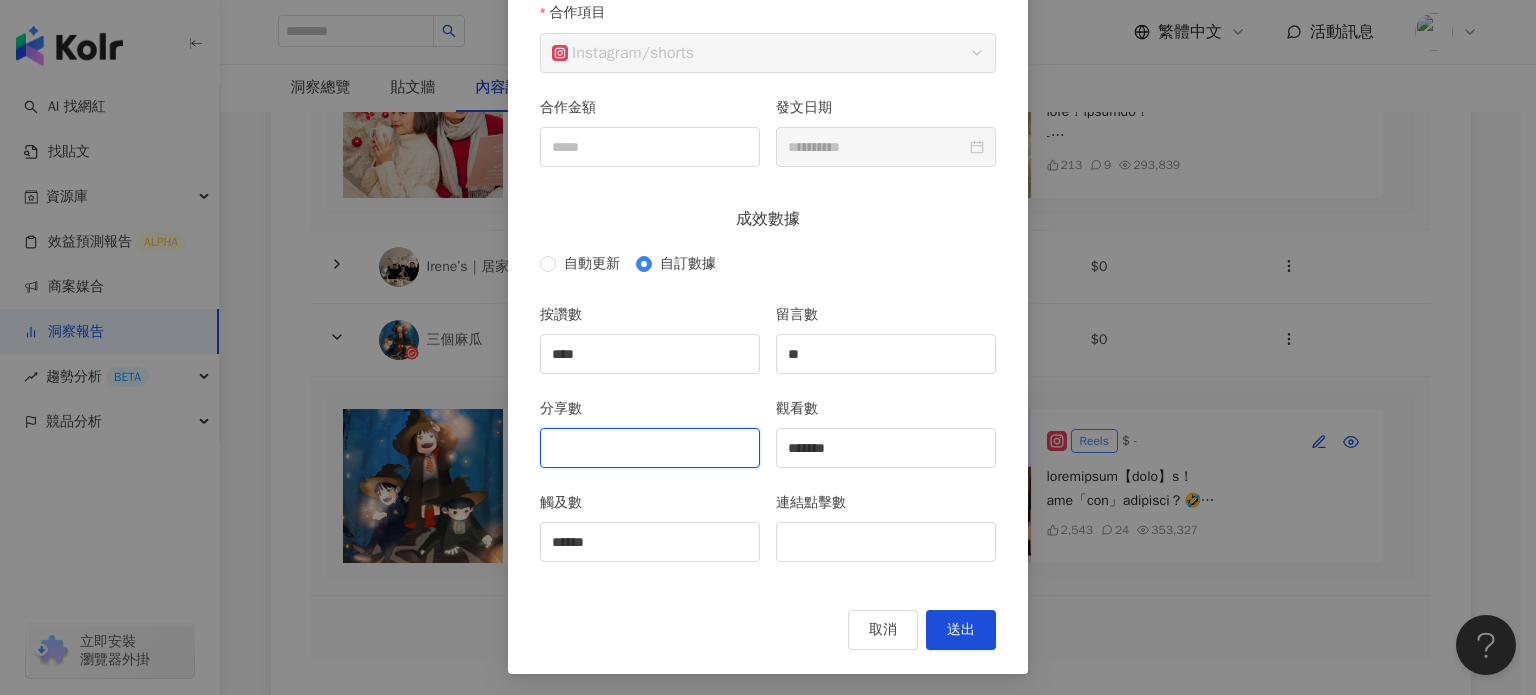 click on "分享數" at bounding box center [650, 448] 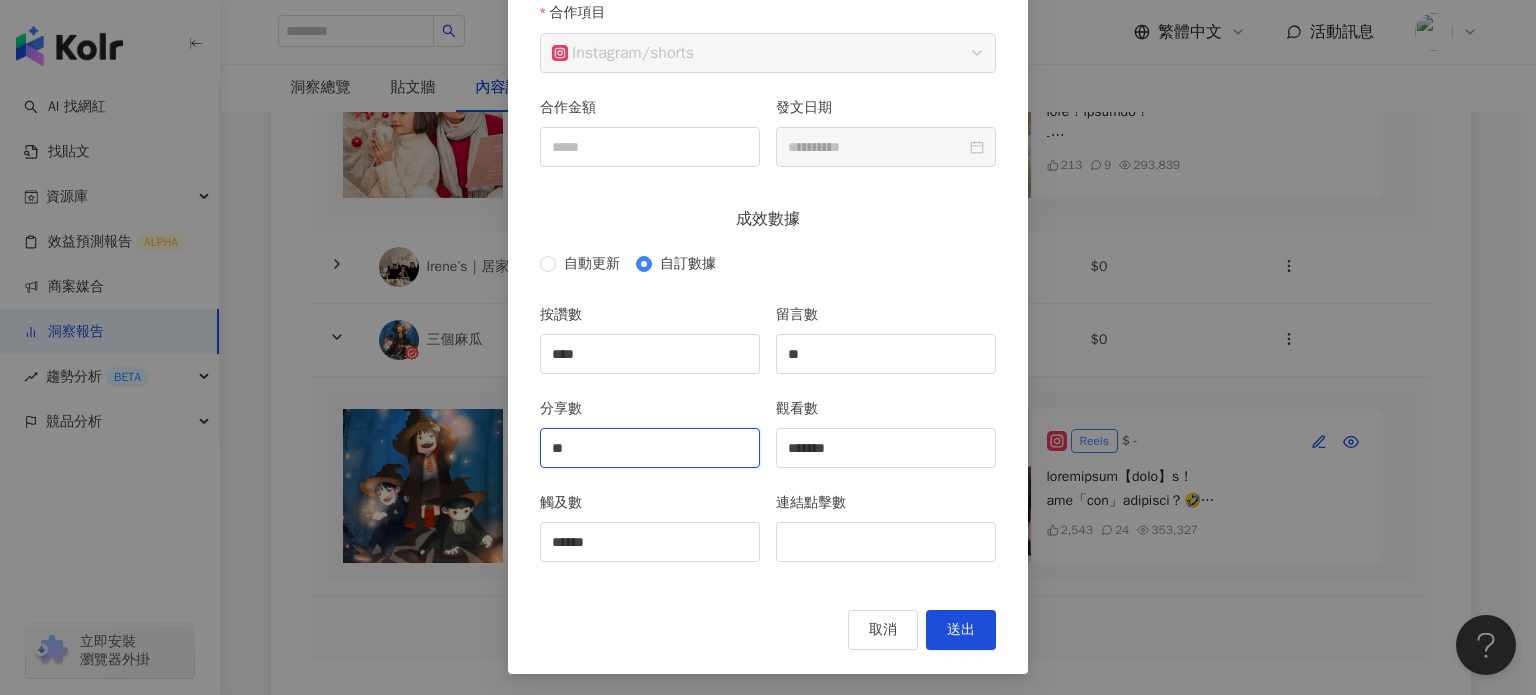 type on "**" 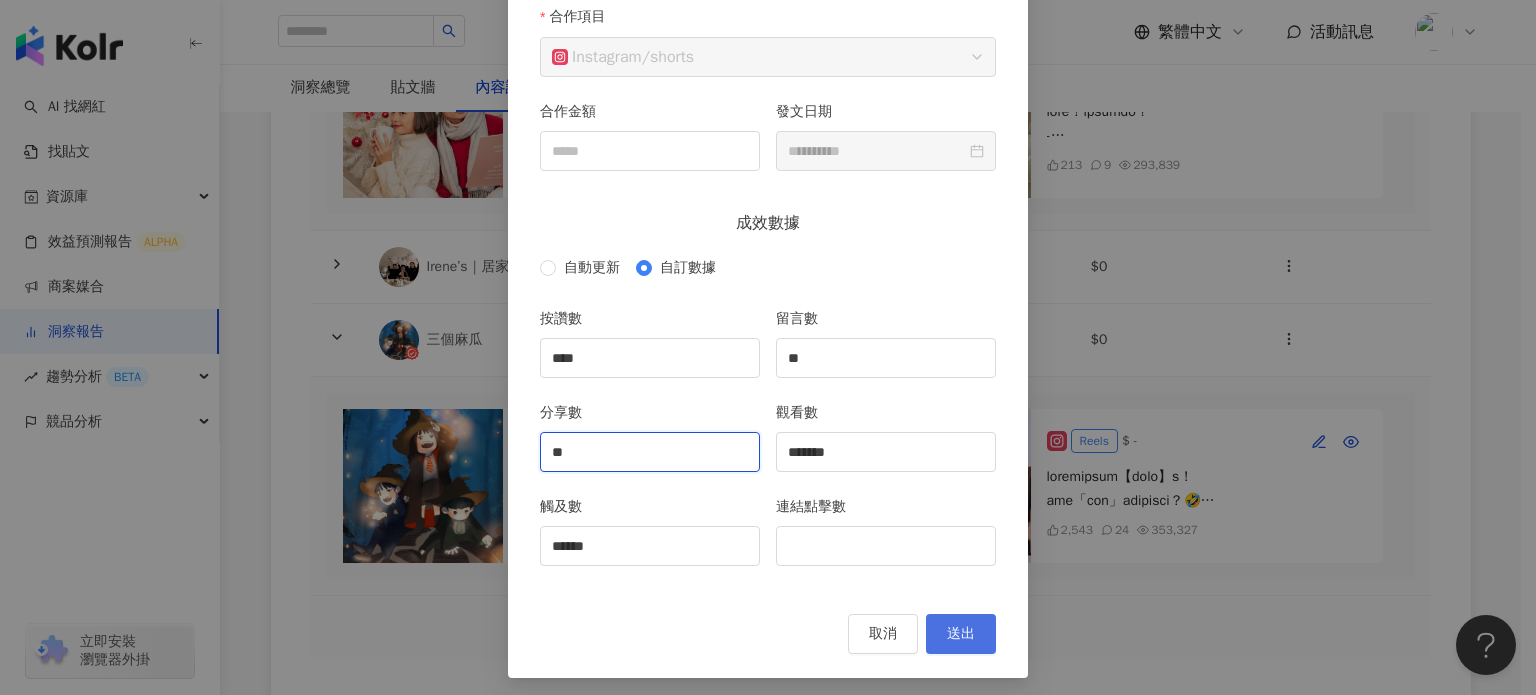 scroll, scrollTop: 188, scrollLeft: 0, axis: vertical 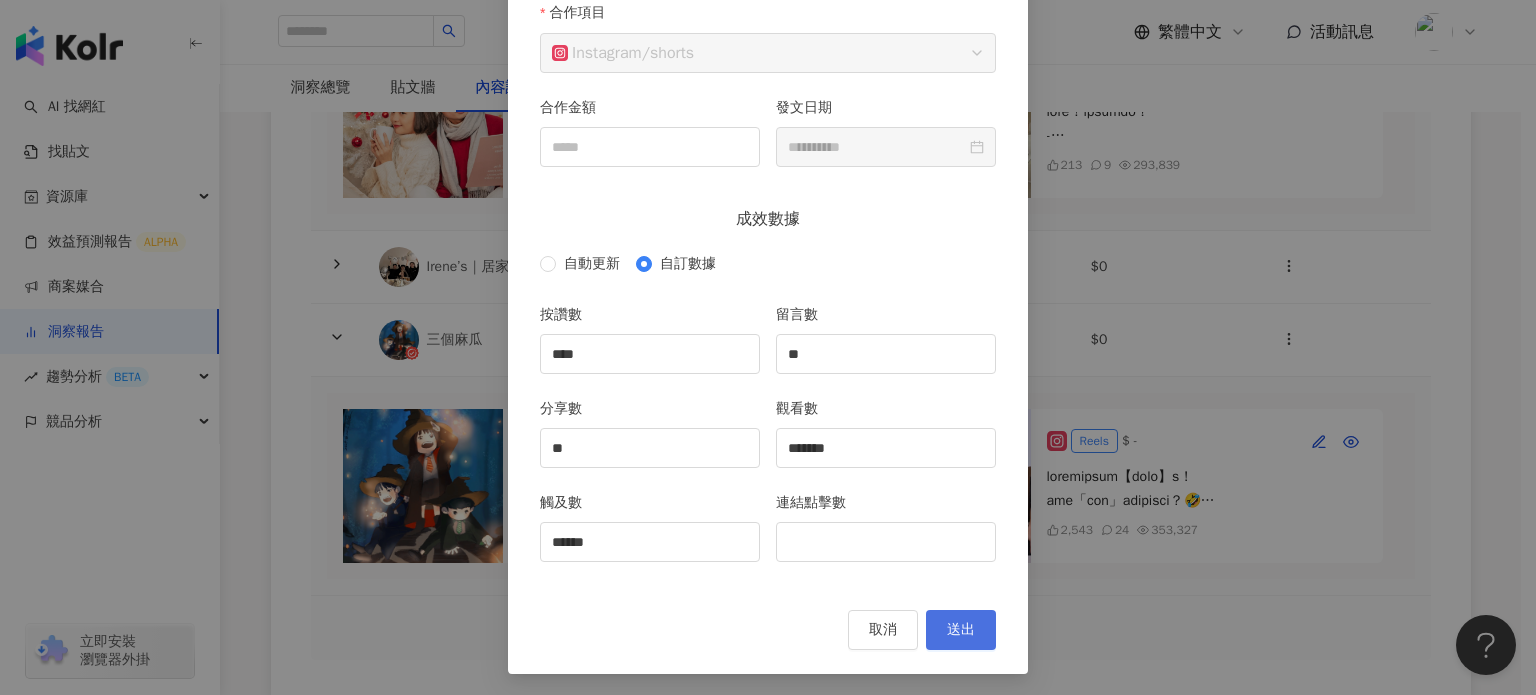 click on "送出" at bounding box center [961, 630] 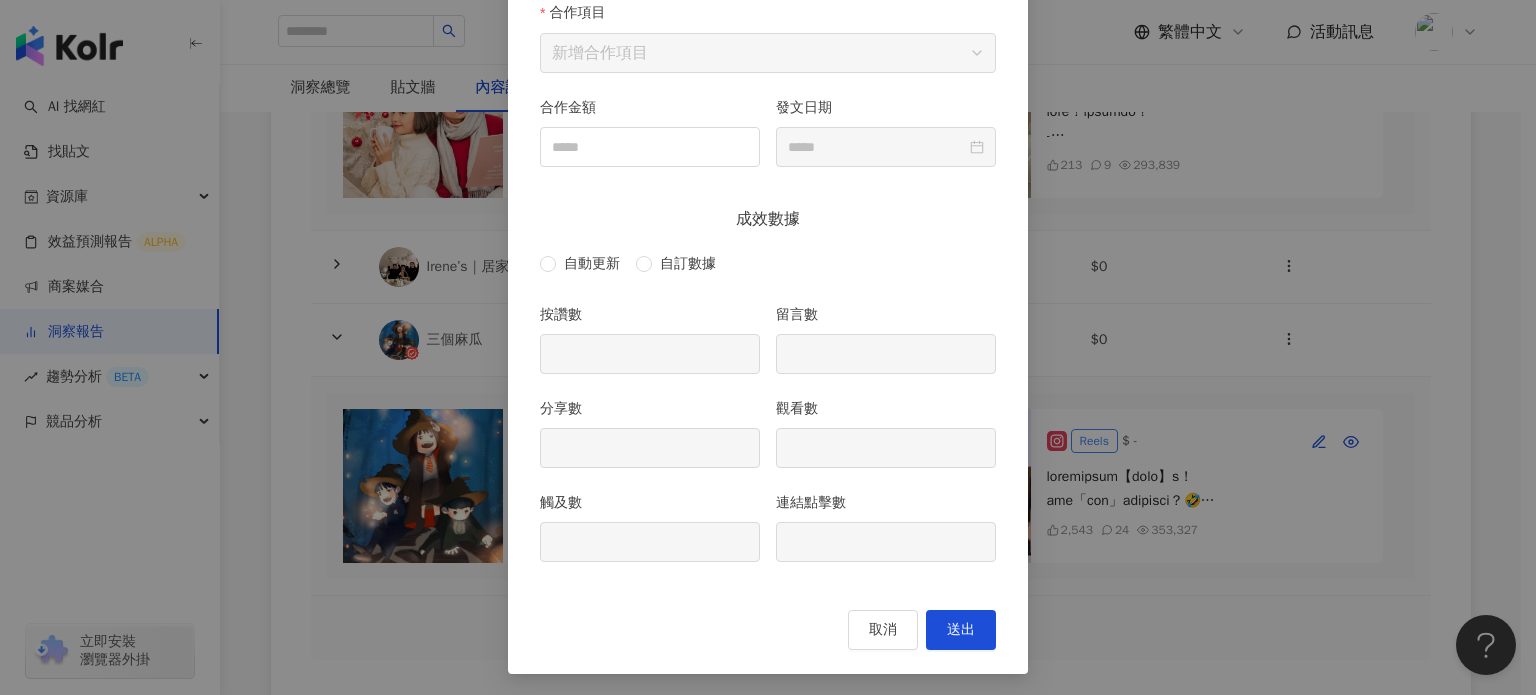 type on "****" 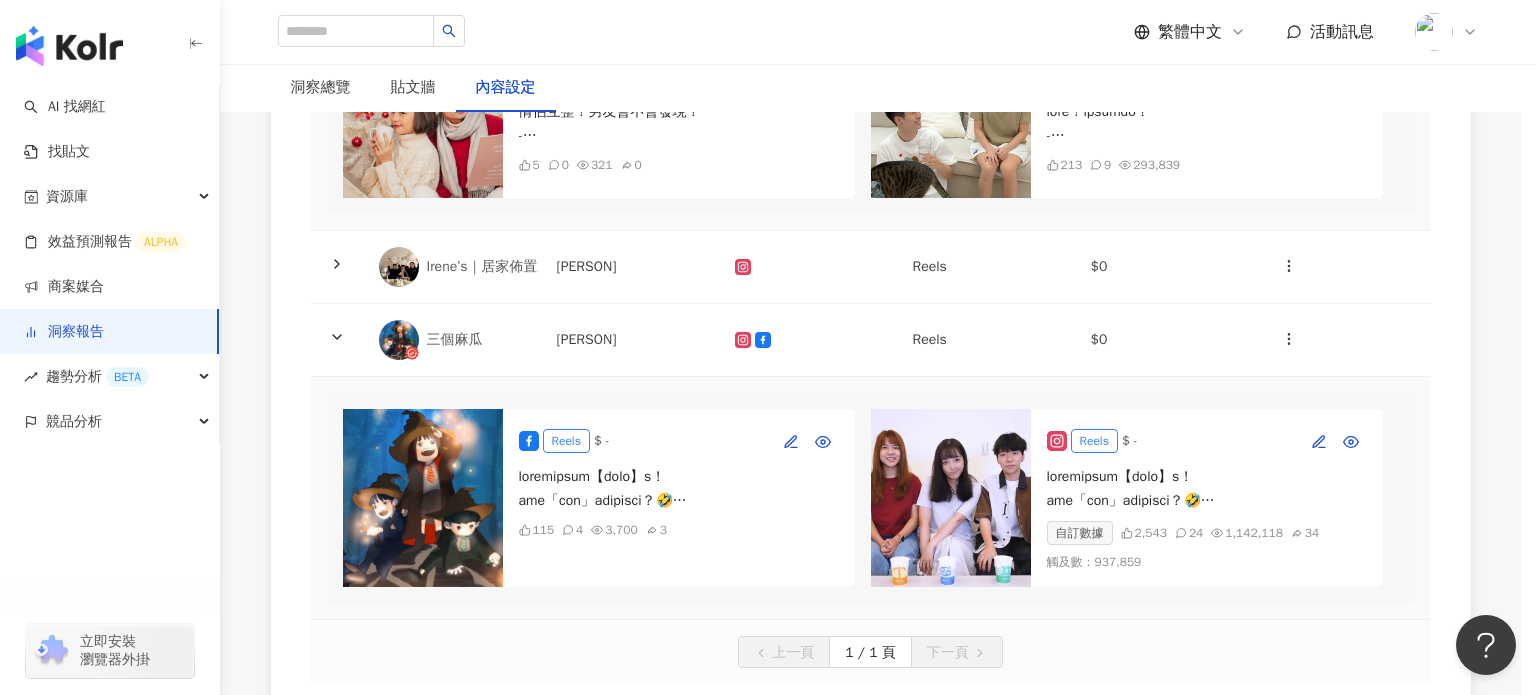type on "**********" 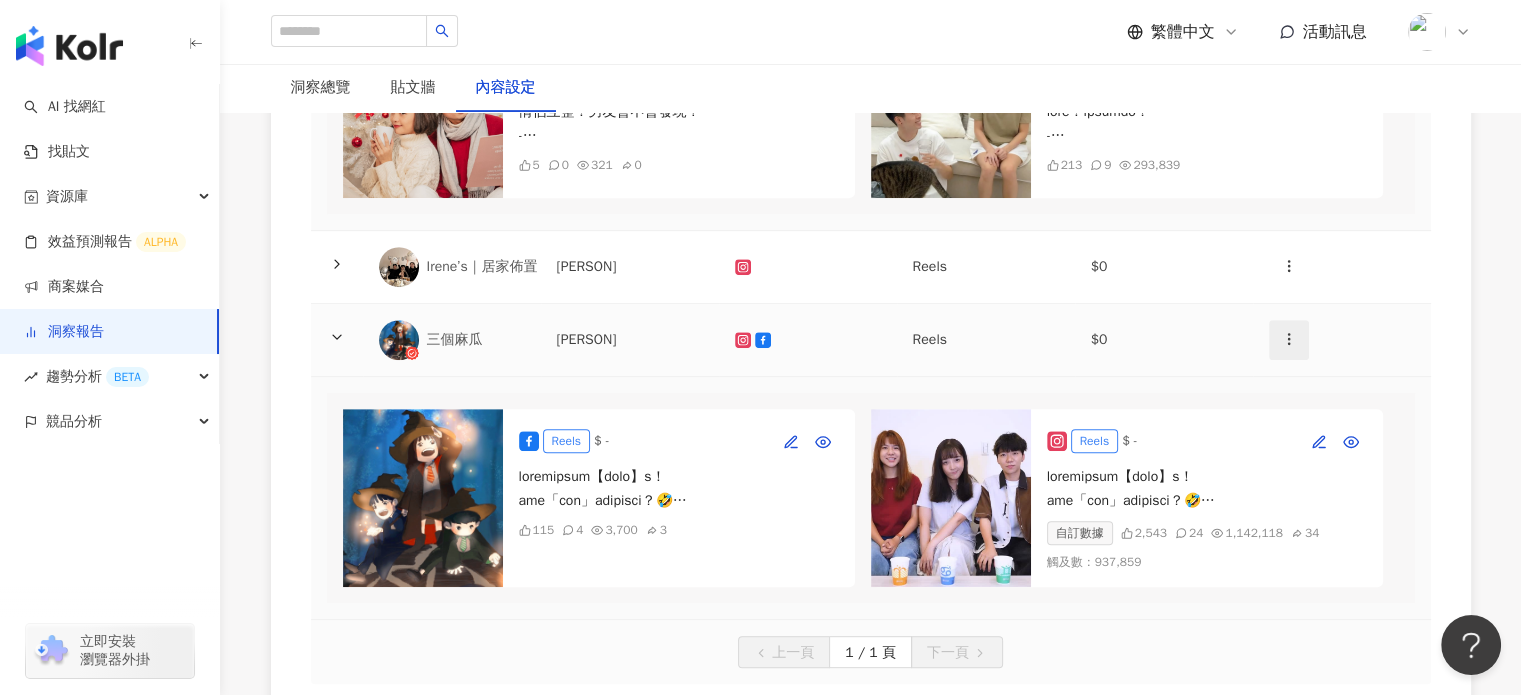 click 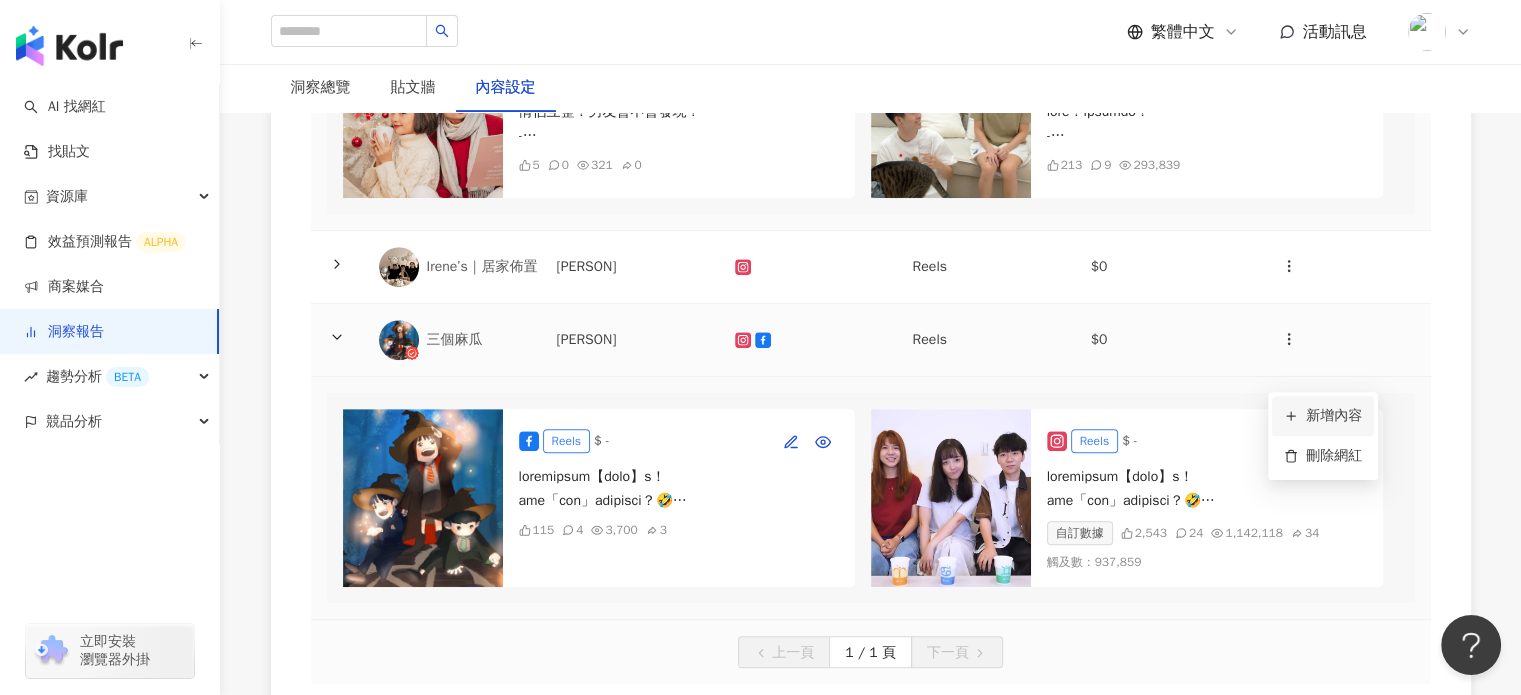 click on "新增內容" at bounding box center (1323, 416) 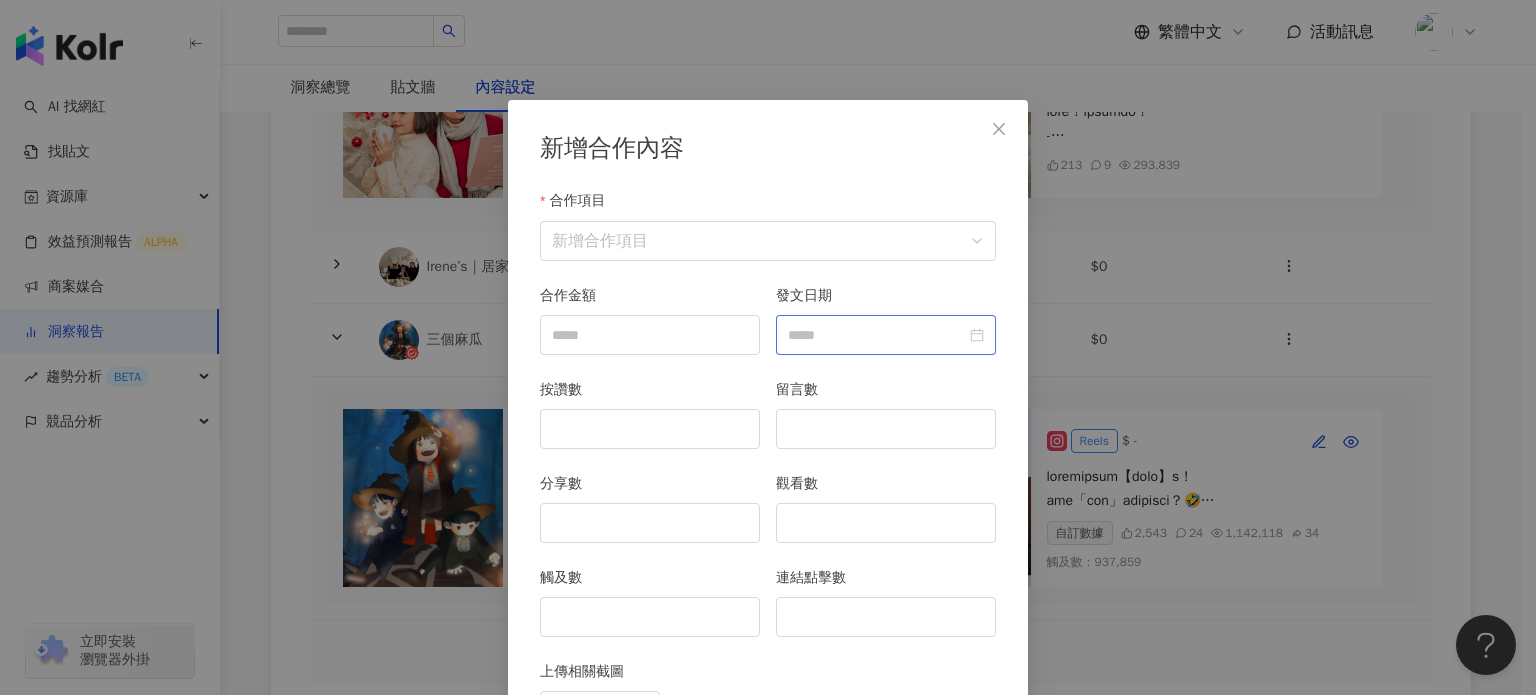 scroll, scrollTop: 100, scrollLeft: 0, axis: vertical 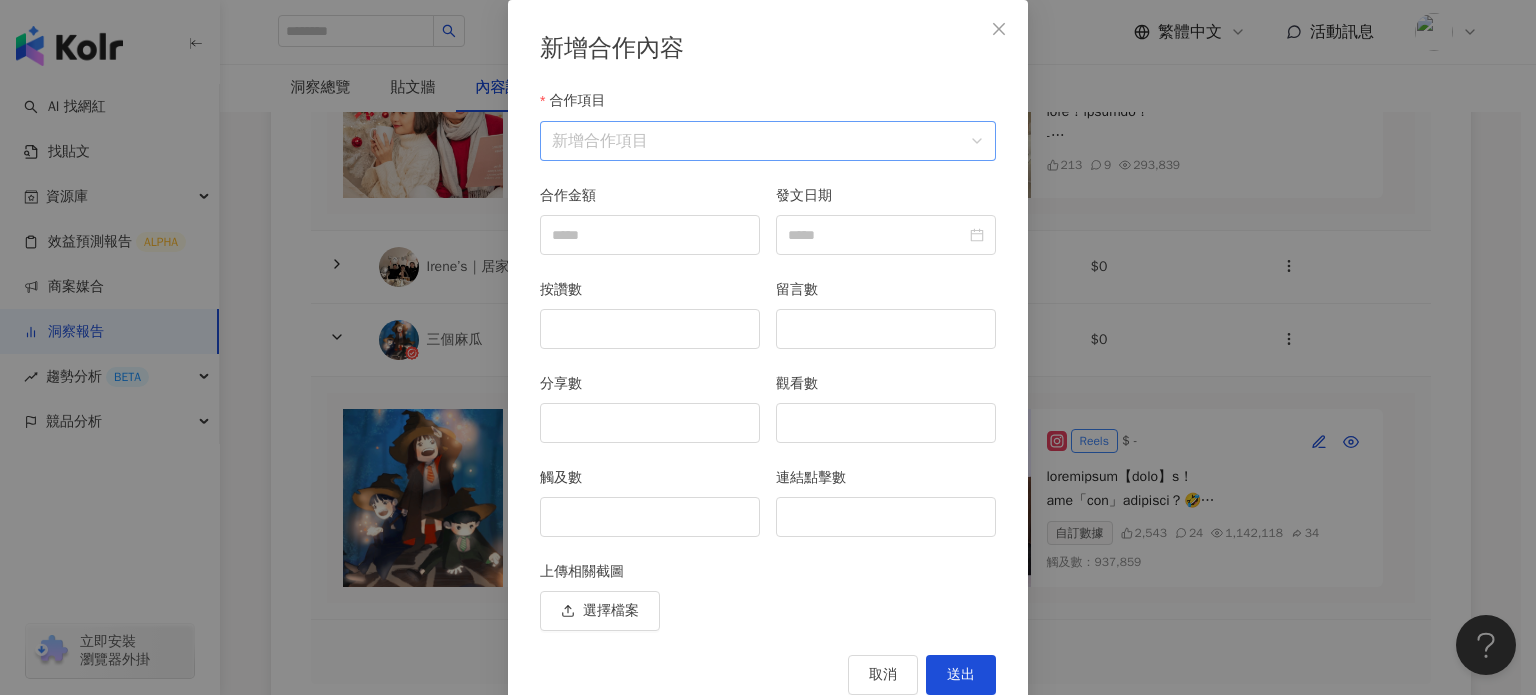 click on "合作項目" at bounding box center [768, 141] 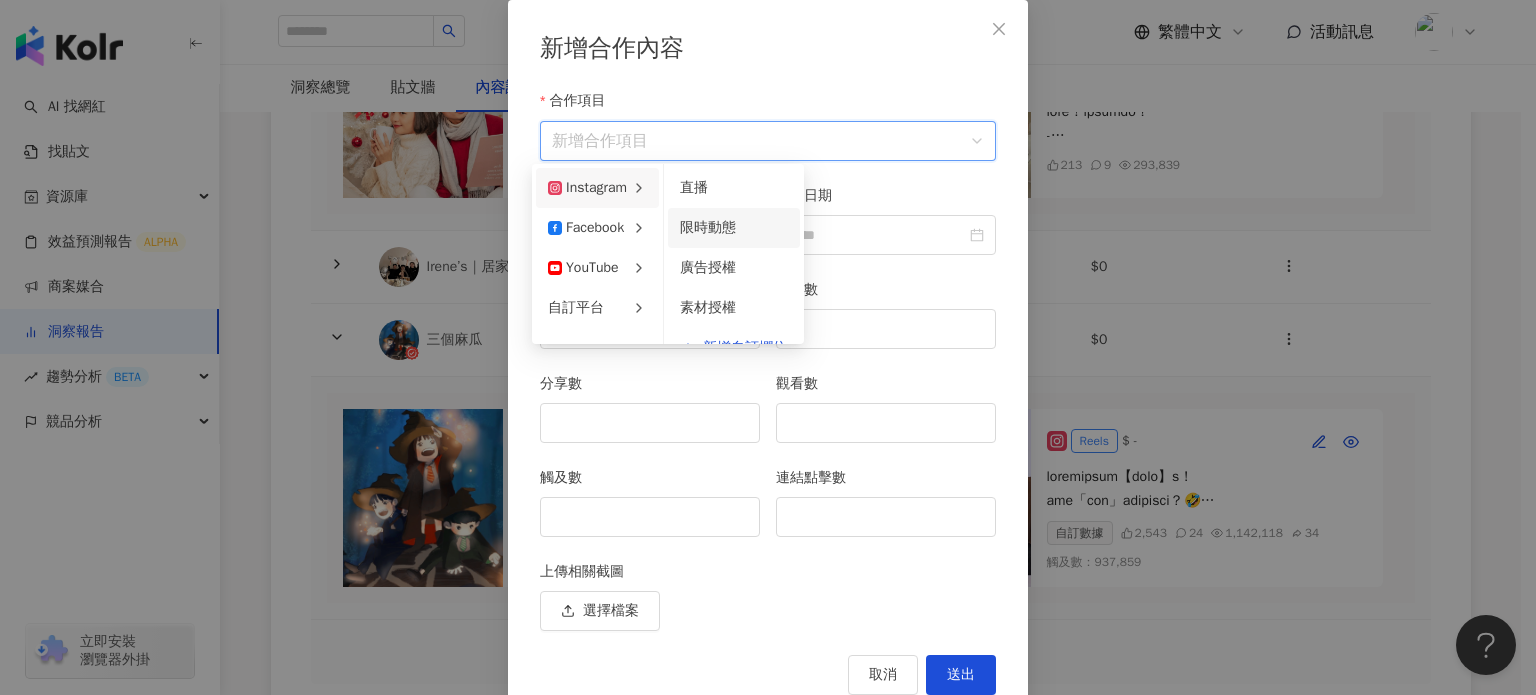 click on "限時動態" at bounding box center (708, 227) 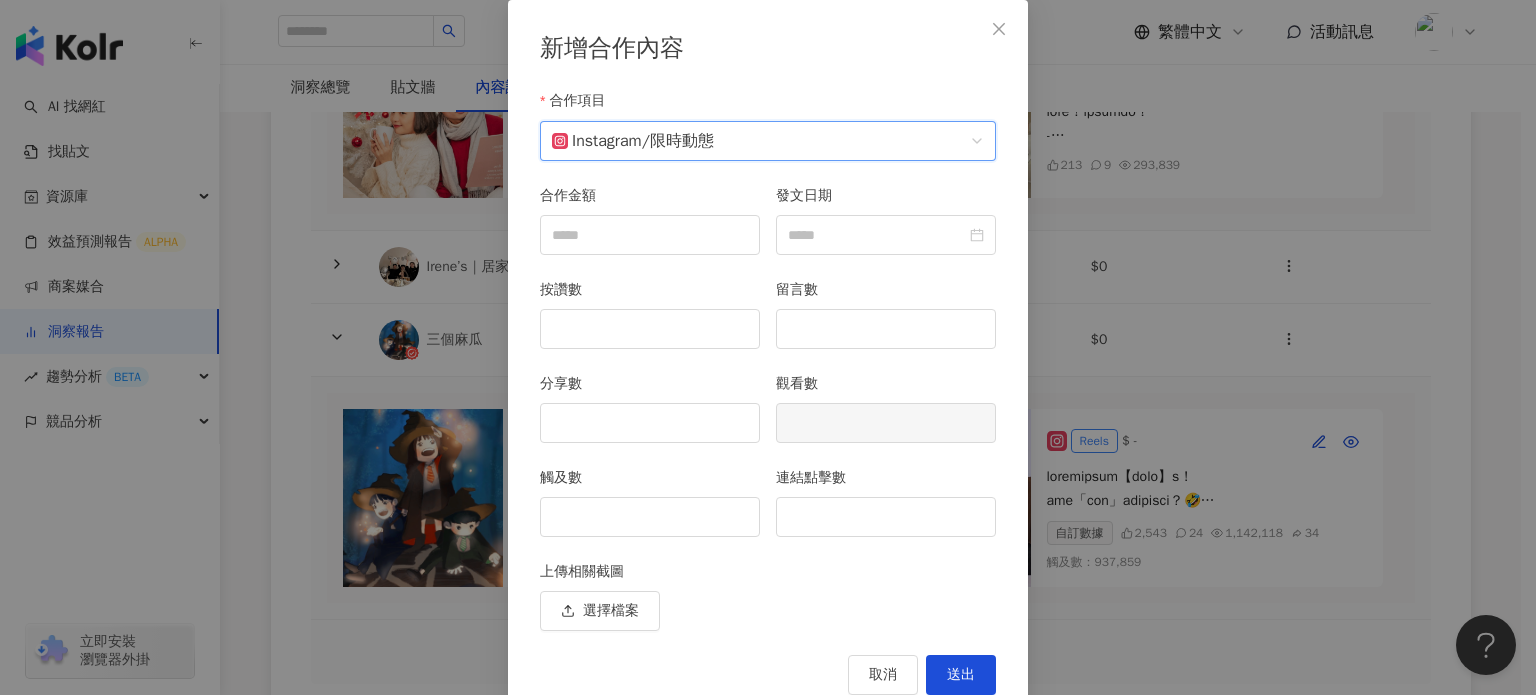 scroll, scrollTop: 145, scrollLeft: 0, axis: vertical 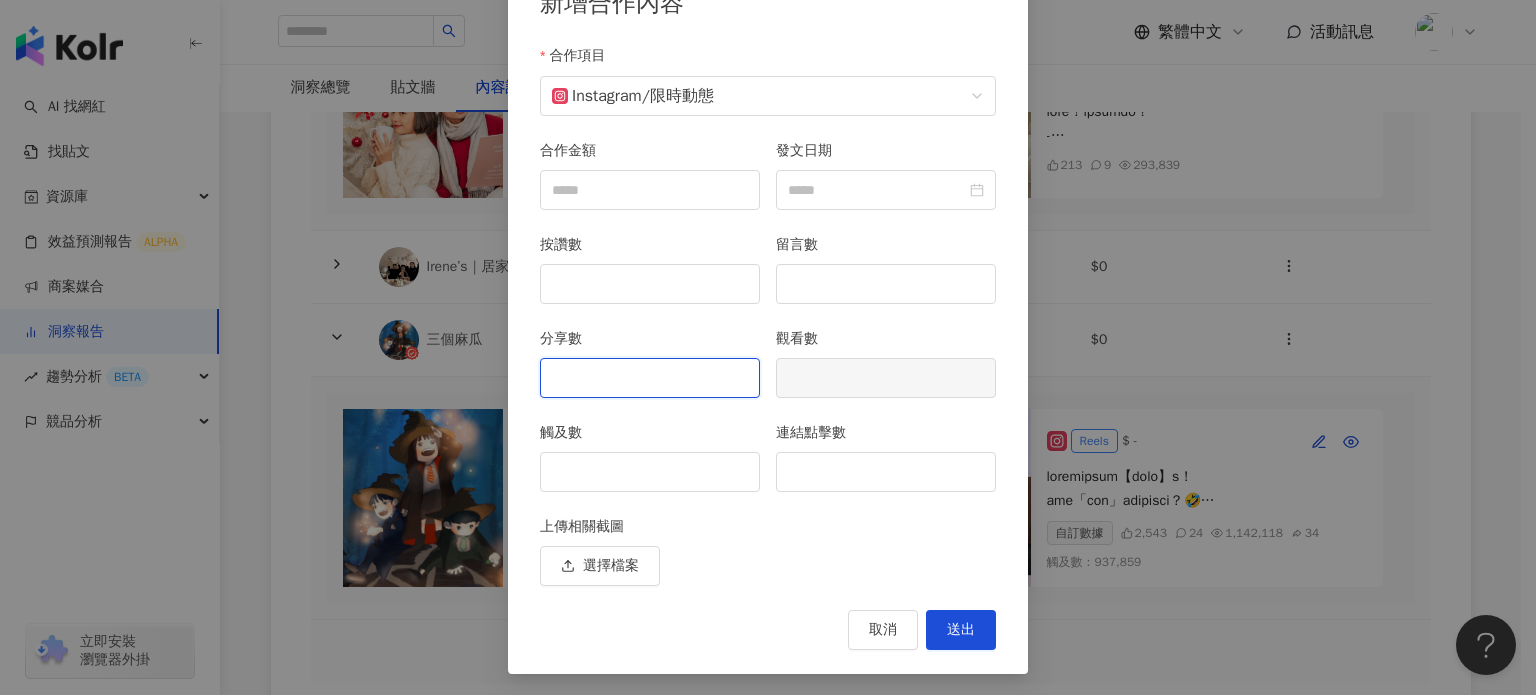 click on "分享數" at bounding box center (650, 378) 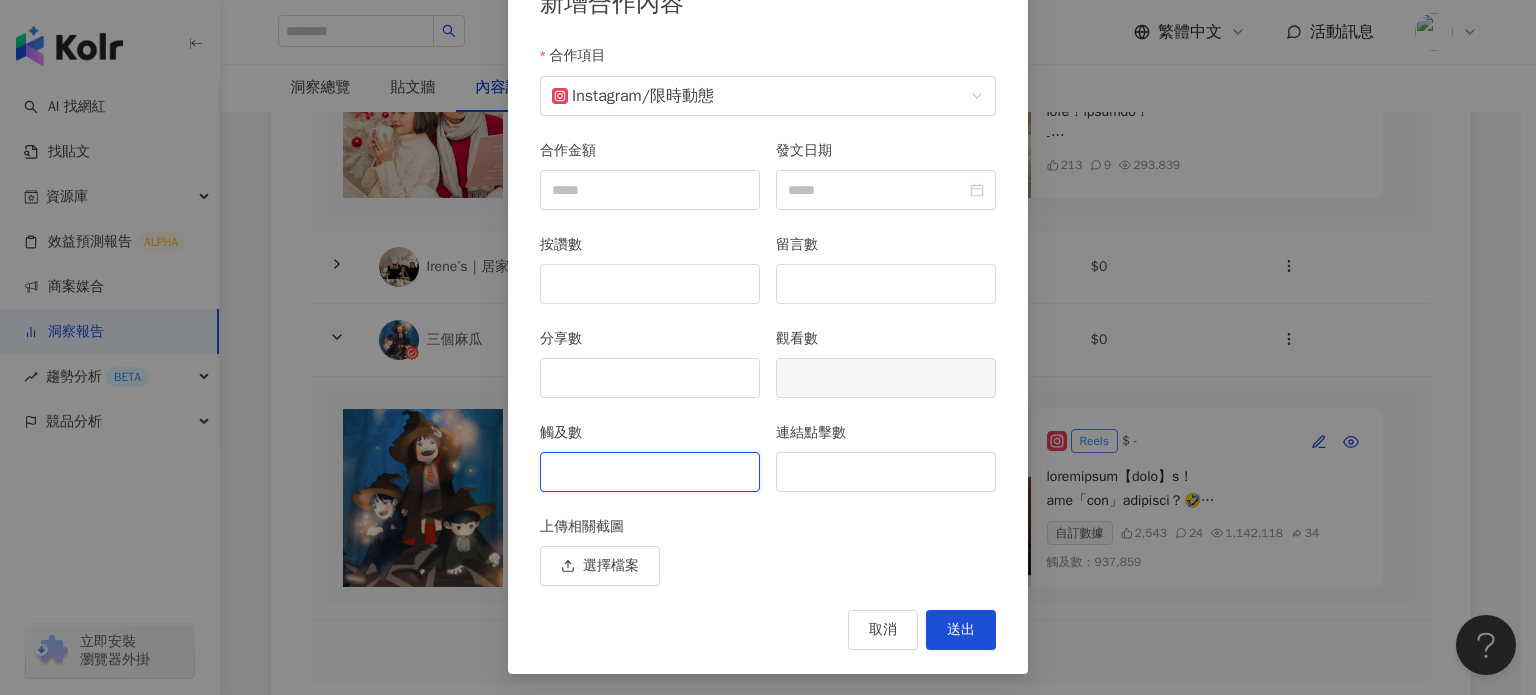 click on "觸及數" at bounding box center [650, 472] 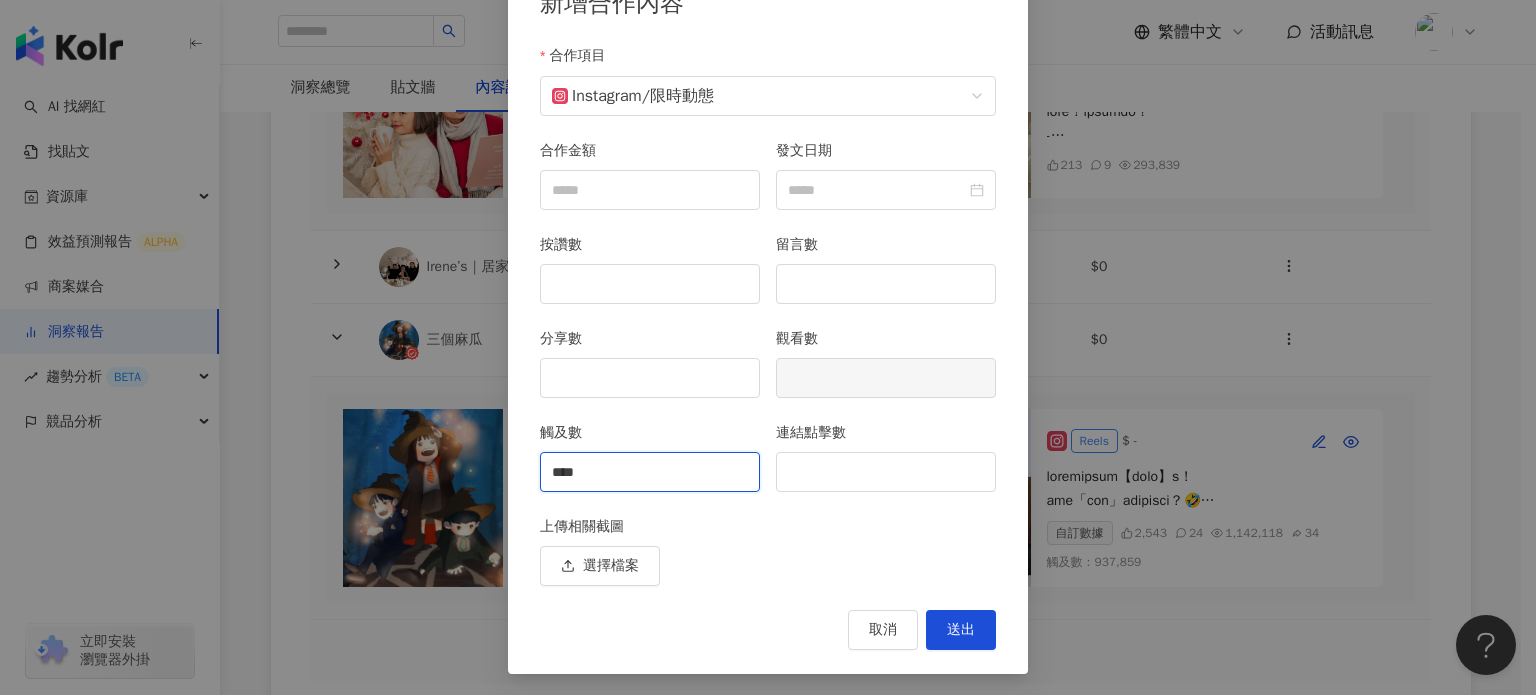 type on "****" 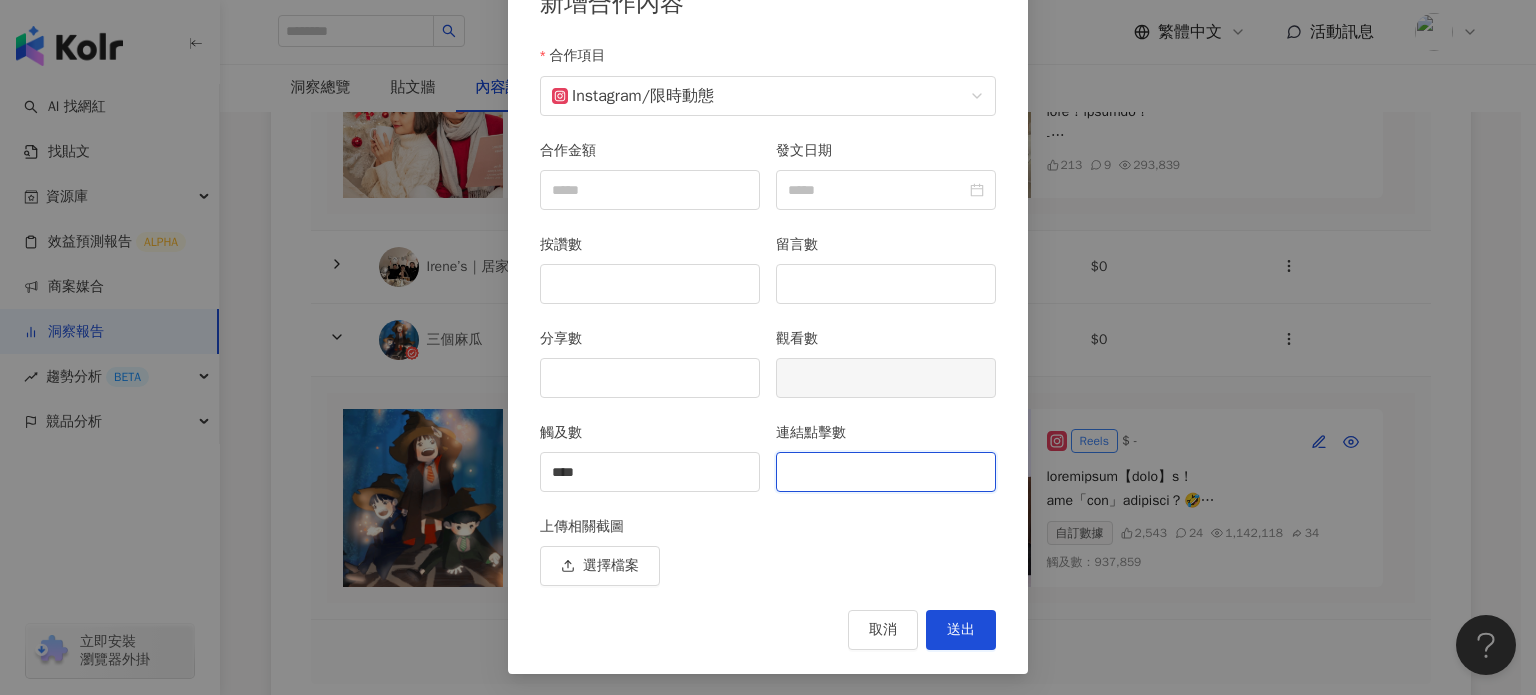 click on "連結點擊數" at bounding box center [886, 472] 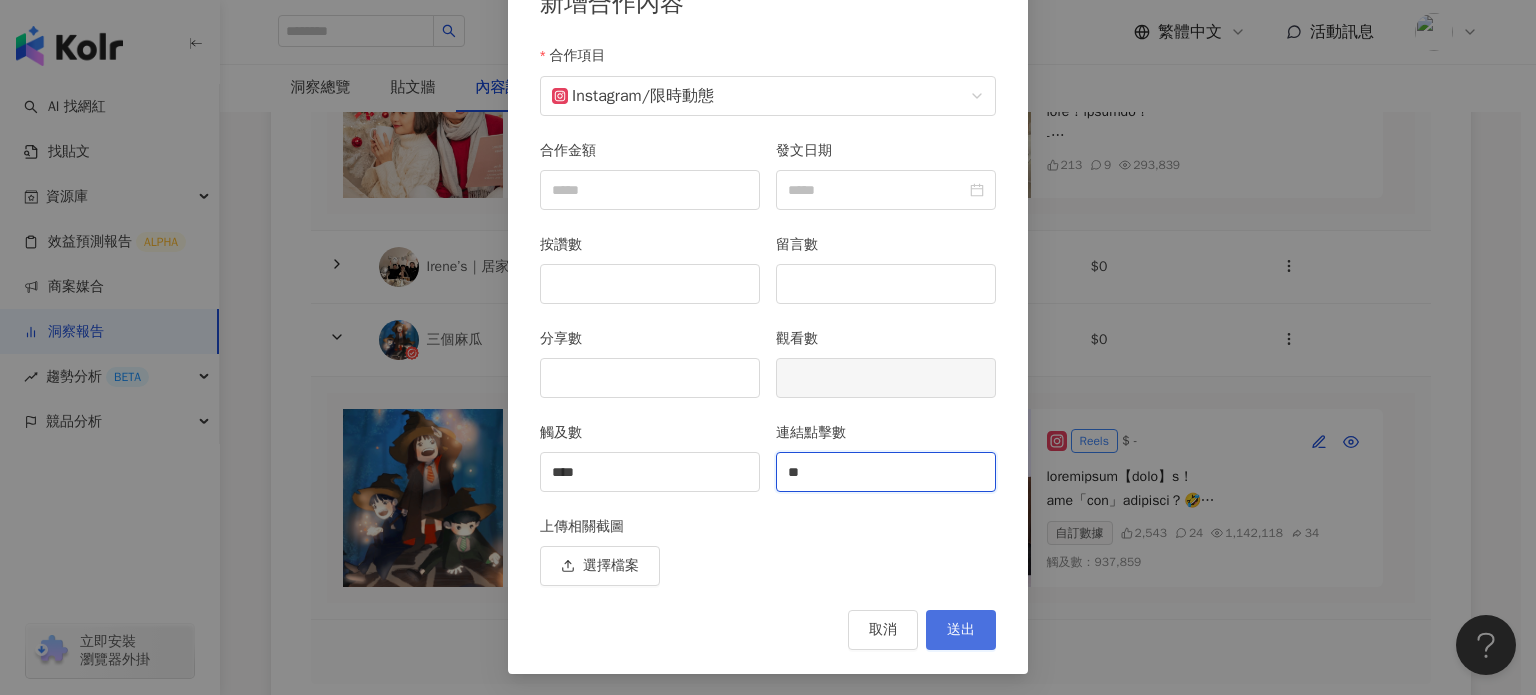 type on "**" 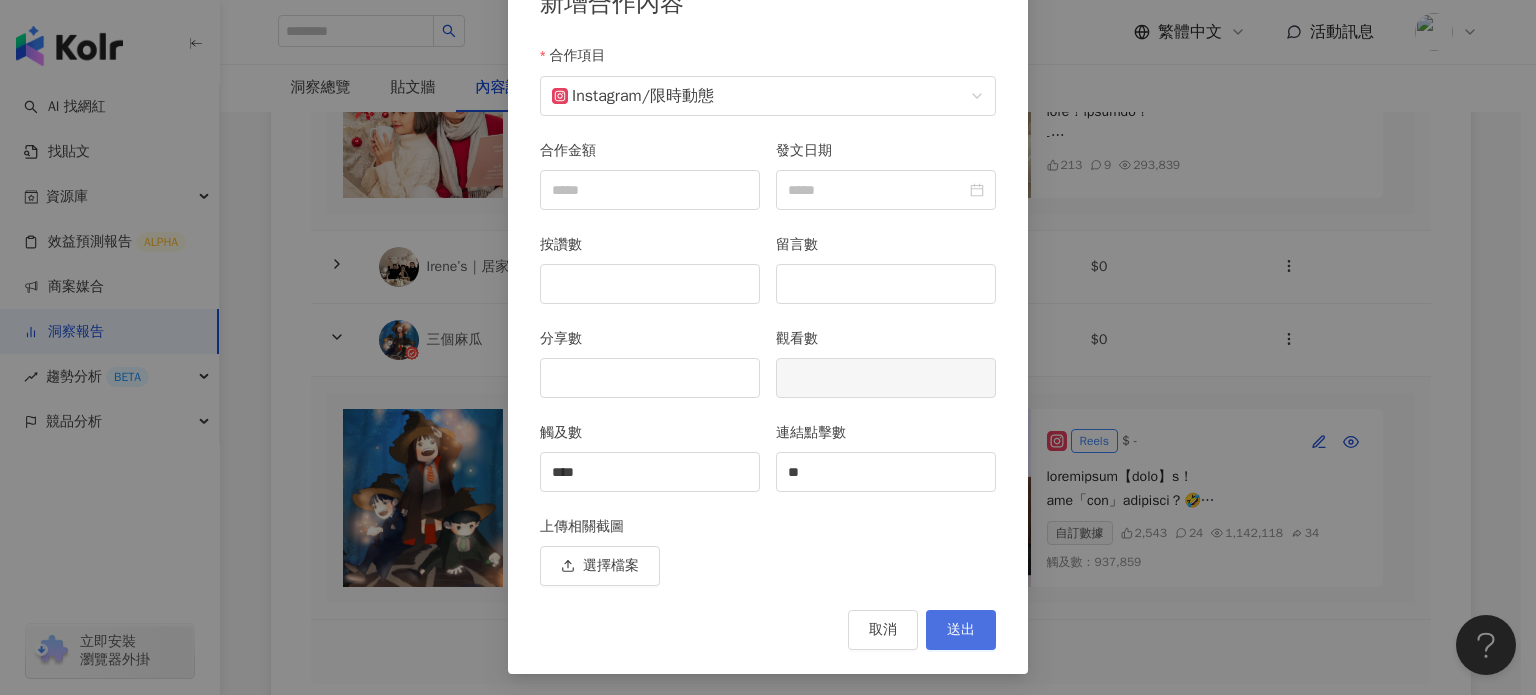 click on "送出" at bounding box center [961, 630] 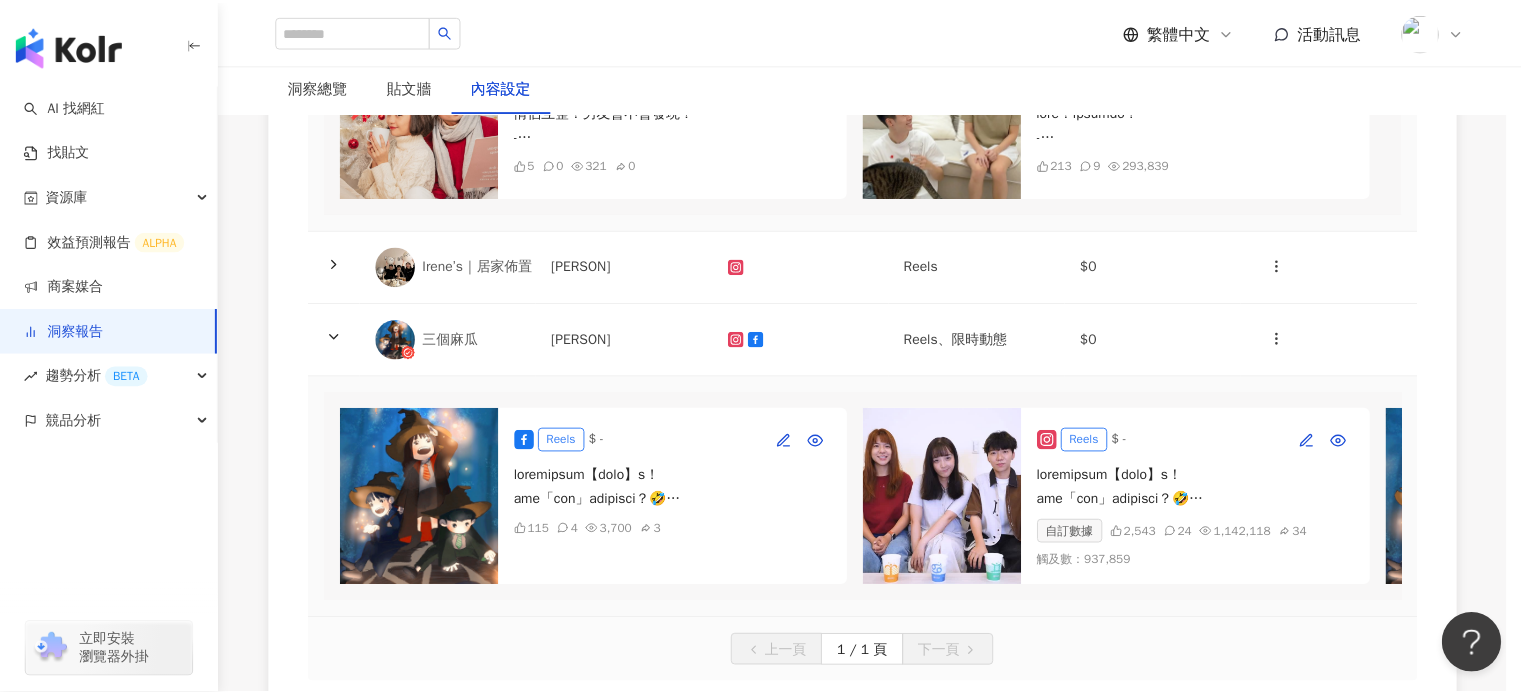 scroll, scrollTop: 45, scrollLeft: 0, axis: vertical 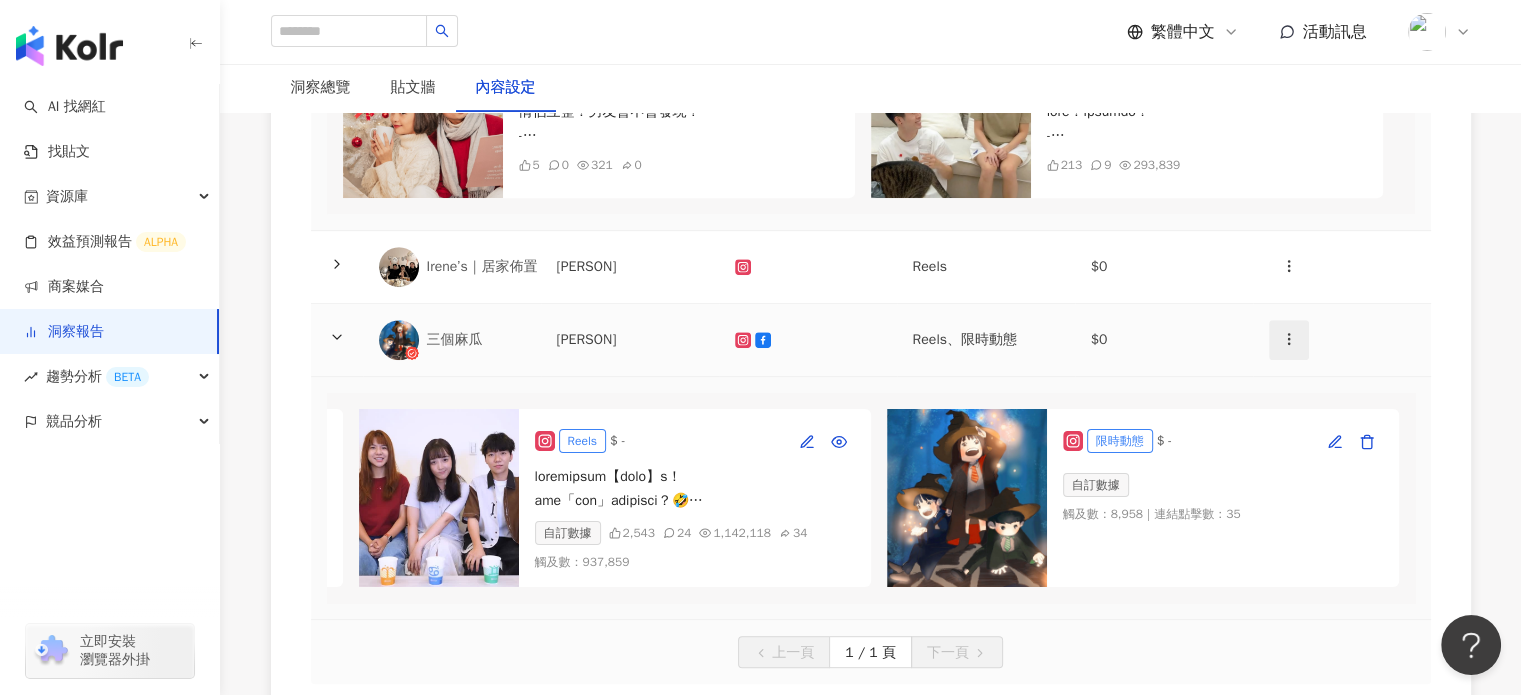 click at bounding box center (1289, 340) 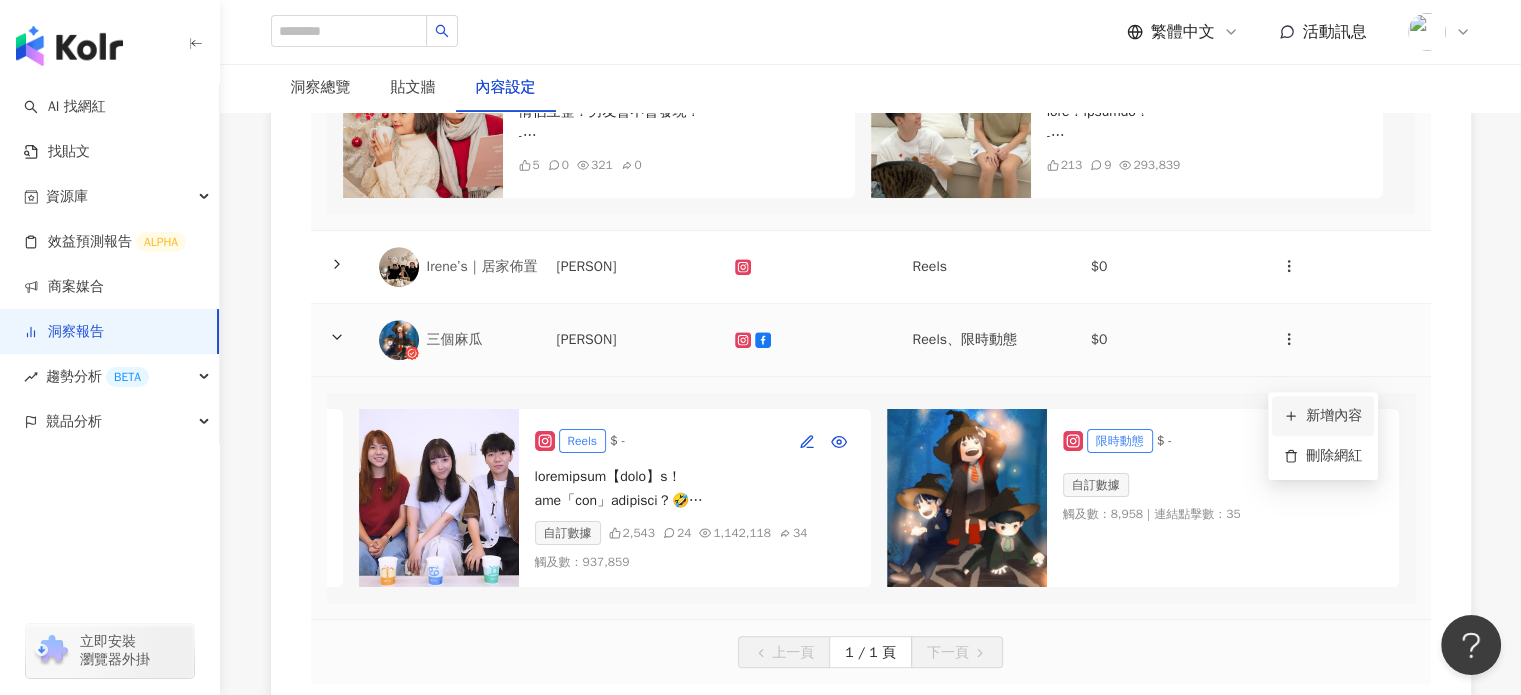click on "新增內容" at bounding box center (1323, 416) 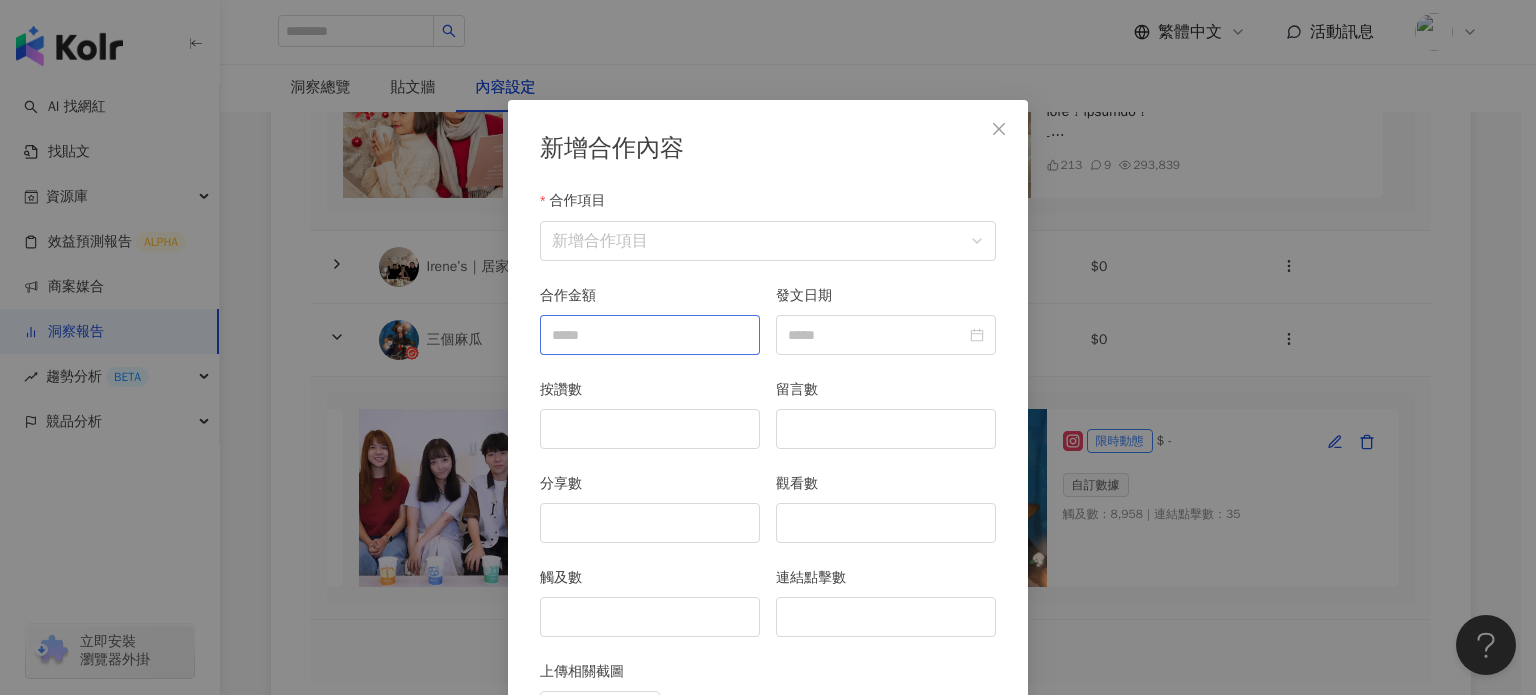 scroll, scrollTop: 100, scrollLeft: 0, axis: vertical 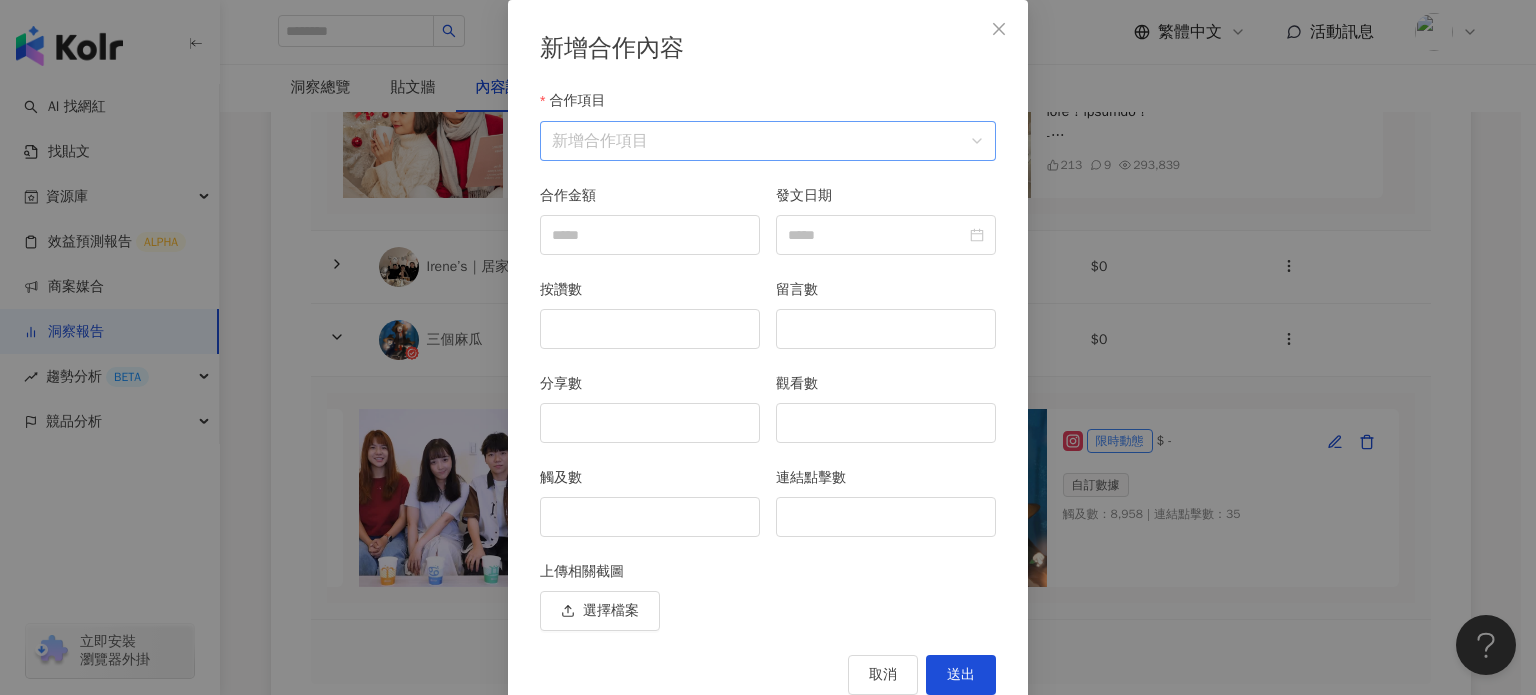 click on "合作項目" at bounding box center [768, 141] 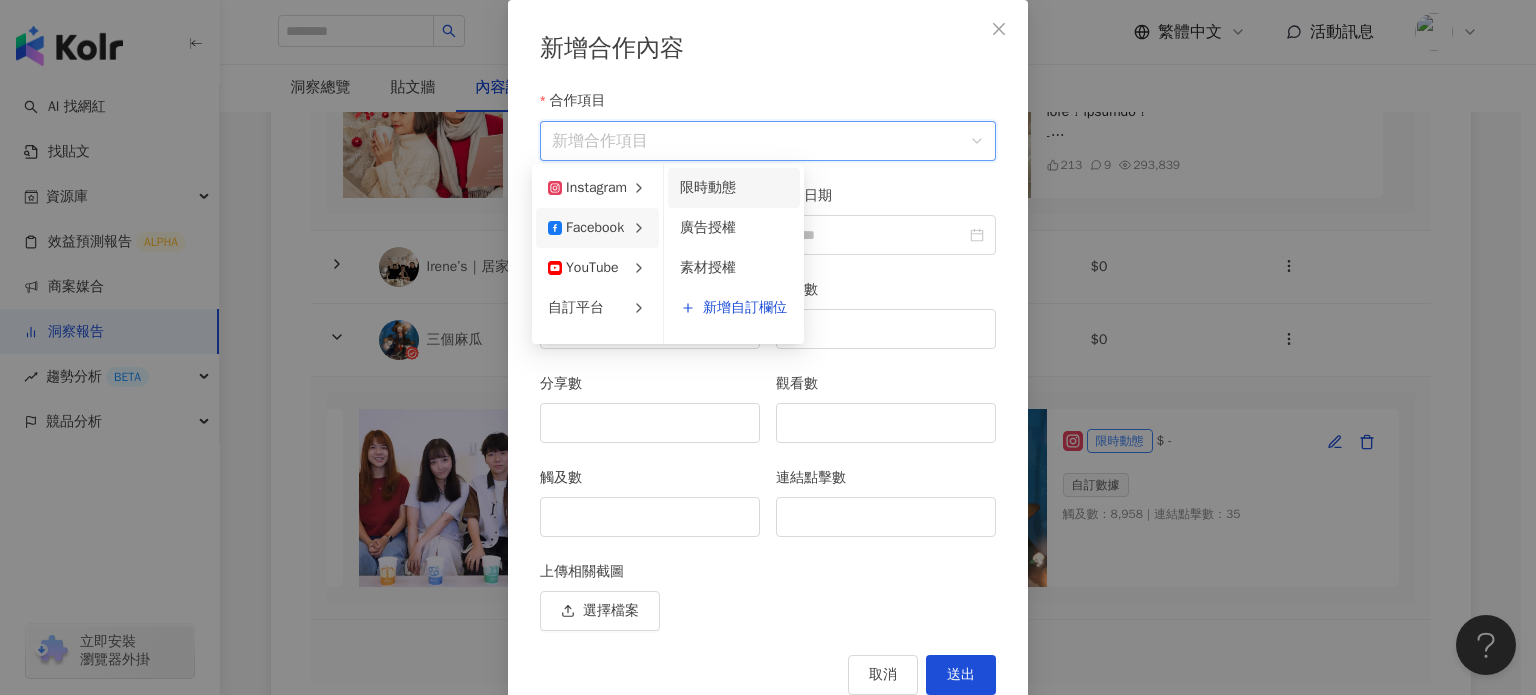 click on "限時動態" at bounding box center (708, 187) 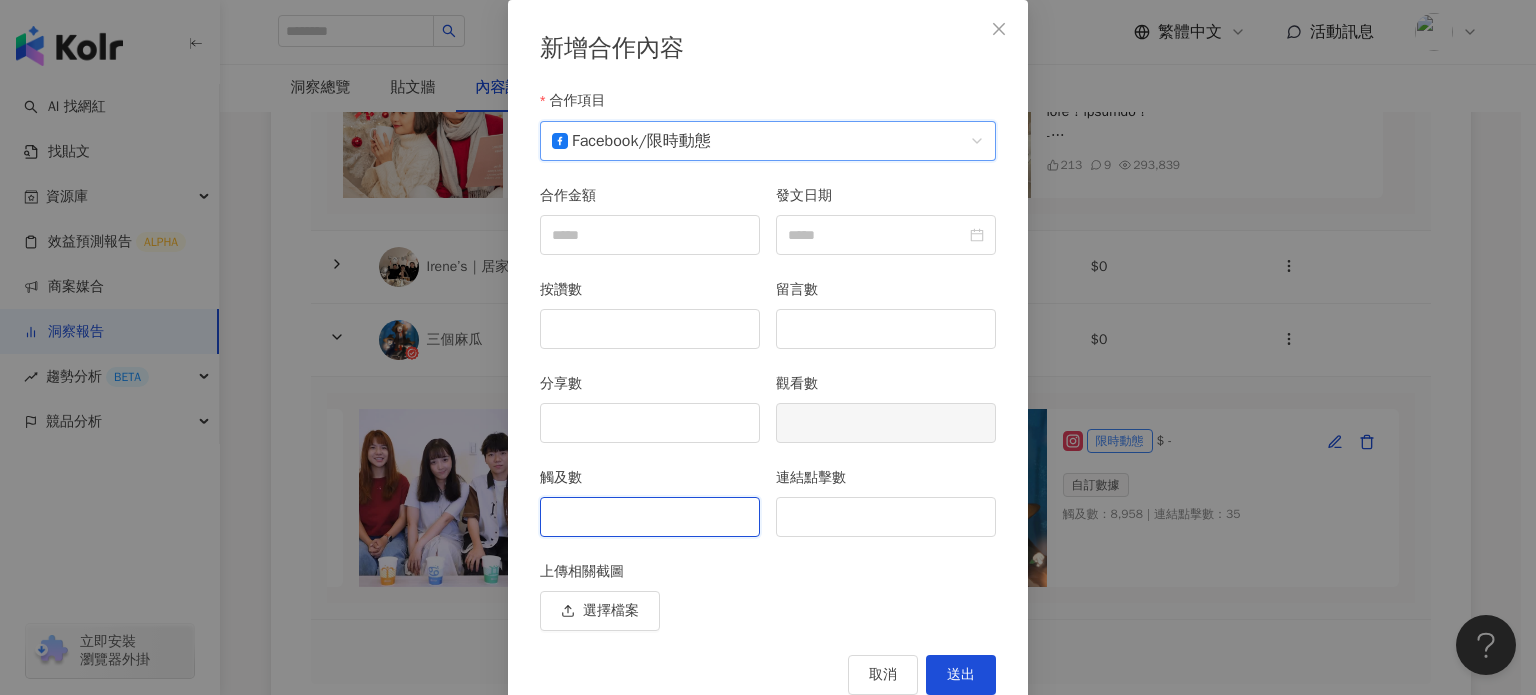 click at bounding box center (650, 517) 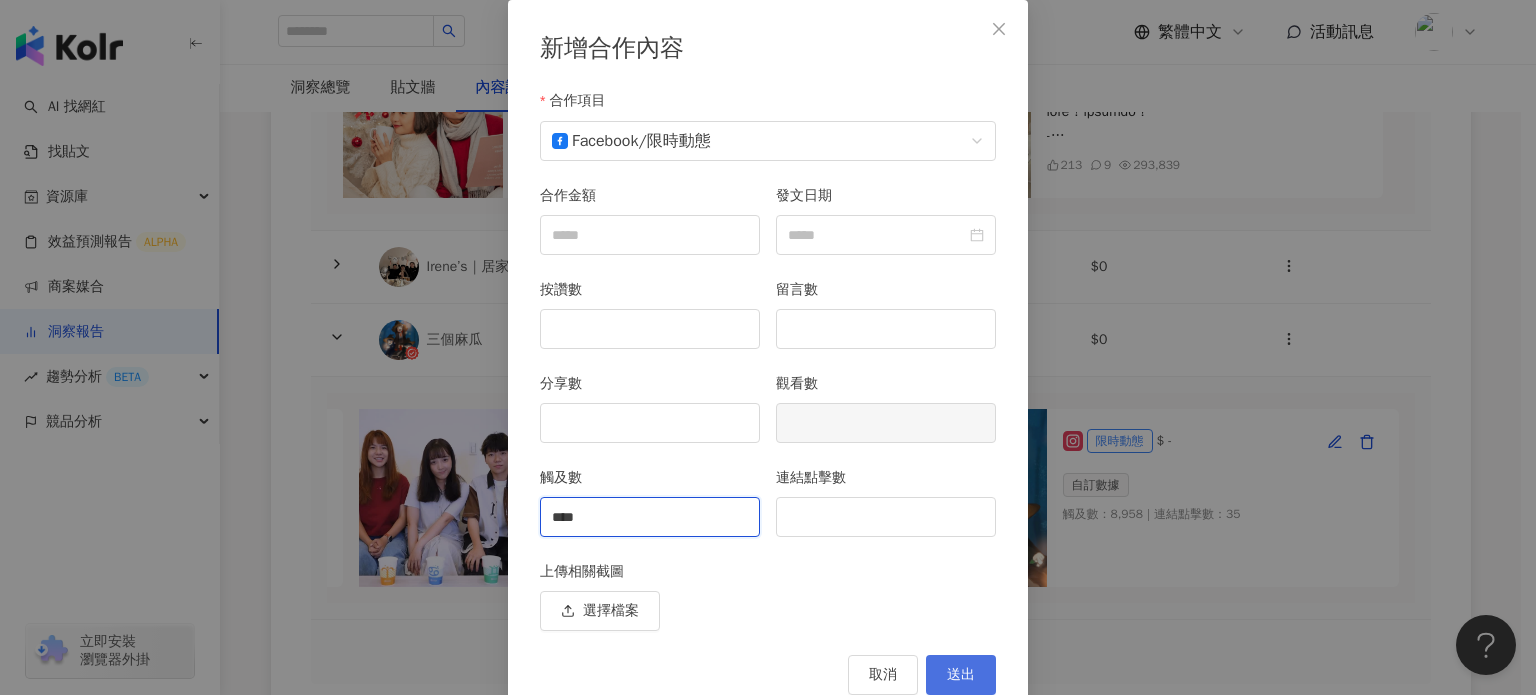 type on "****" 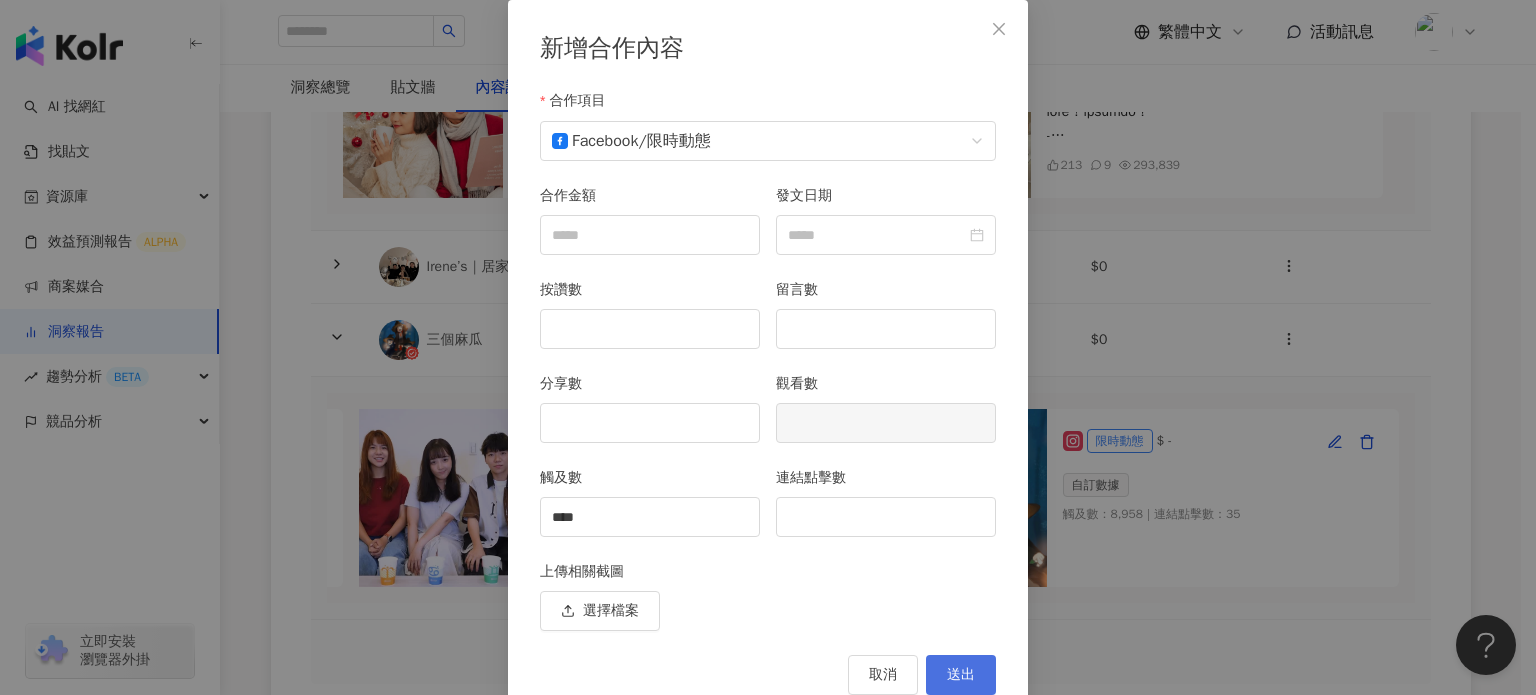 click on "新增合作內容 合作項目 Facebook  /  限時動態 合作項目   合作金額 發文日期 按讚數 留言數 分享數 觀看數 觸及數 **** 連結點擊數 上傳相關截圖 選擇檔案 取消 送出" at bounding box center (768, 359) 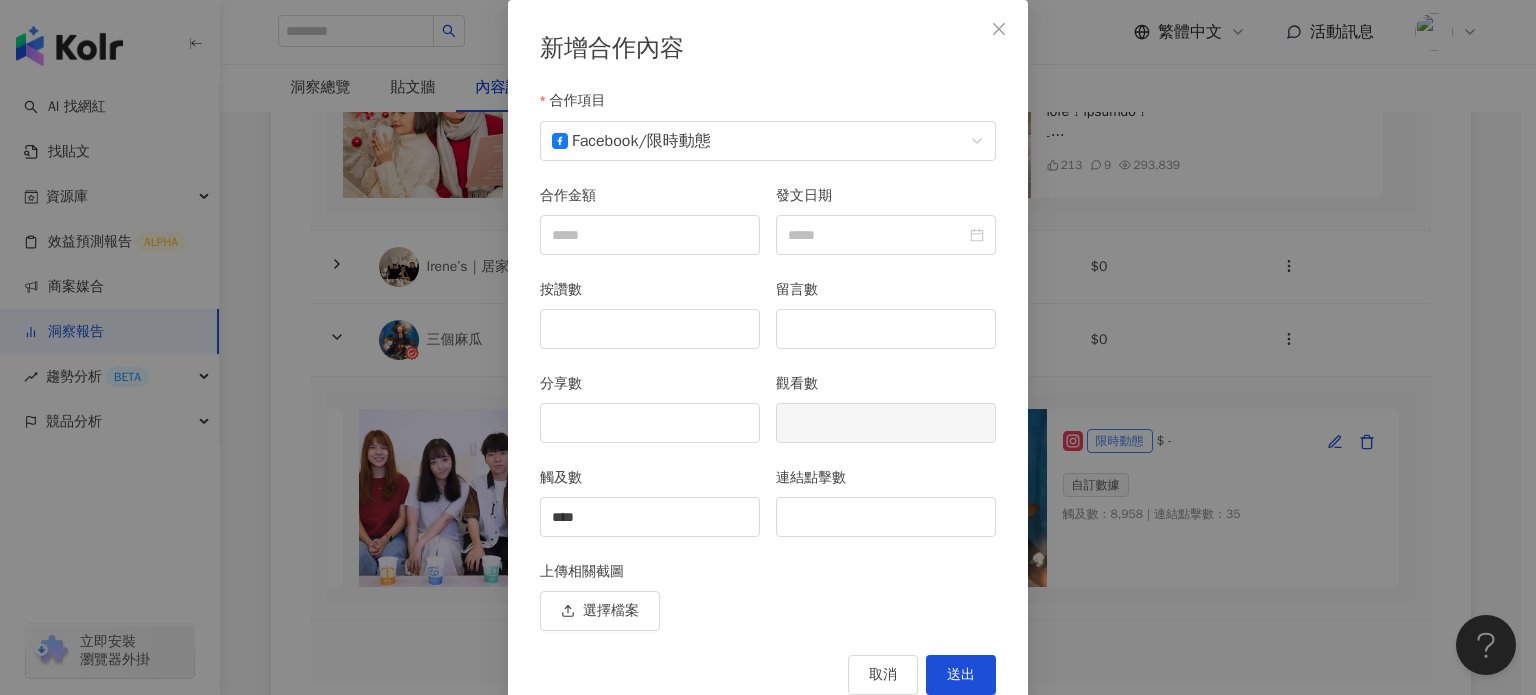 drag, startPoint x: 940, startPoint y: 676, endPoint x: 852, endPoint y: 357, distance: 330.9154 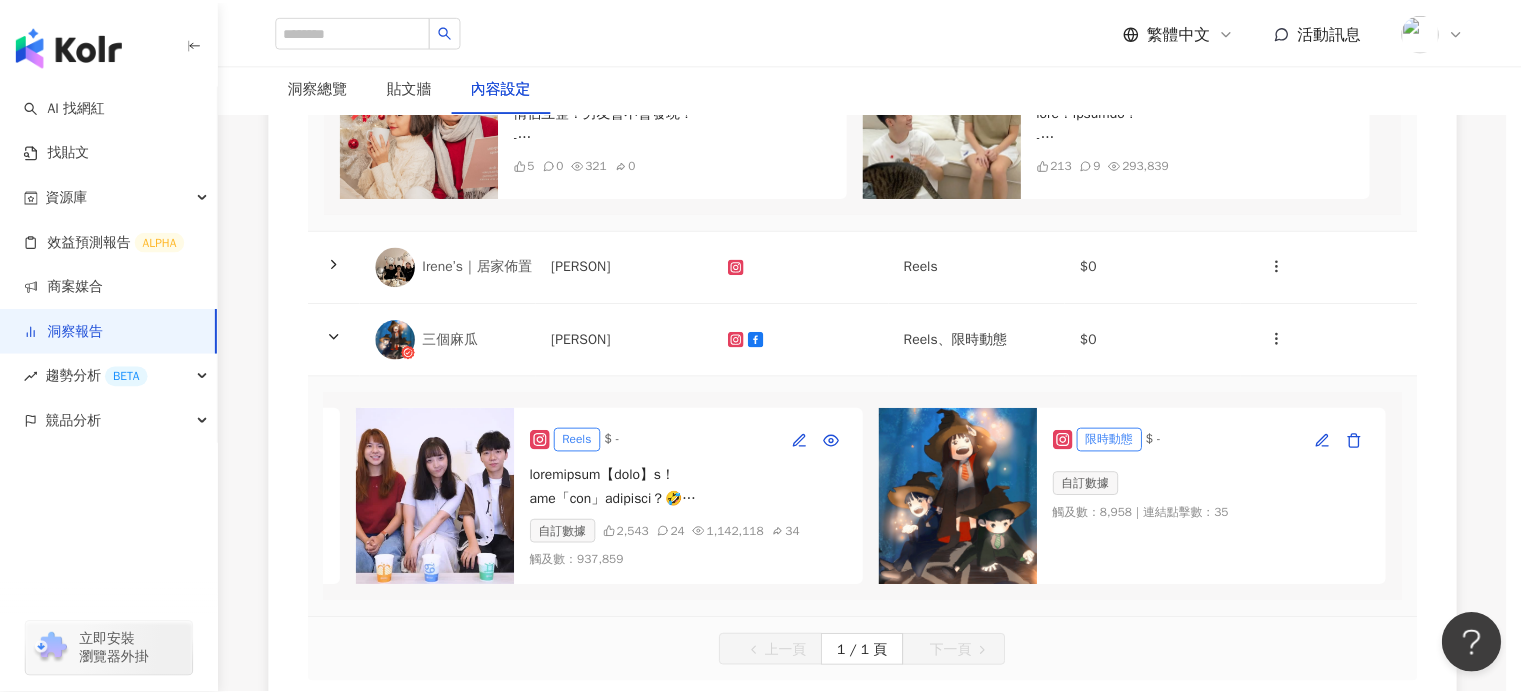 scroll, scrollTop: 45, scrollLeft: 0, axis: vertical 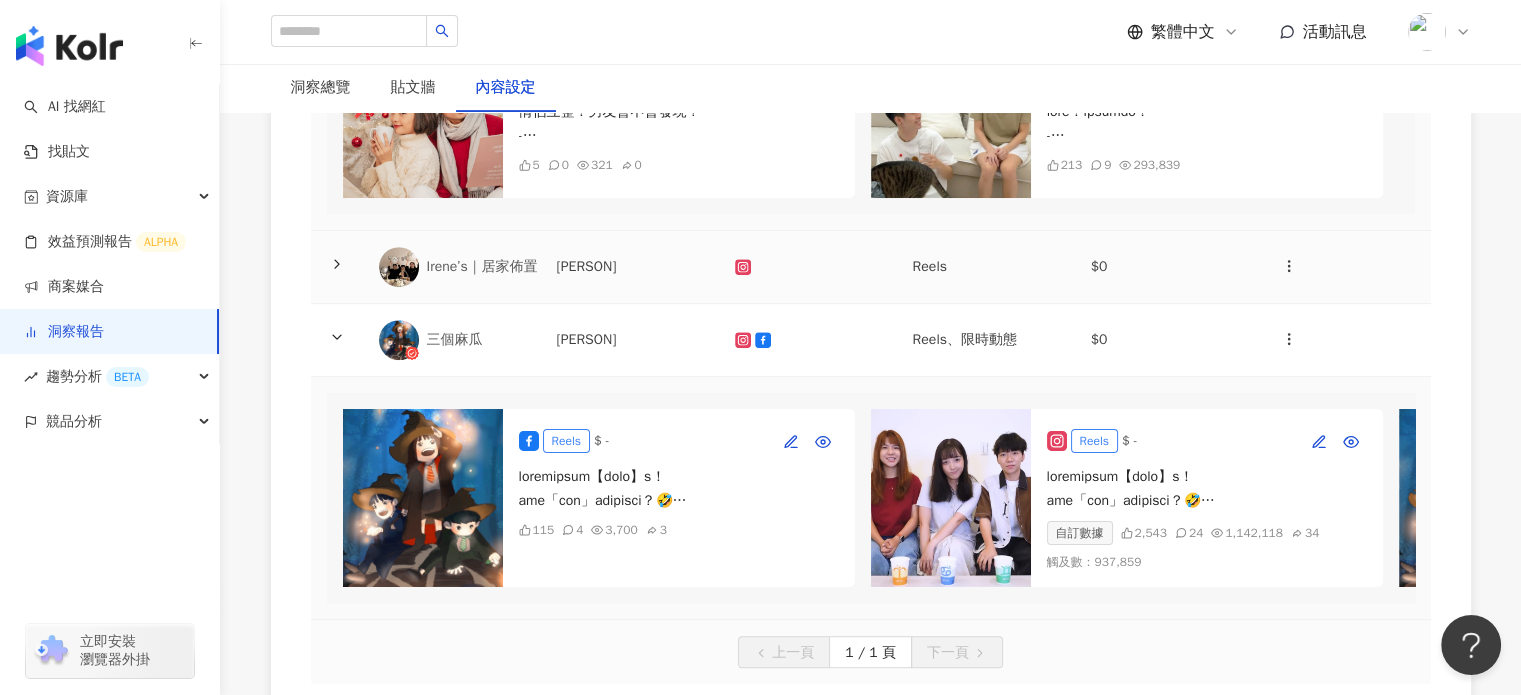 click on "25,839" at bounding box center [630, 267] 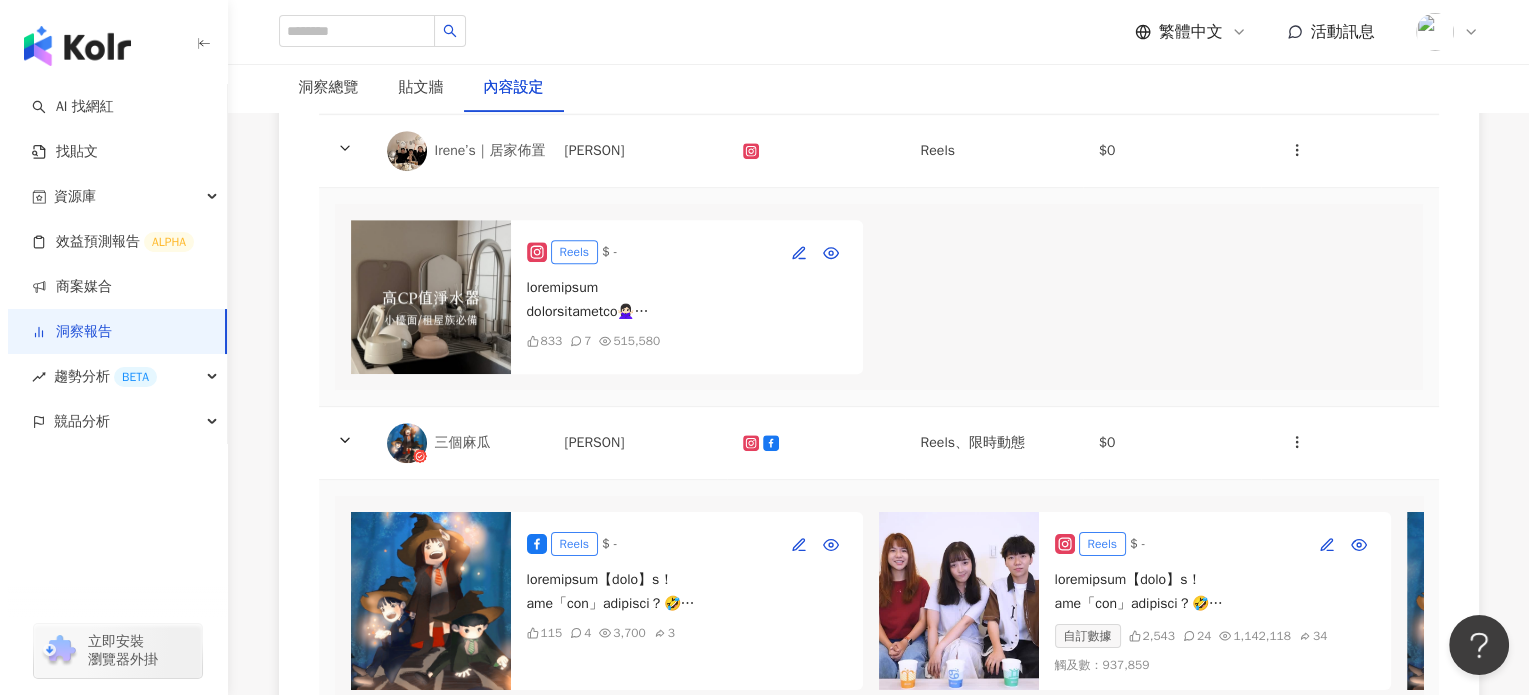 scroll, scrollTop: 800, scrollLeft: 0, axis: vertical 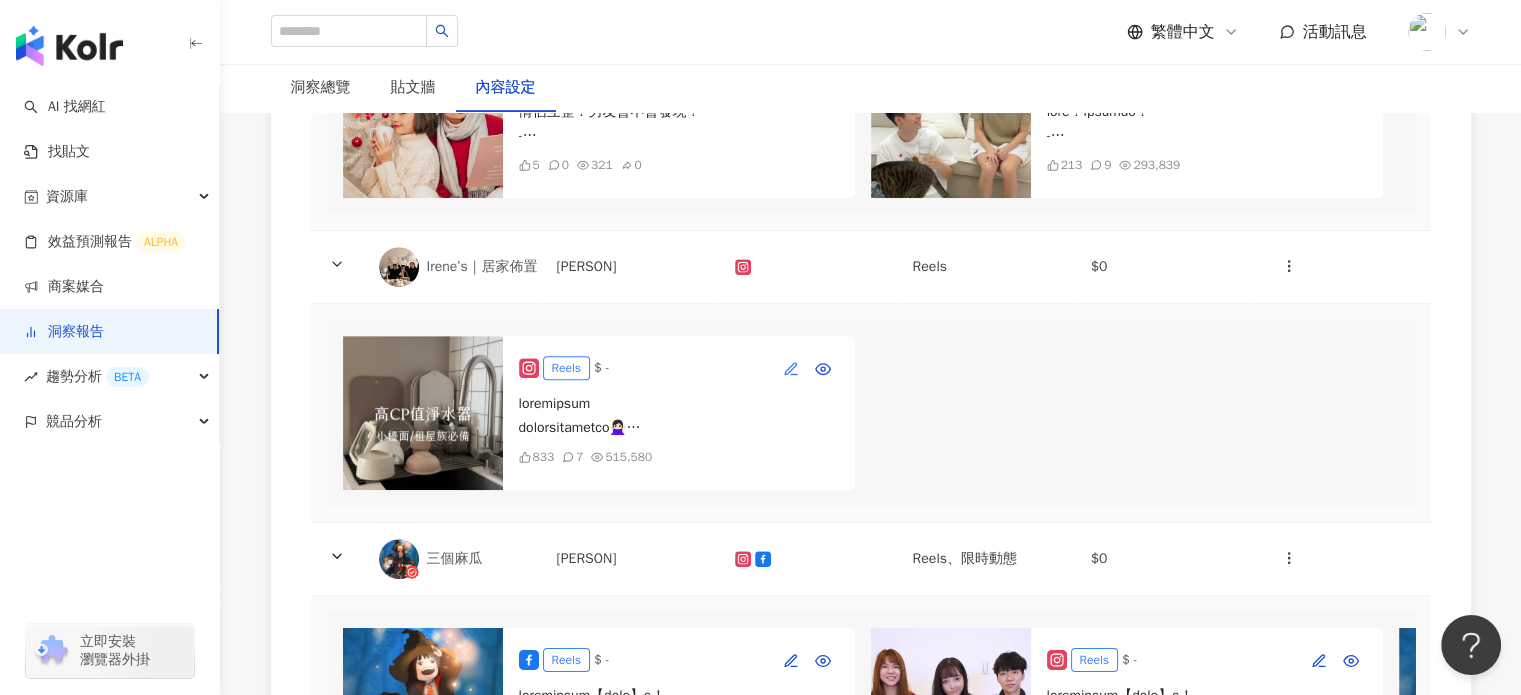 click 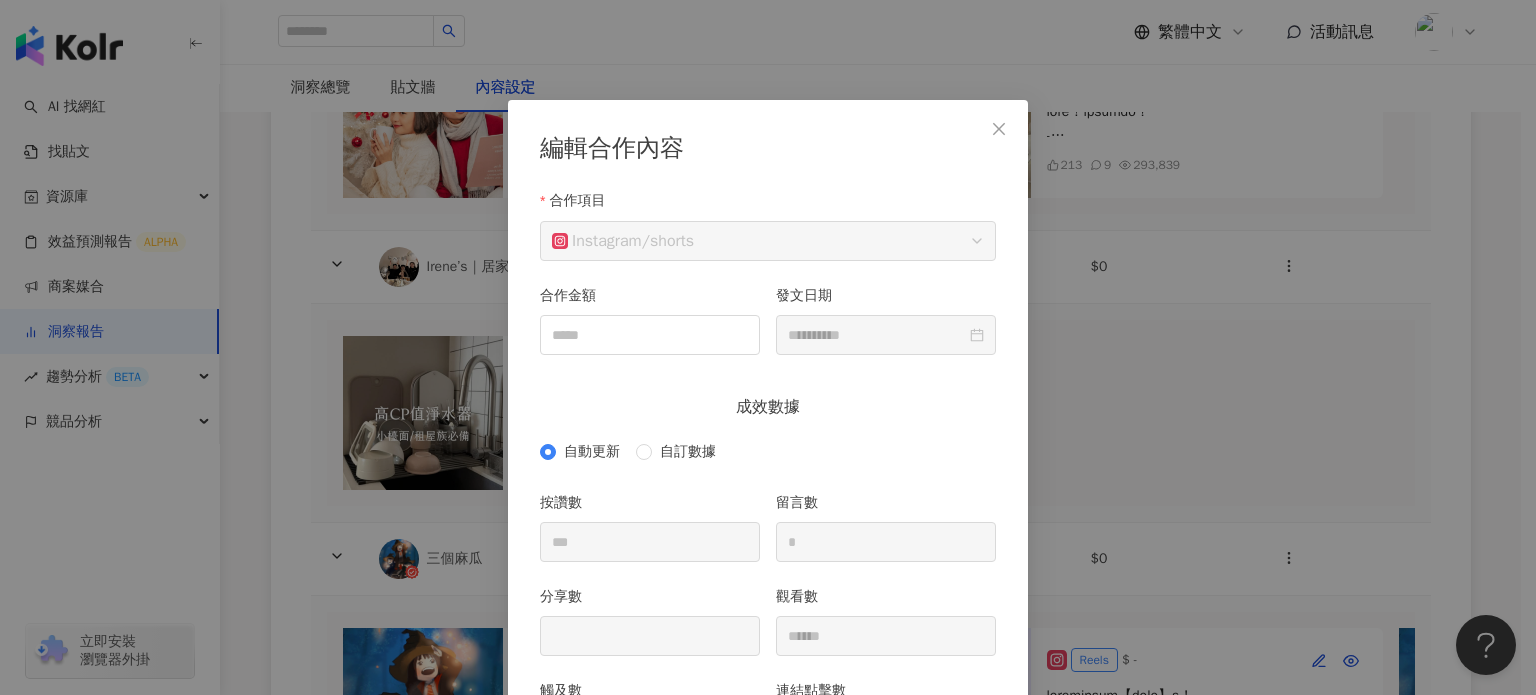 scroll, scrollTop: 100, scrollLeft: 0, axis: vertical 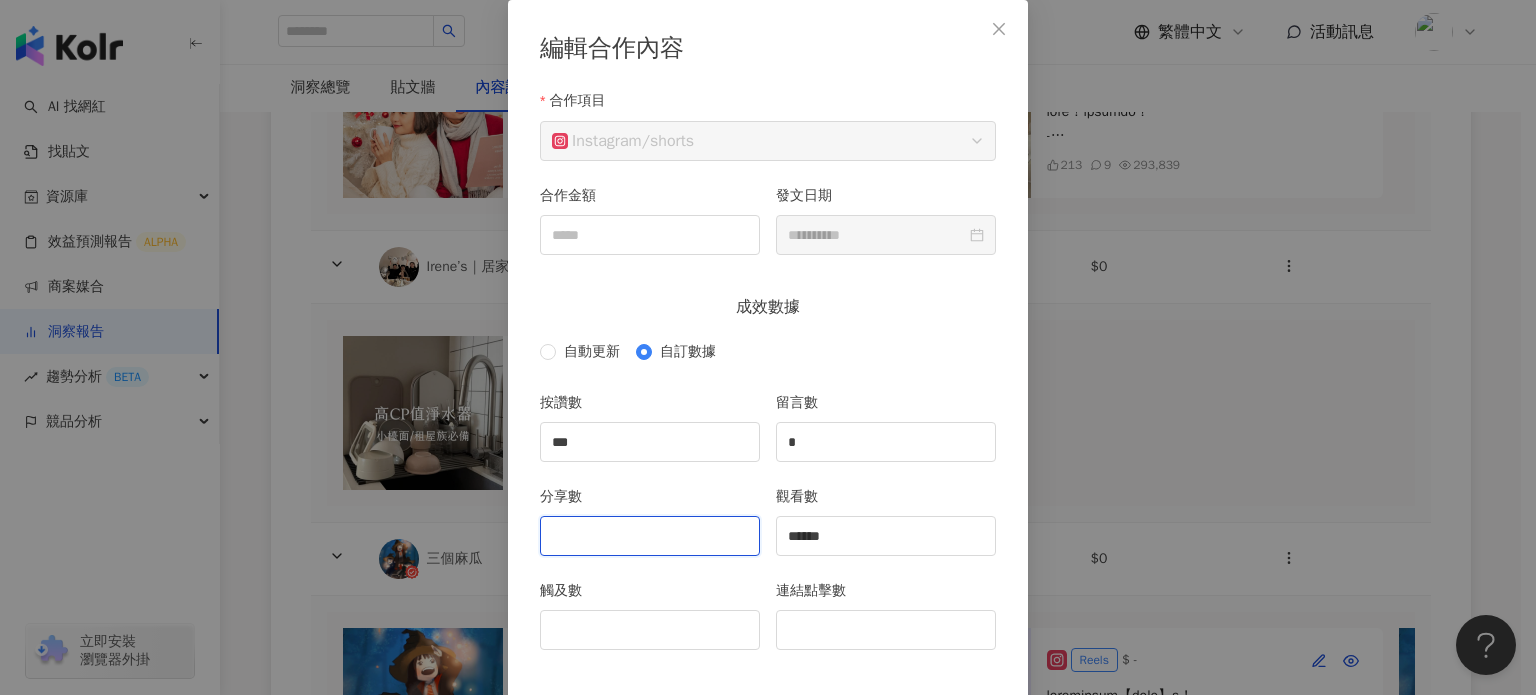 click on "分享數" at bounding box center [650, 536] 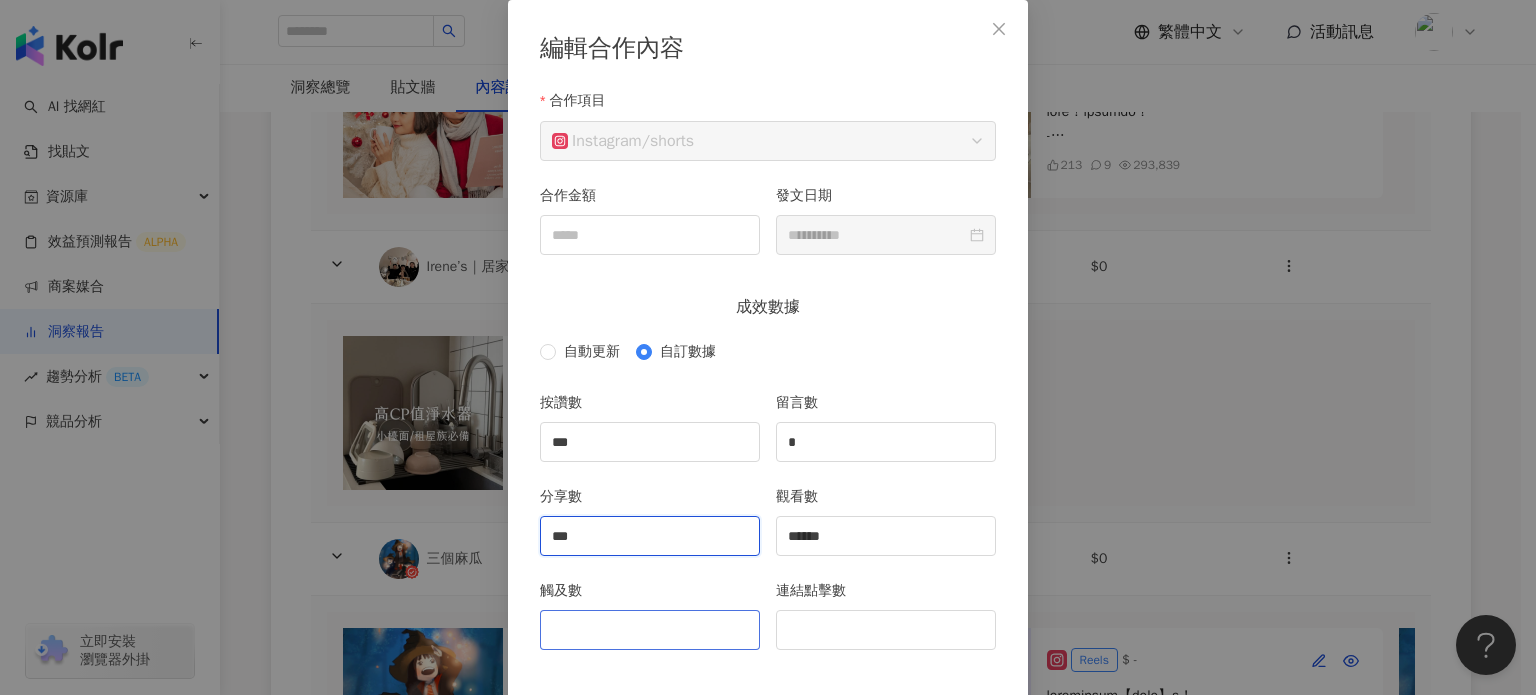 type on "***" 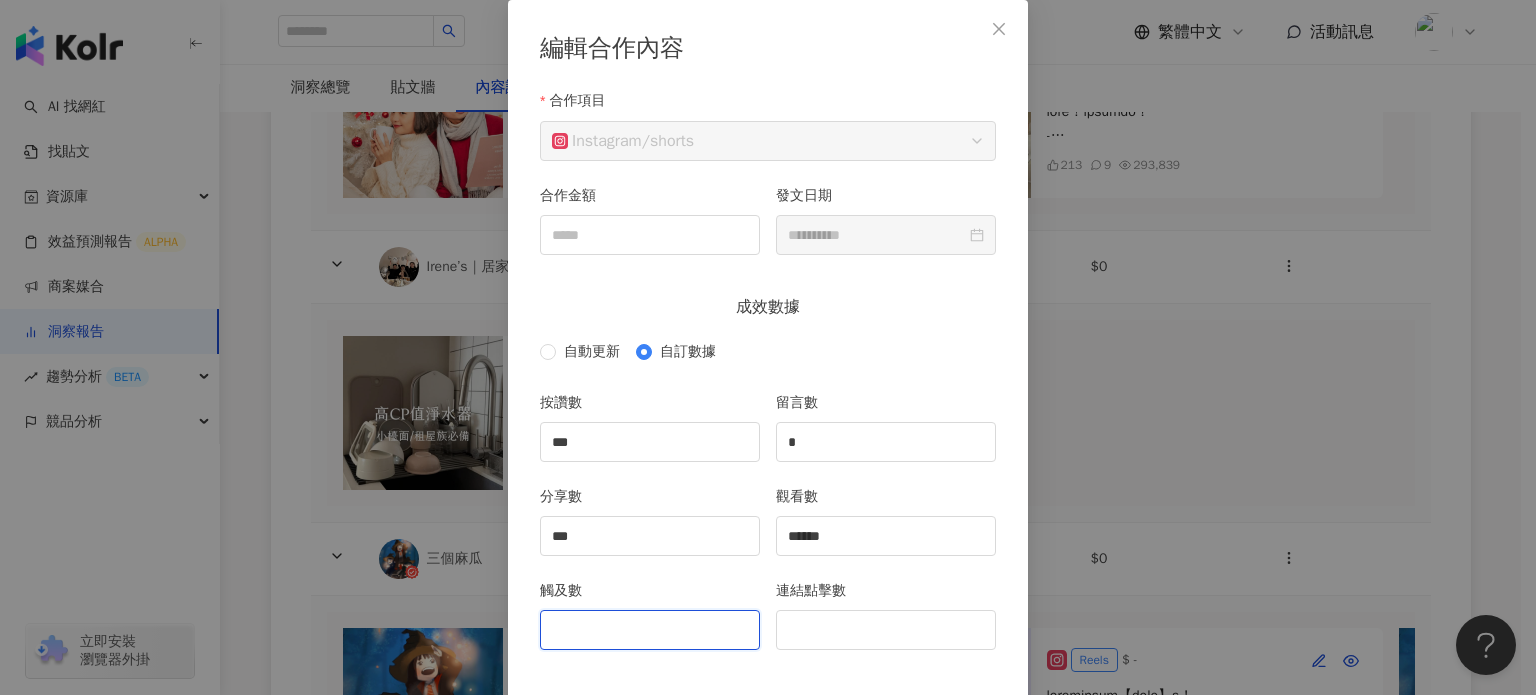 click on "觸及數" at bounding box center [650, 630] 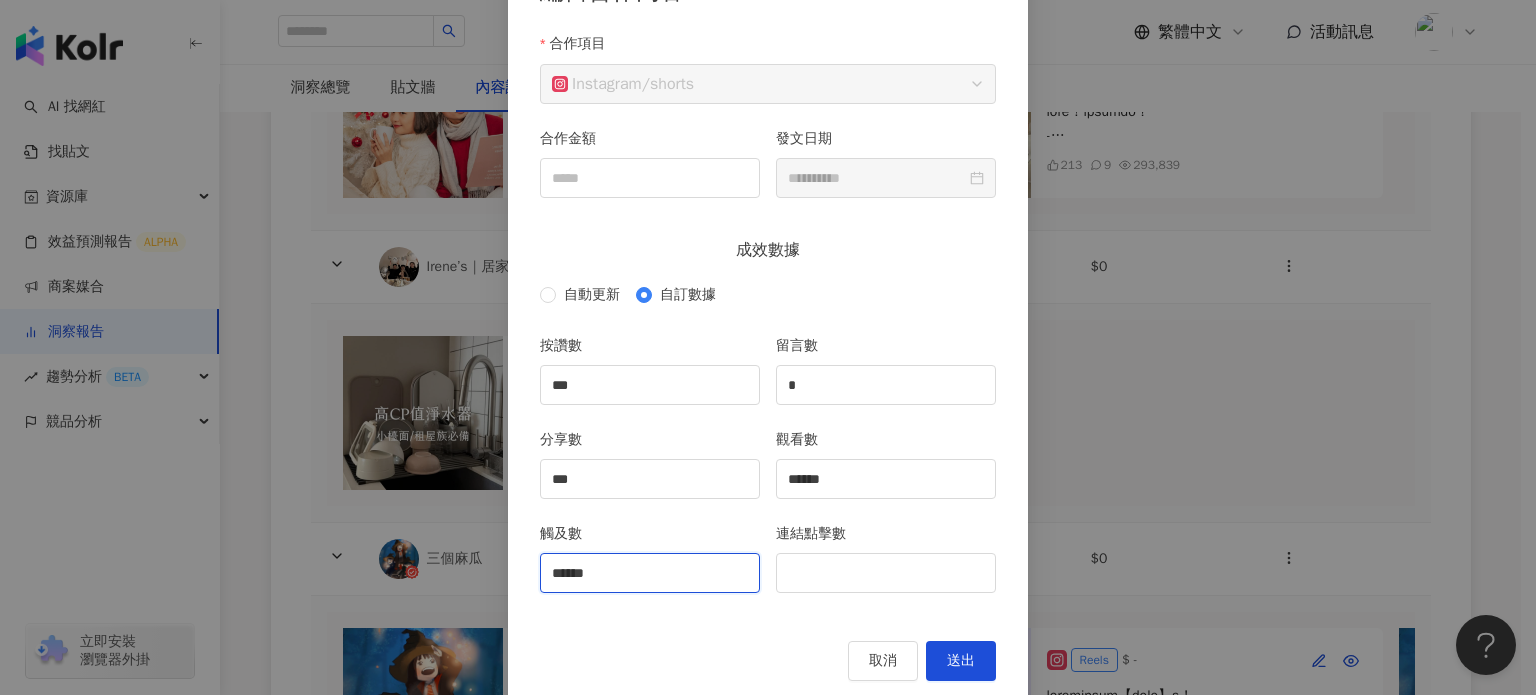 scroll, scrollTop: 188, scrollLeft: 0, axis: vertical 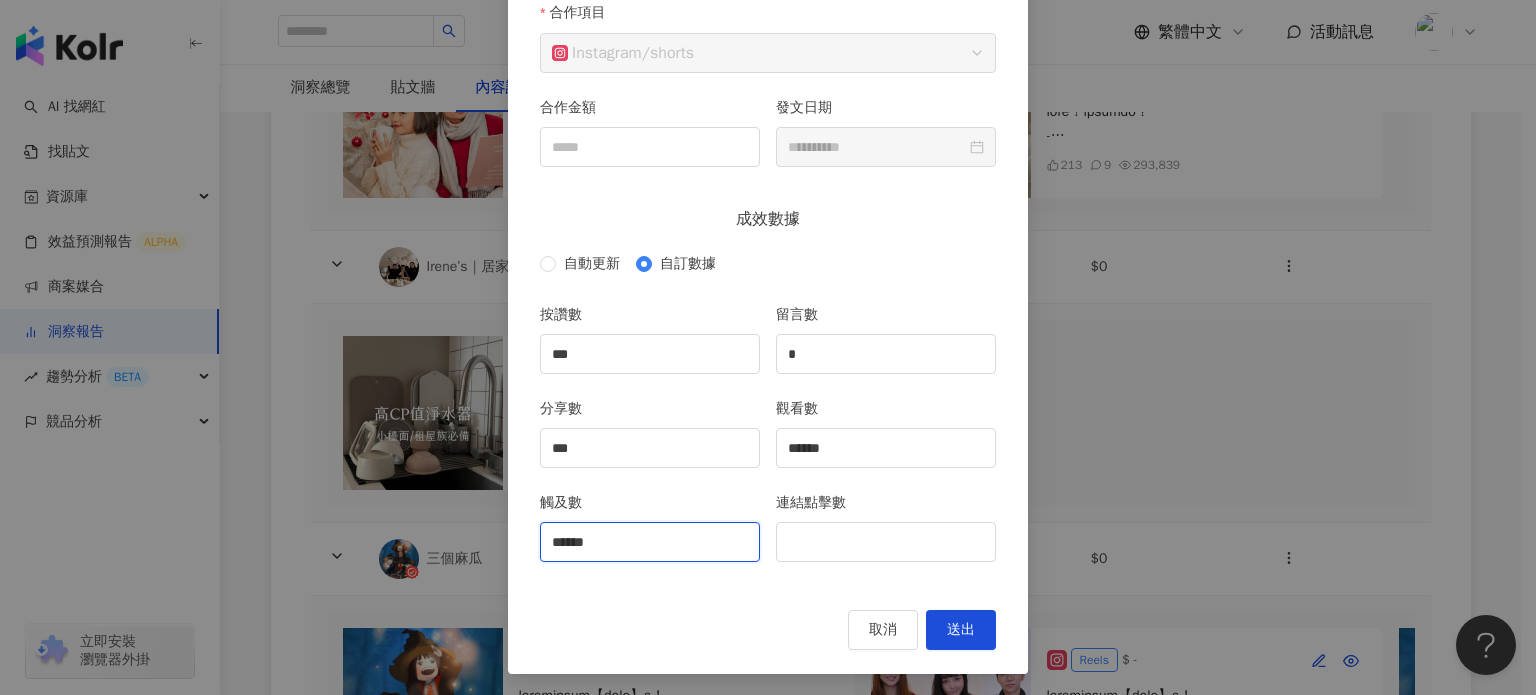 type on "******" 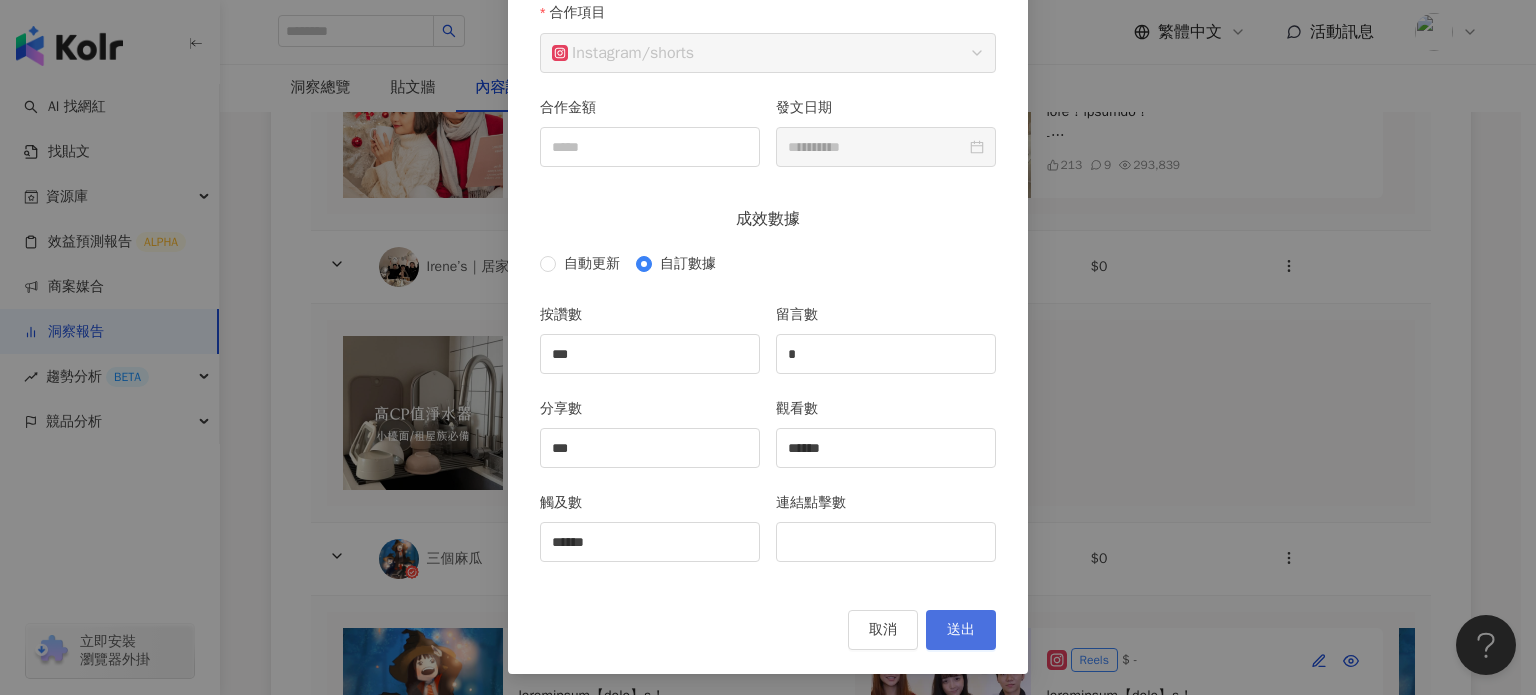 click on "送出" at bounding box center (961, 630) 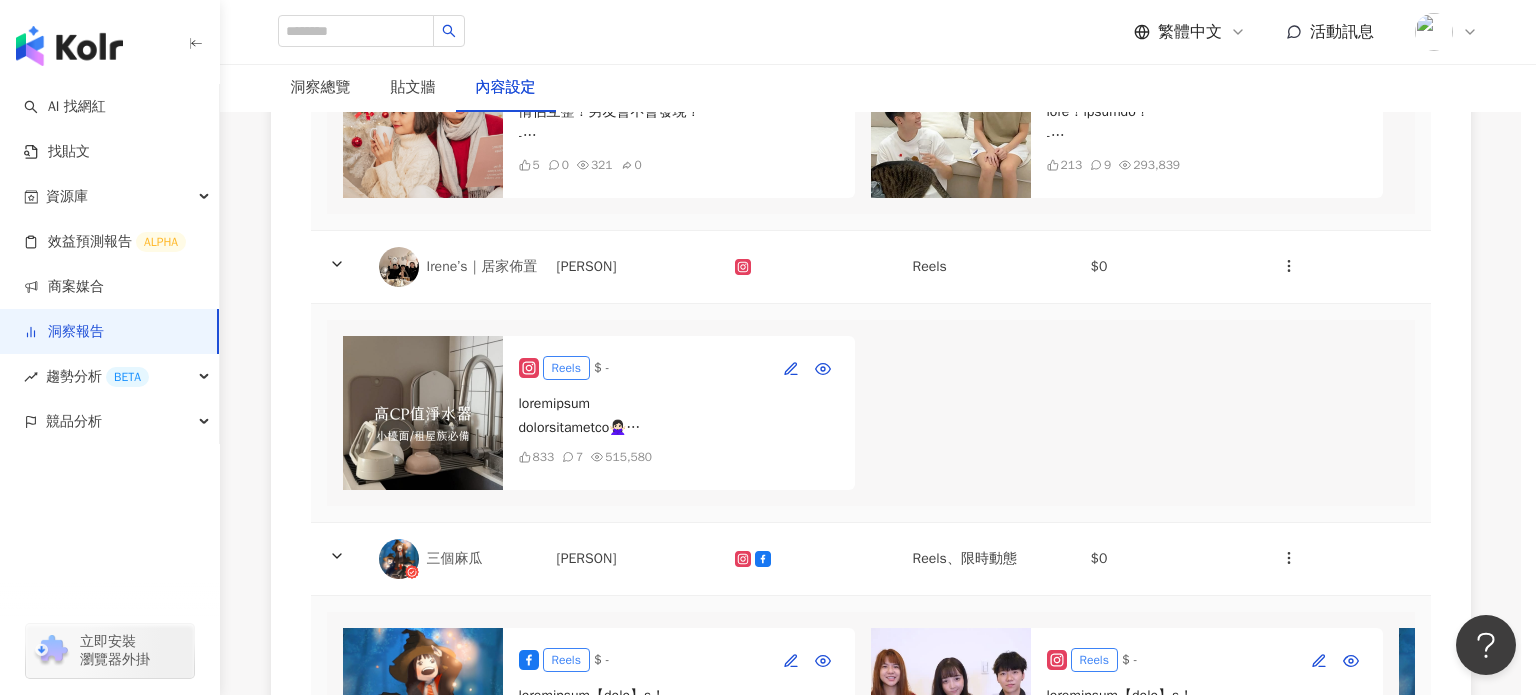 type on "***" 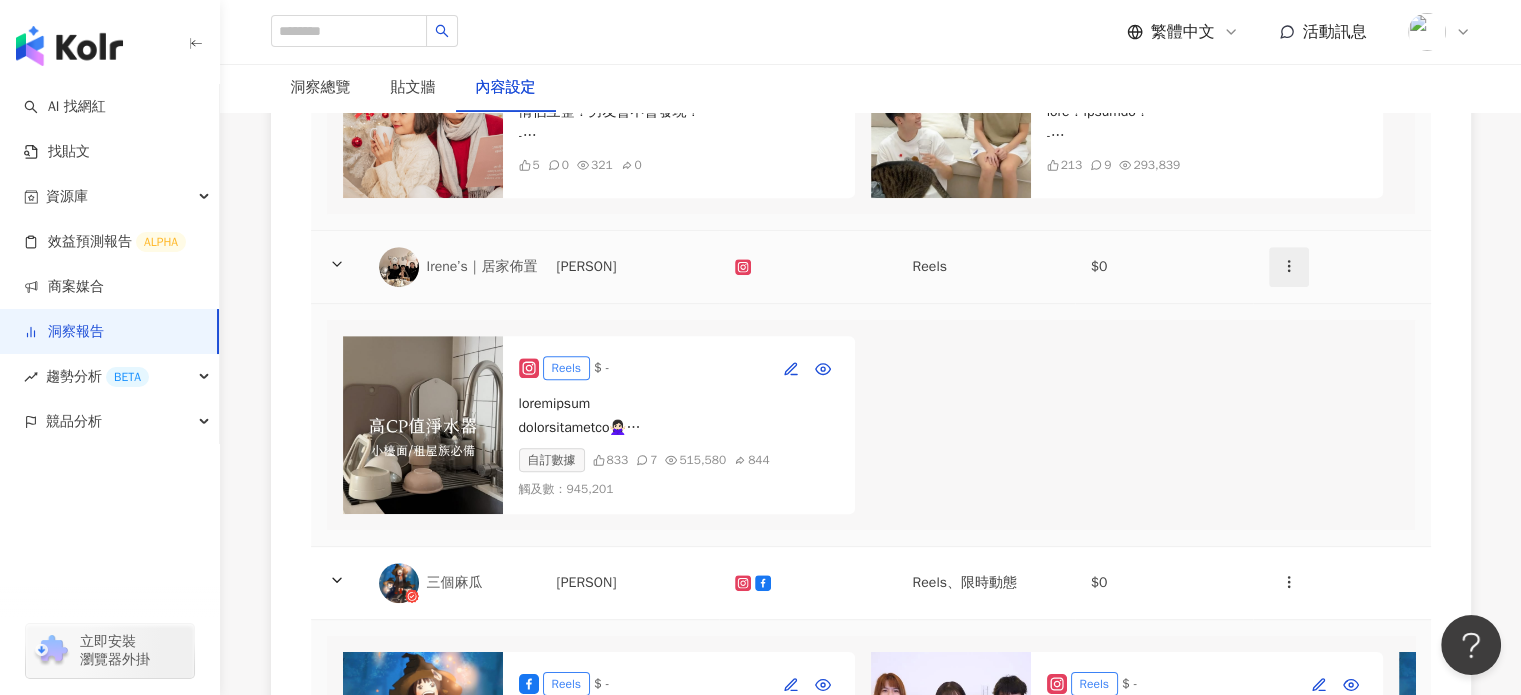 click at bounding box center (1289, 267) 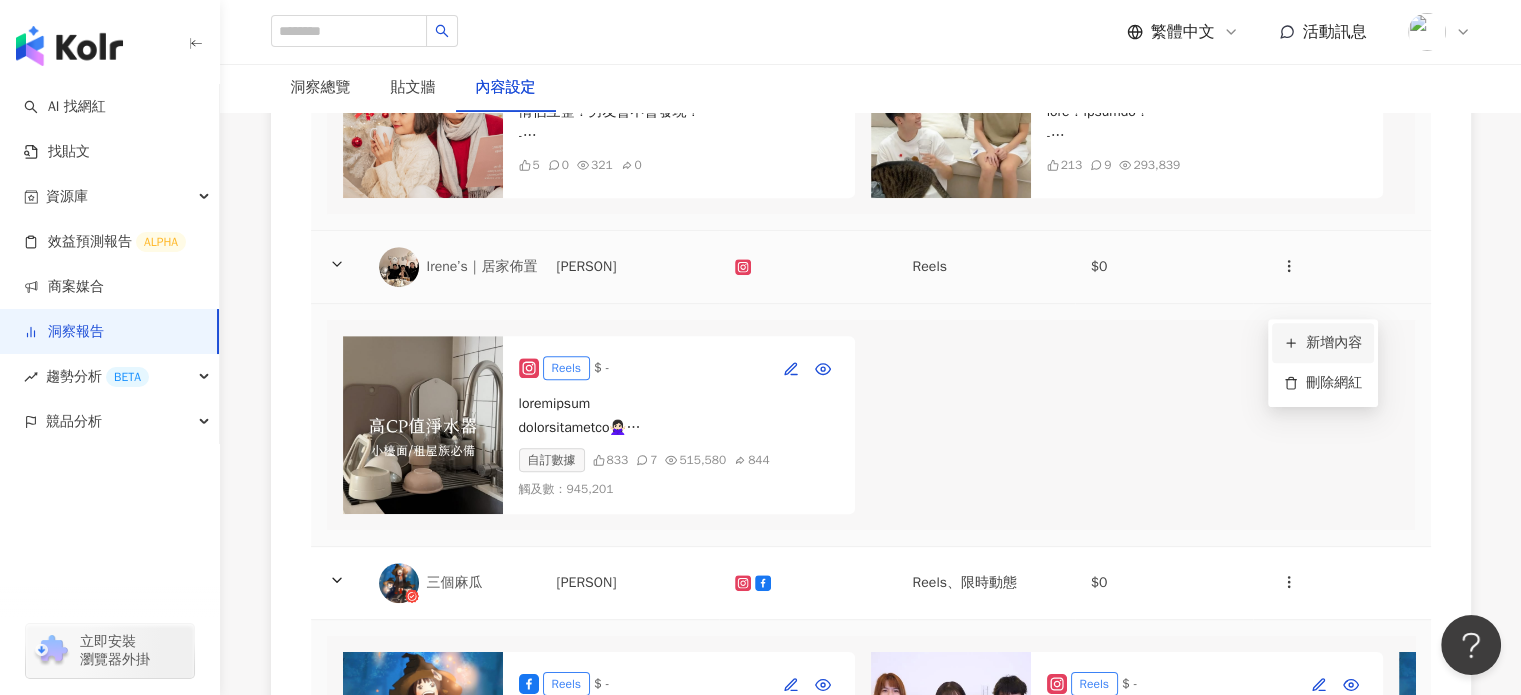 click on "新增內容" at bounding box center [1323, 343] 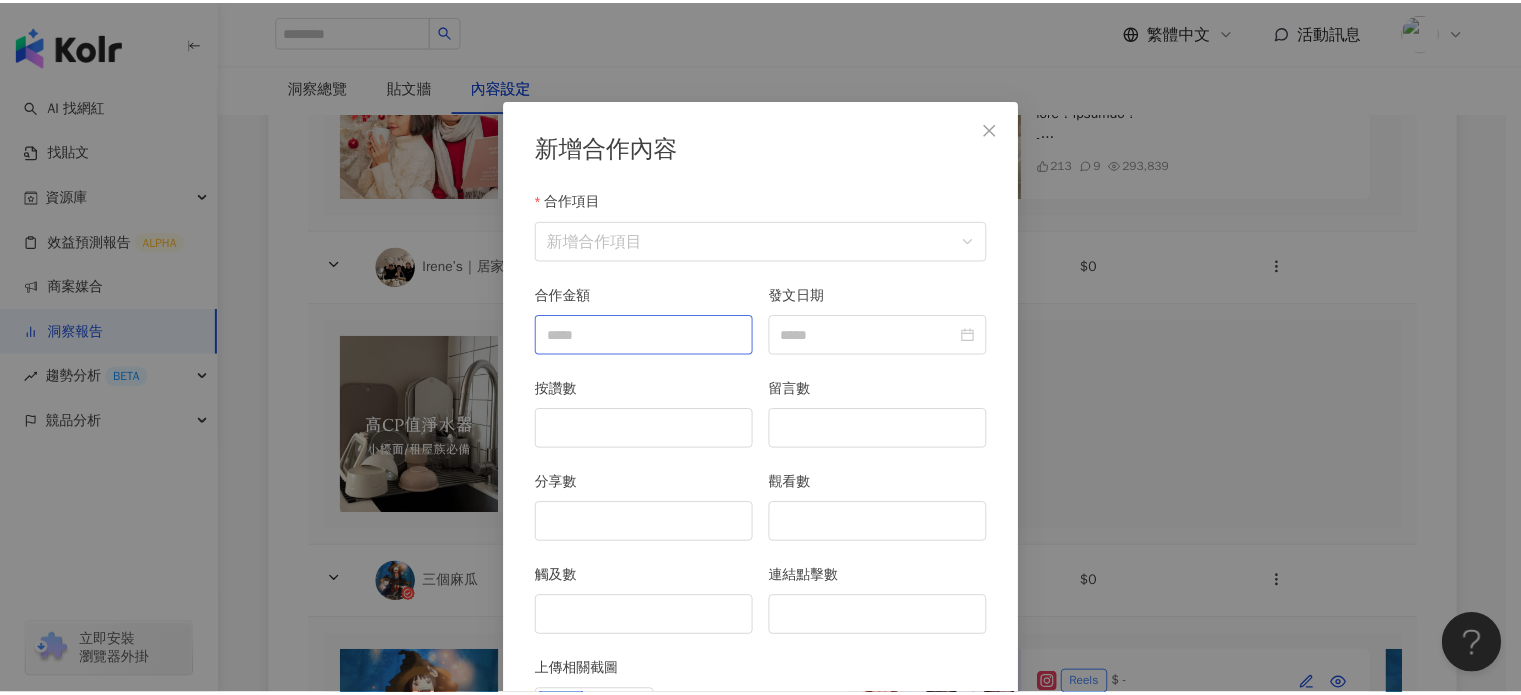 scroll, scrollTop: 100, scrollLeft: 0, axis: vertical 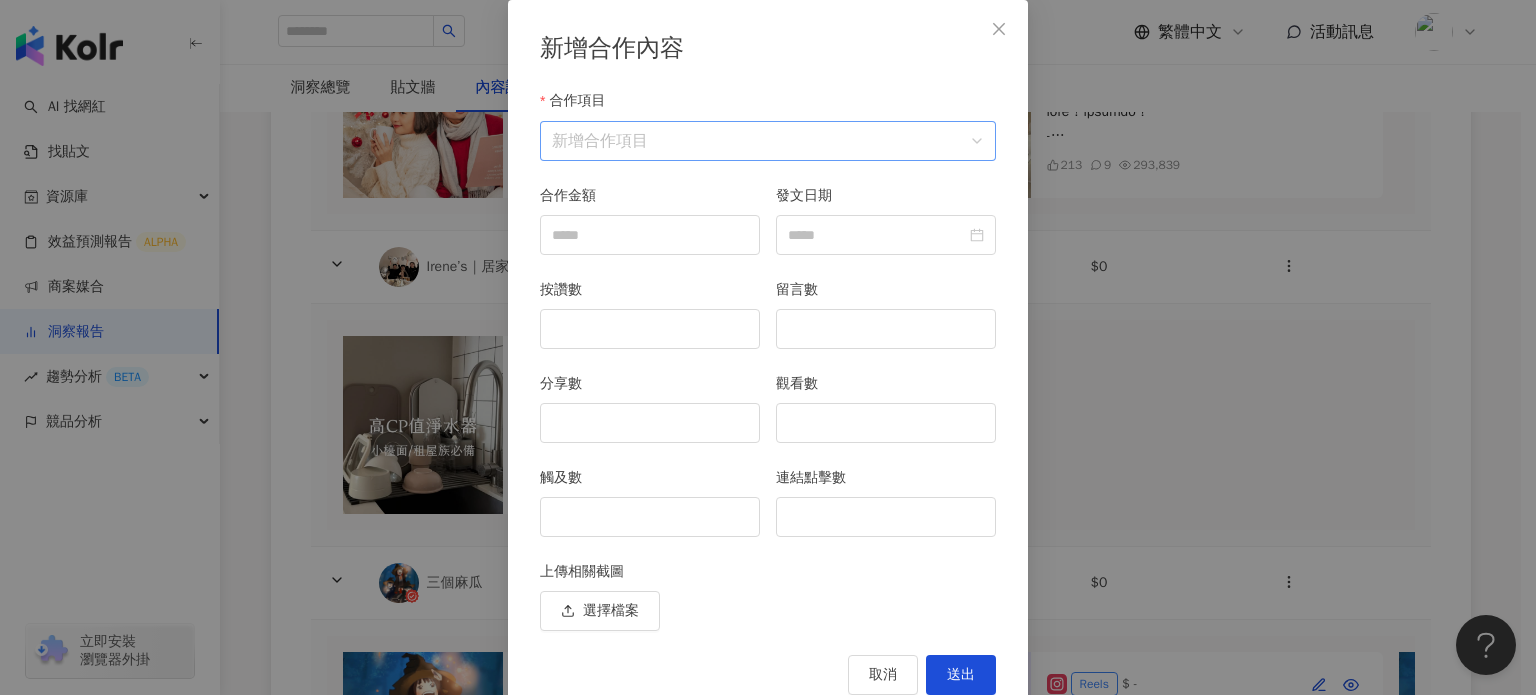 click on "合作項目" at bounding box center [768, 141] 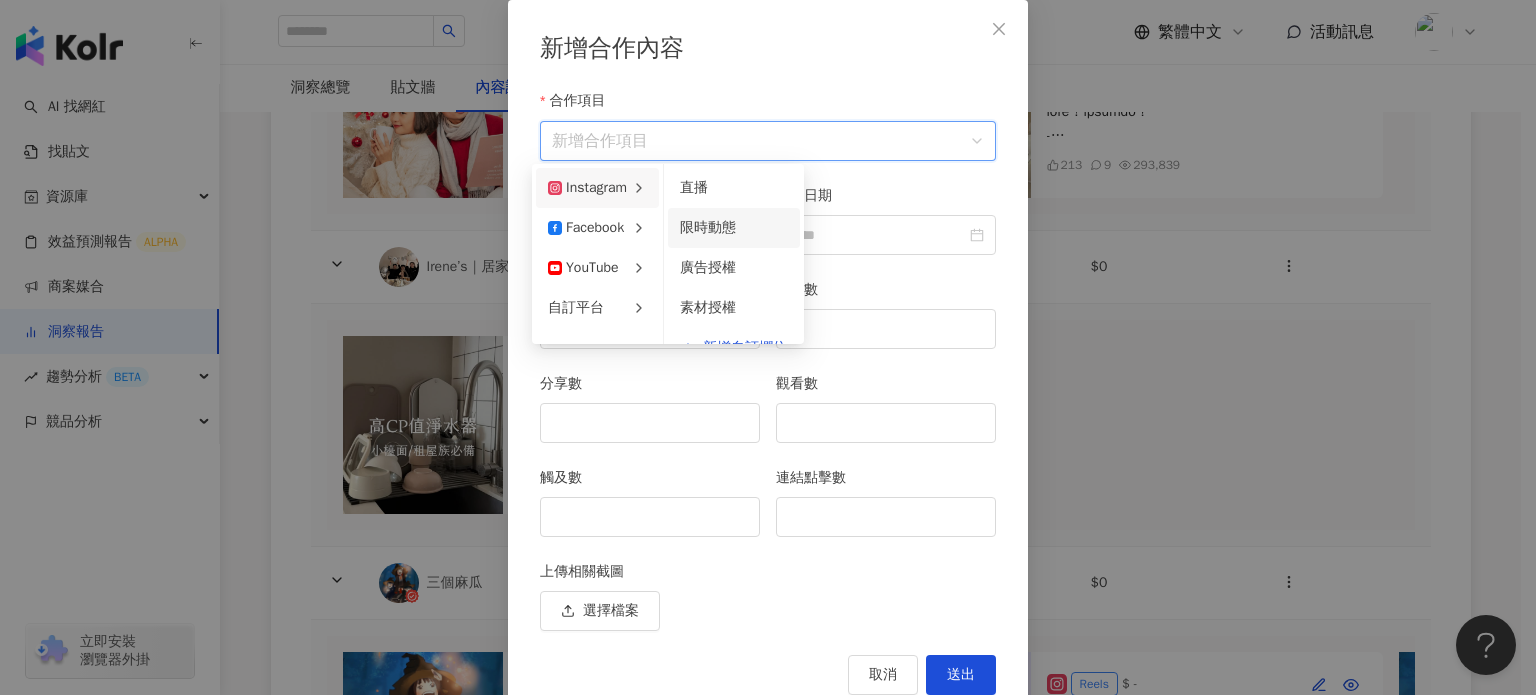 click on "限時動態" at bounding box center [708, 227] 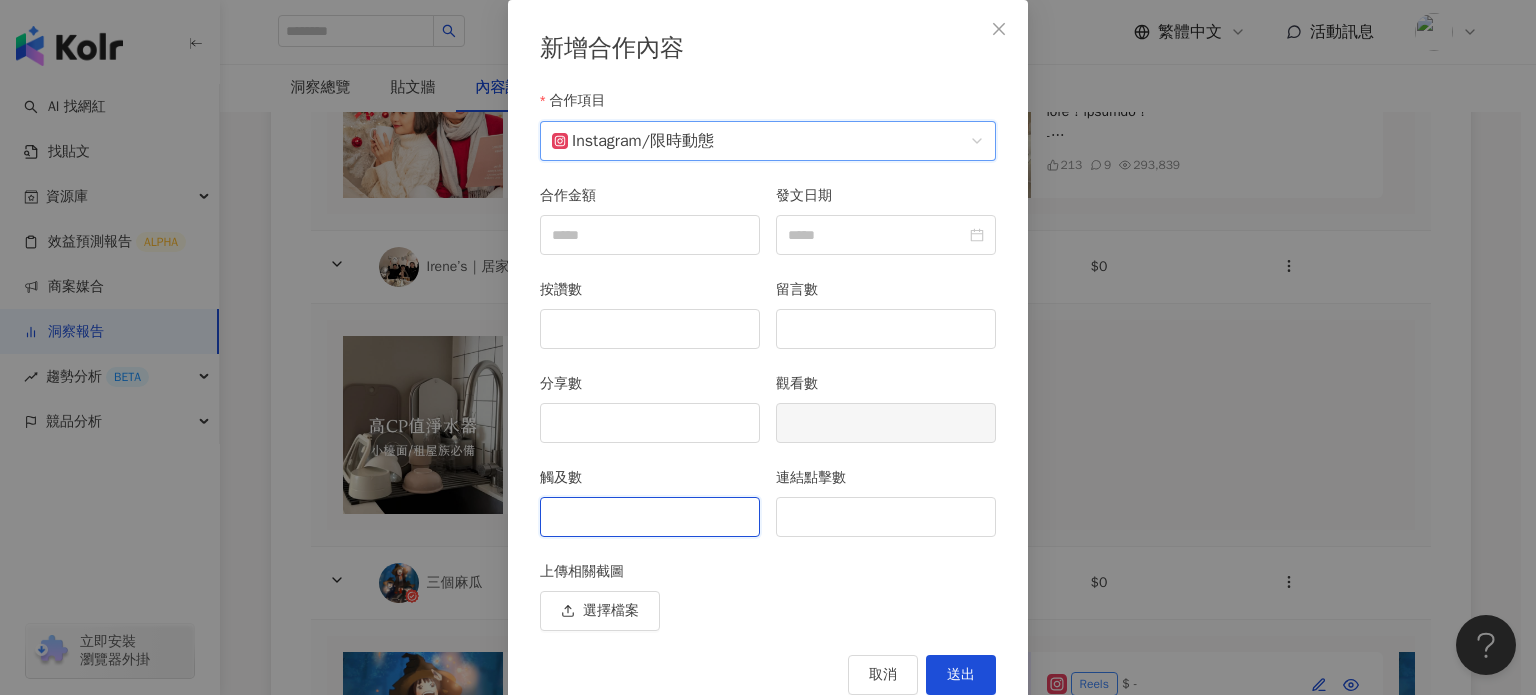 click on "觸及數" at bounding box center [650, 517] 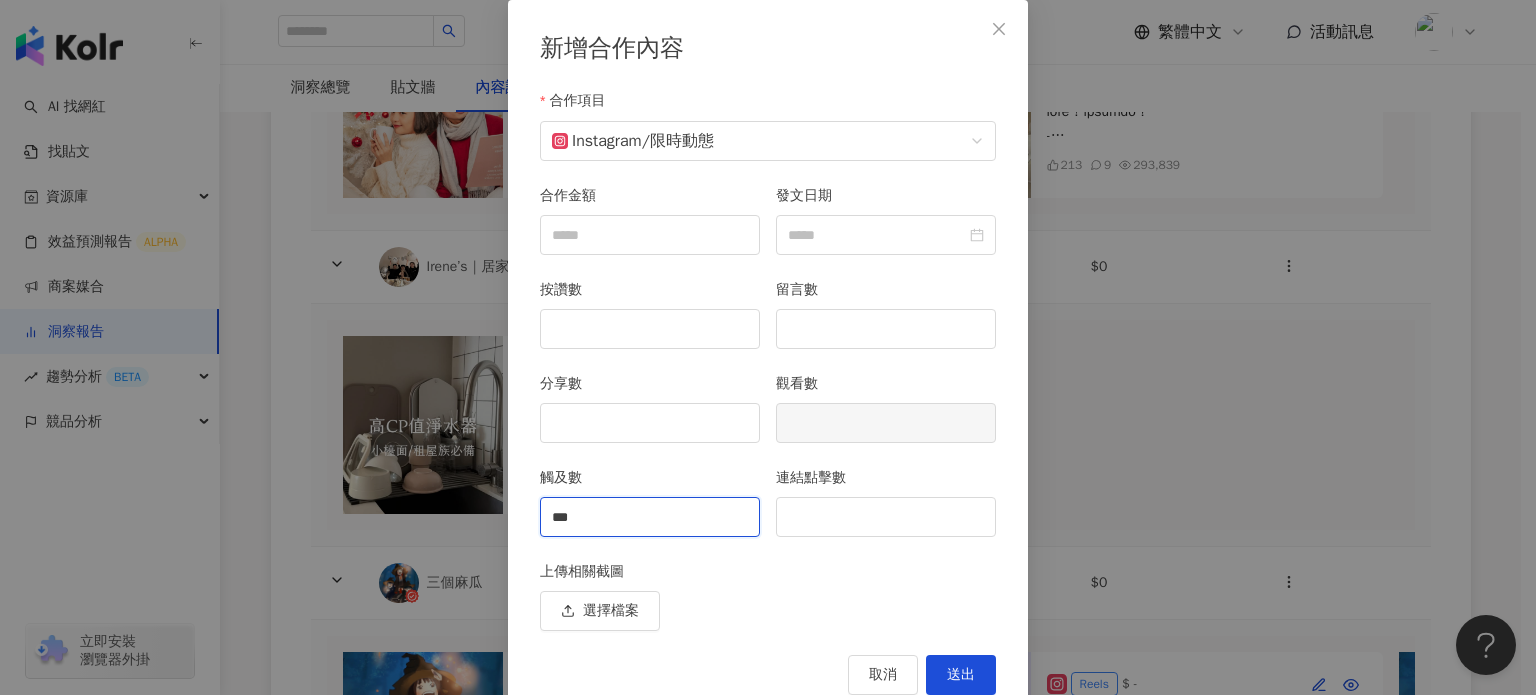 type on "***" 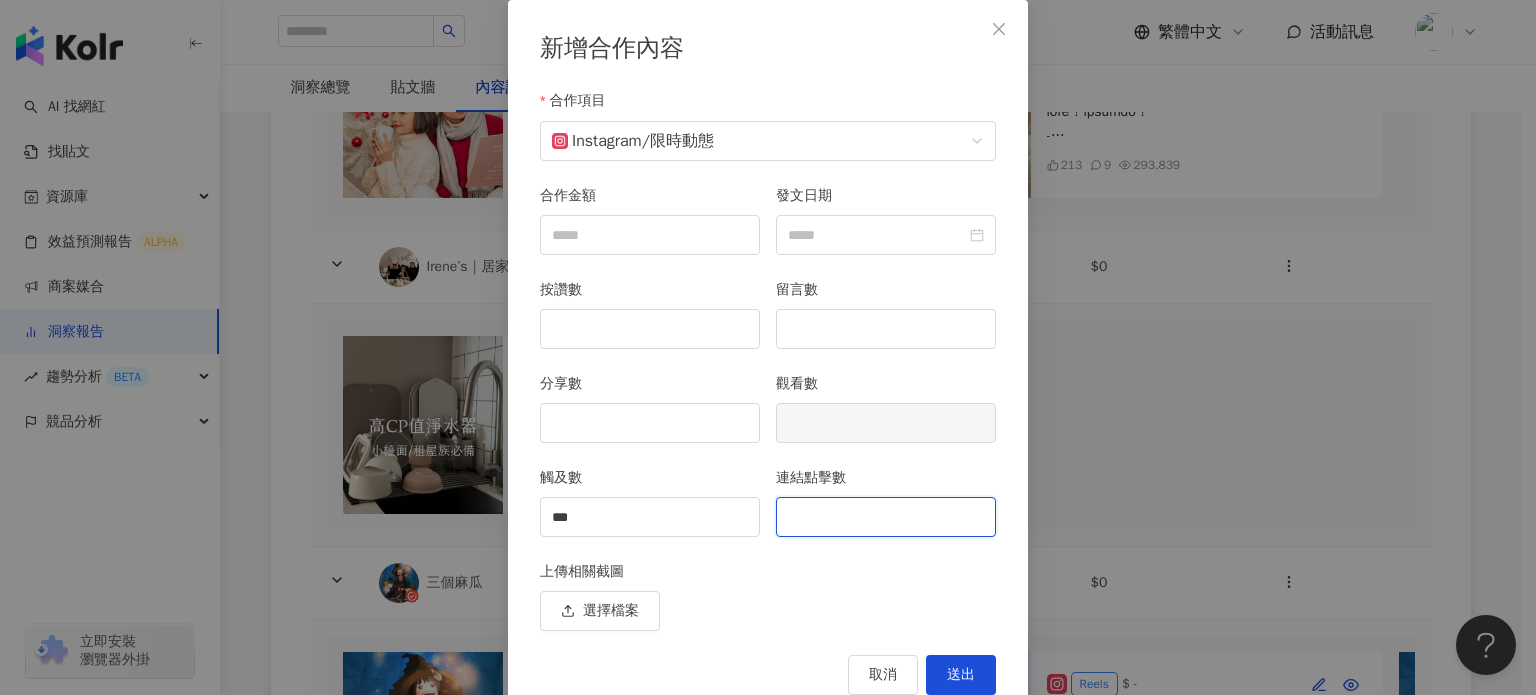 click on "連結點擊數" at bounding box center [886, 517] 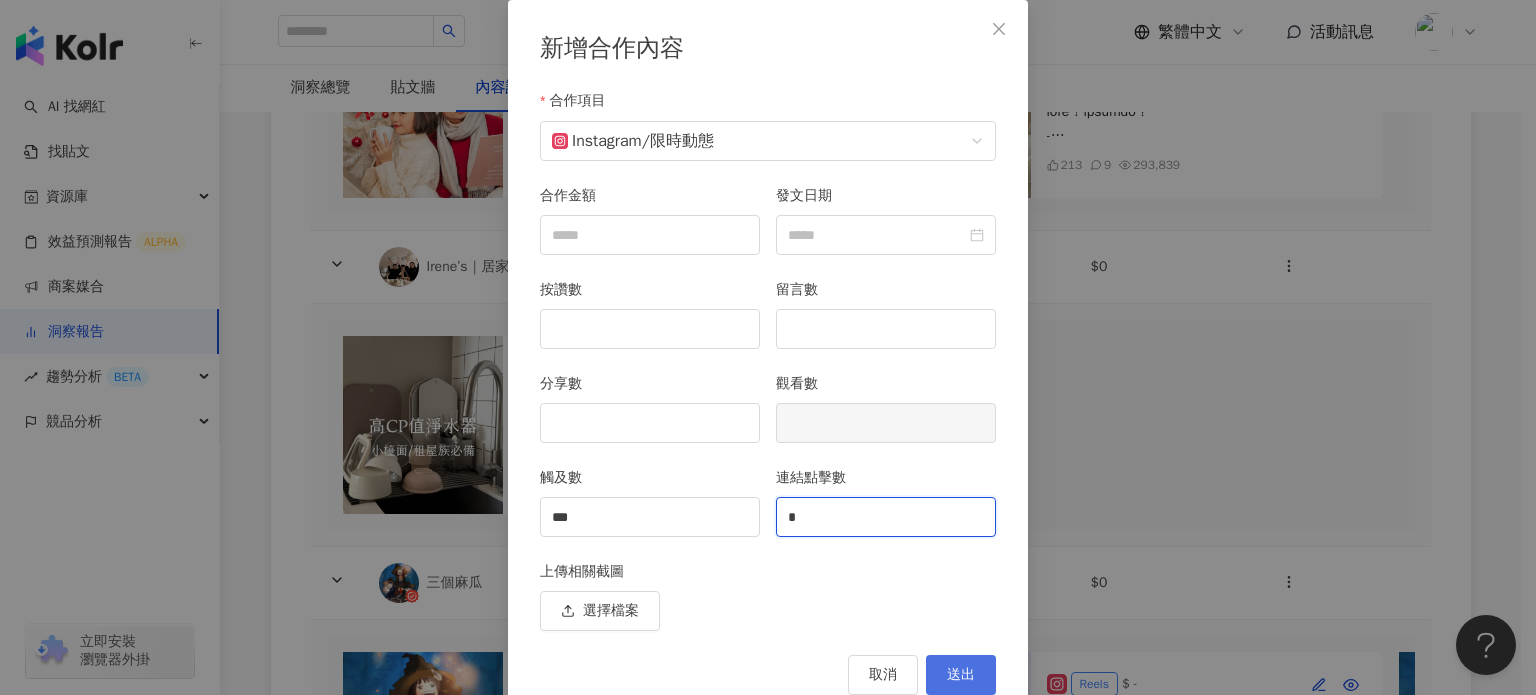 type on "*" 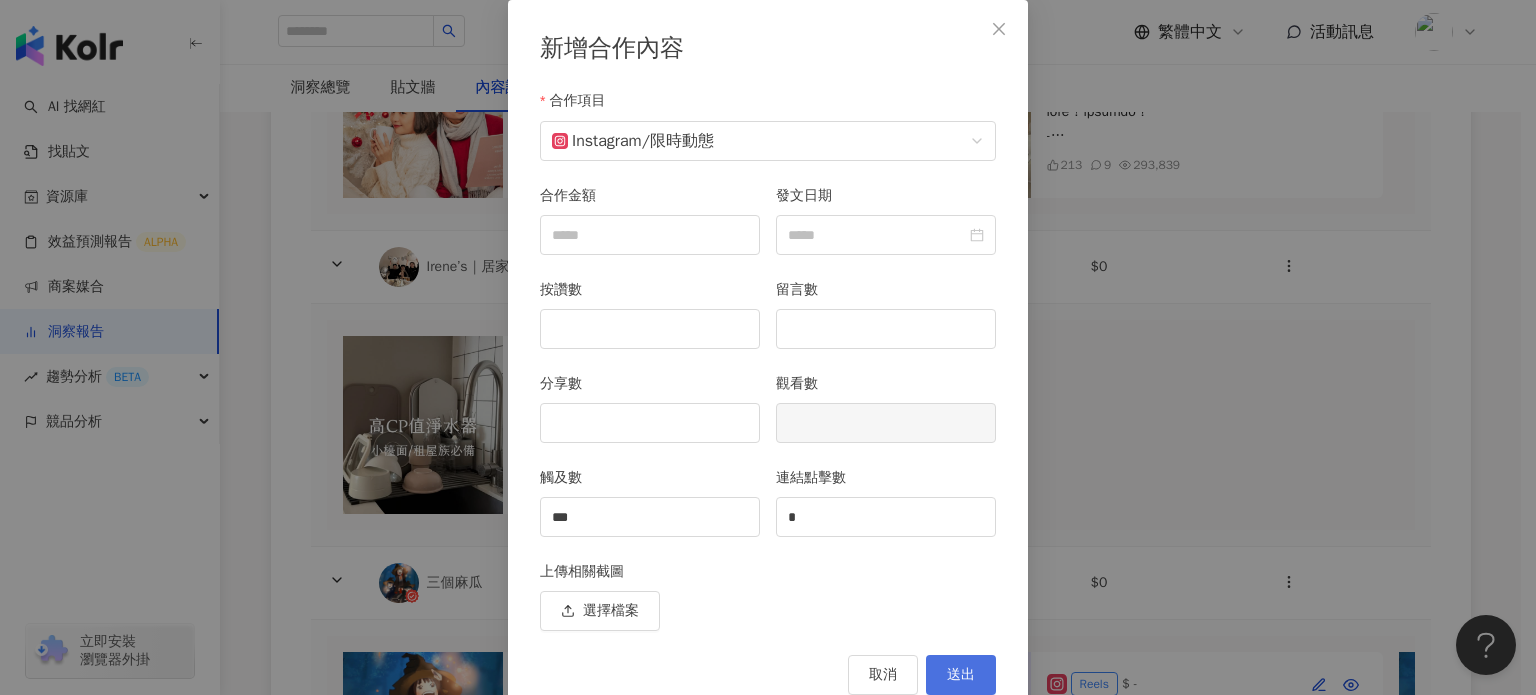 click on "送出" at bounding box center (961, 675) 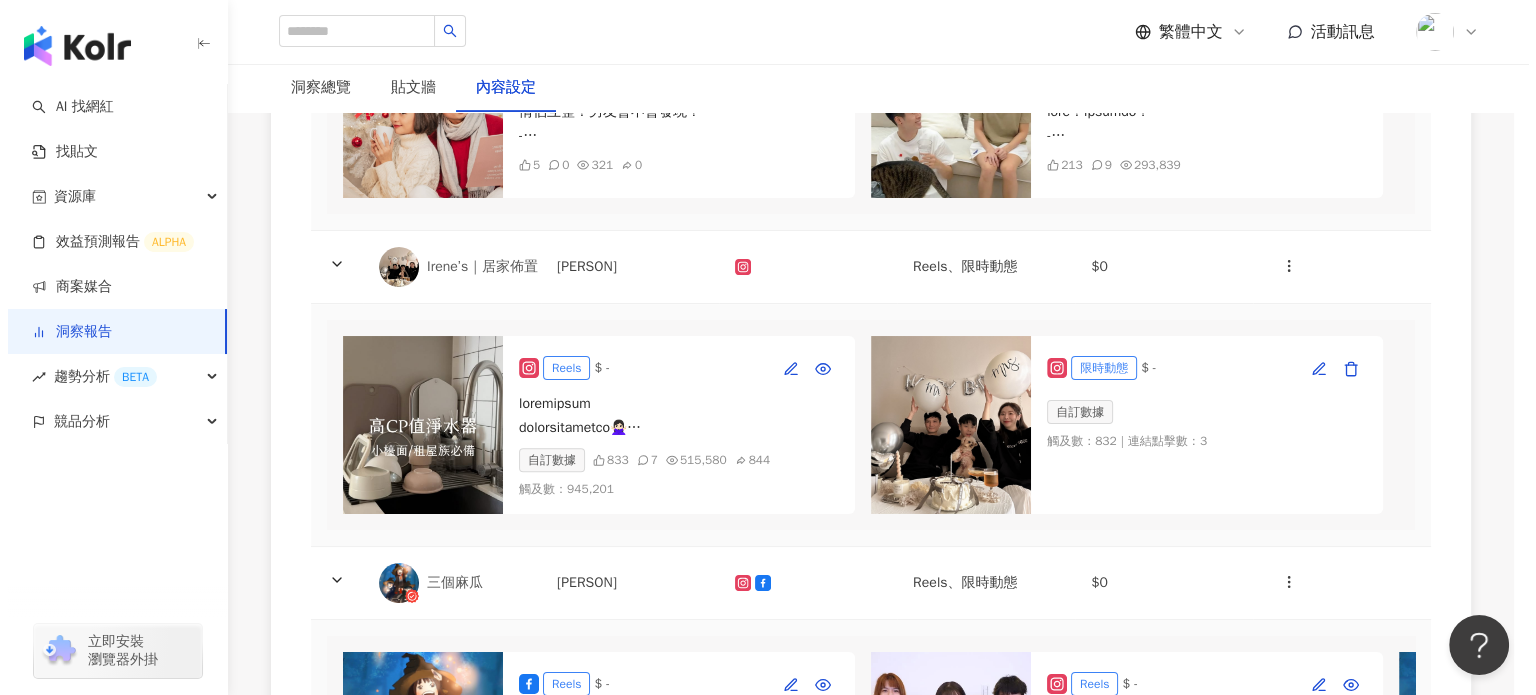 scroll, scrollTop: 0, scrollLeft: 0, axis: both 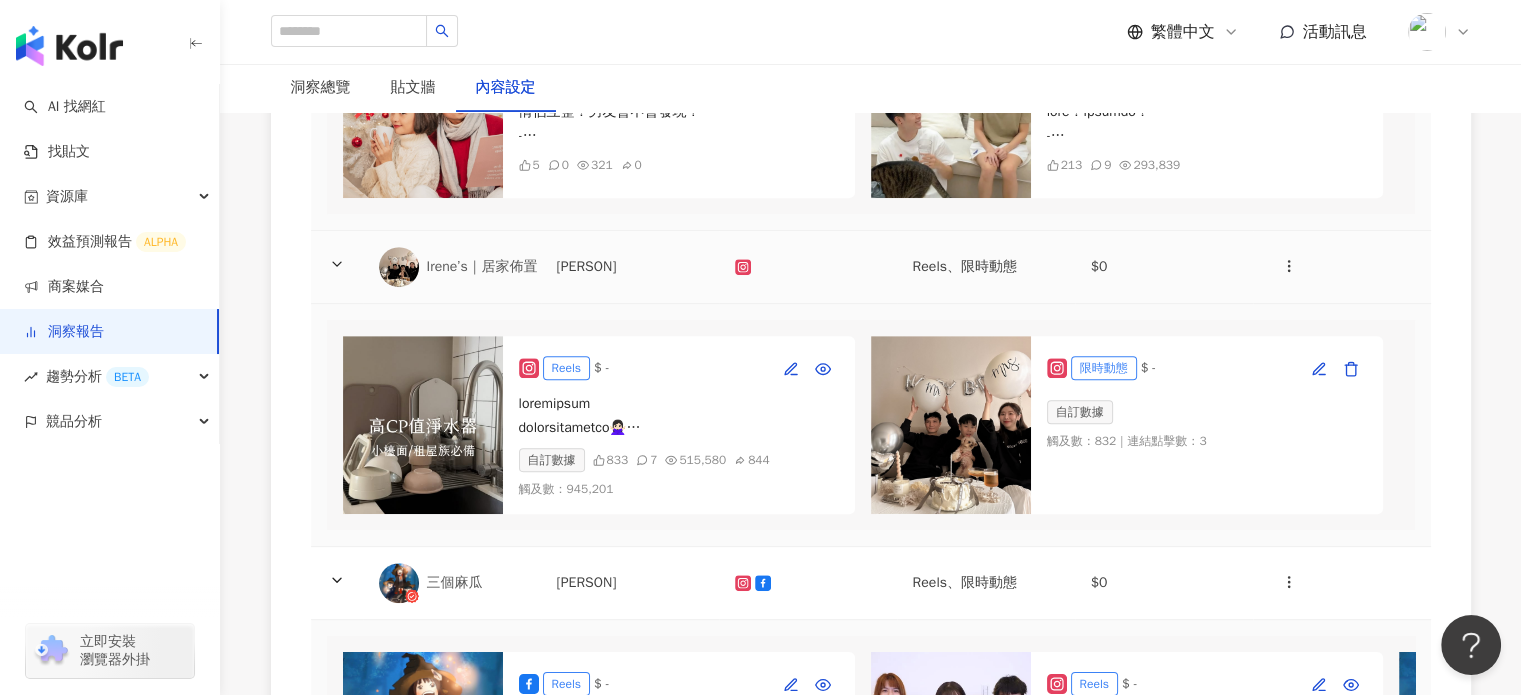 click at bounding box center (808, 267) 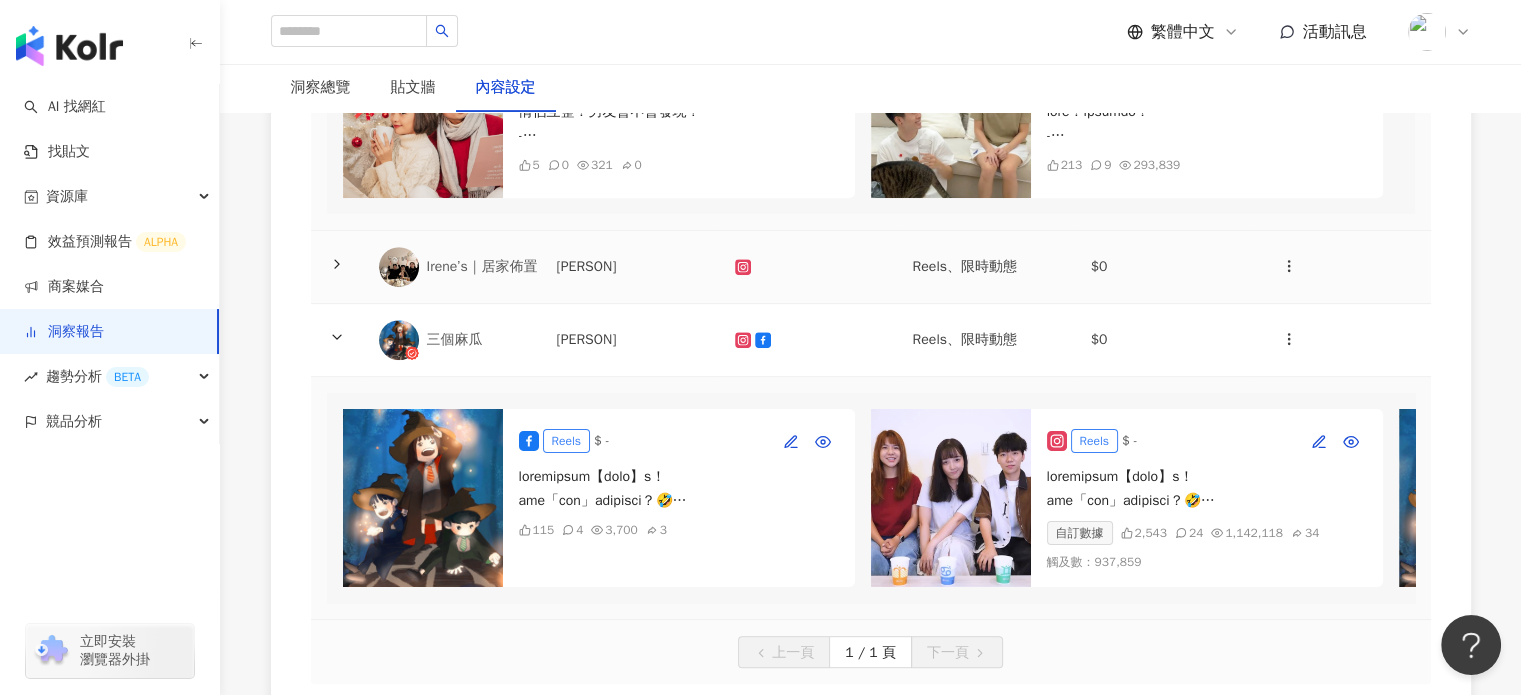 click 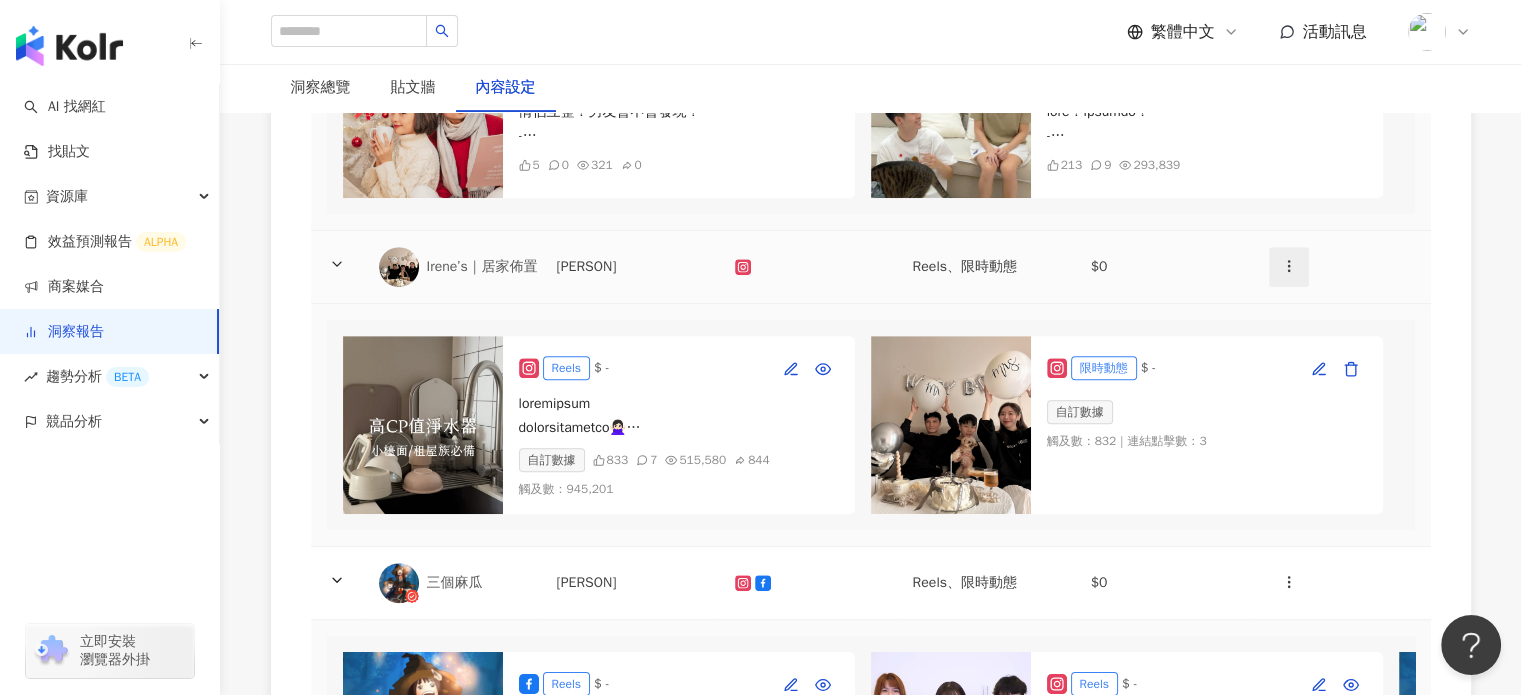 click at bounding box center (1289, 267) 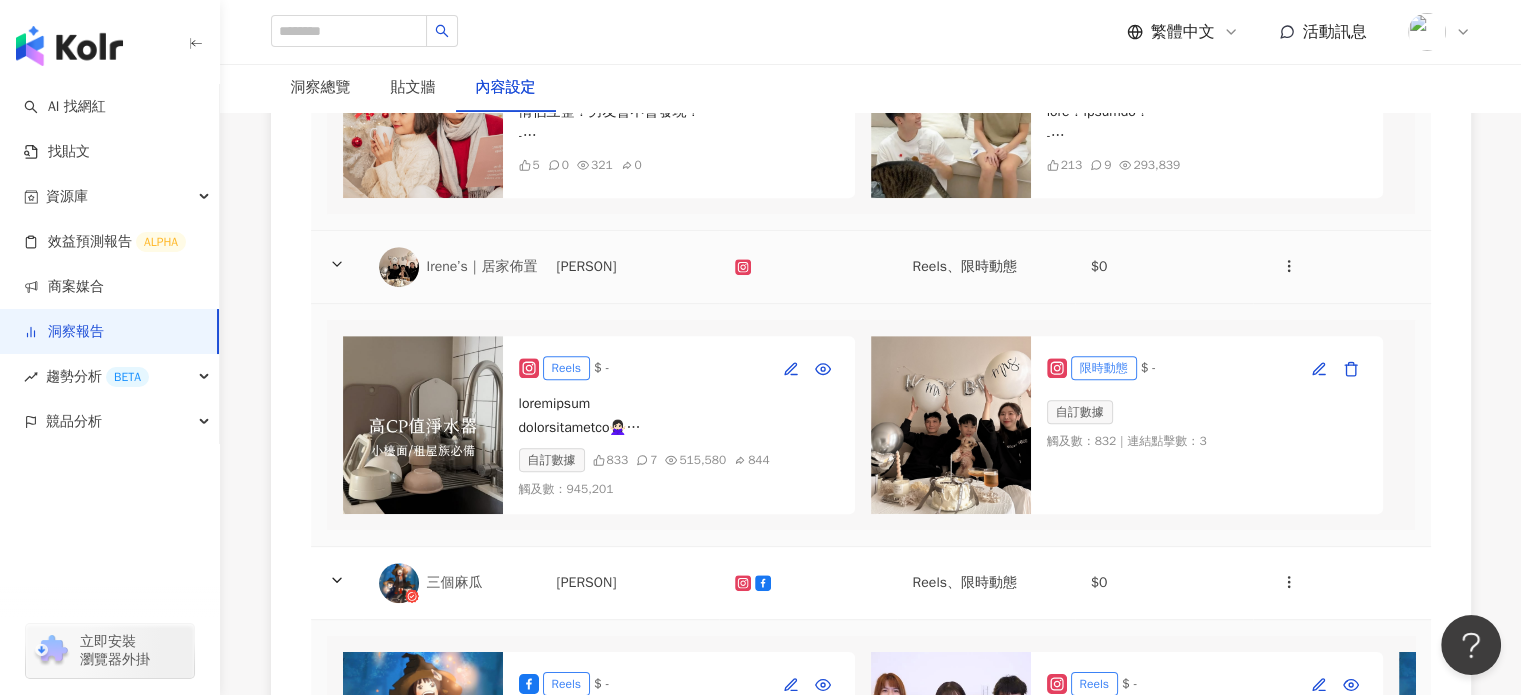 click on "Irene’s｜居家佈置｜軟裝選物｜質感生活" at bounding box center (552, 267) 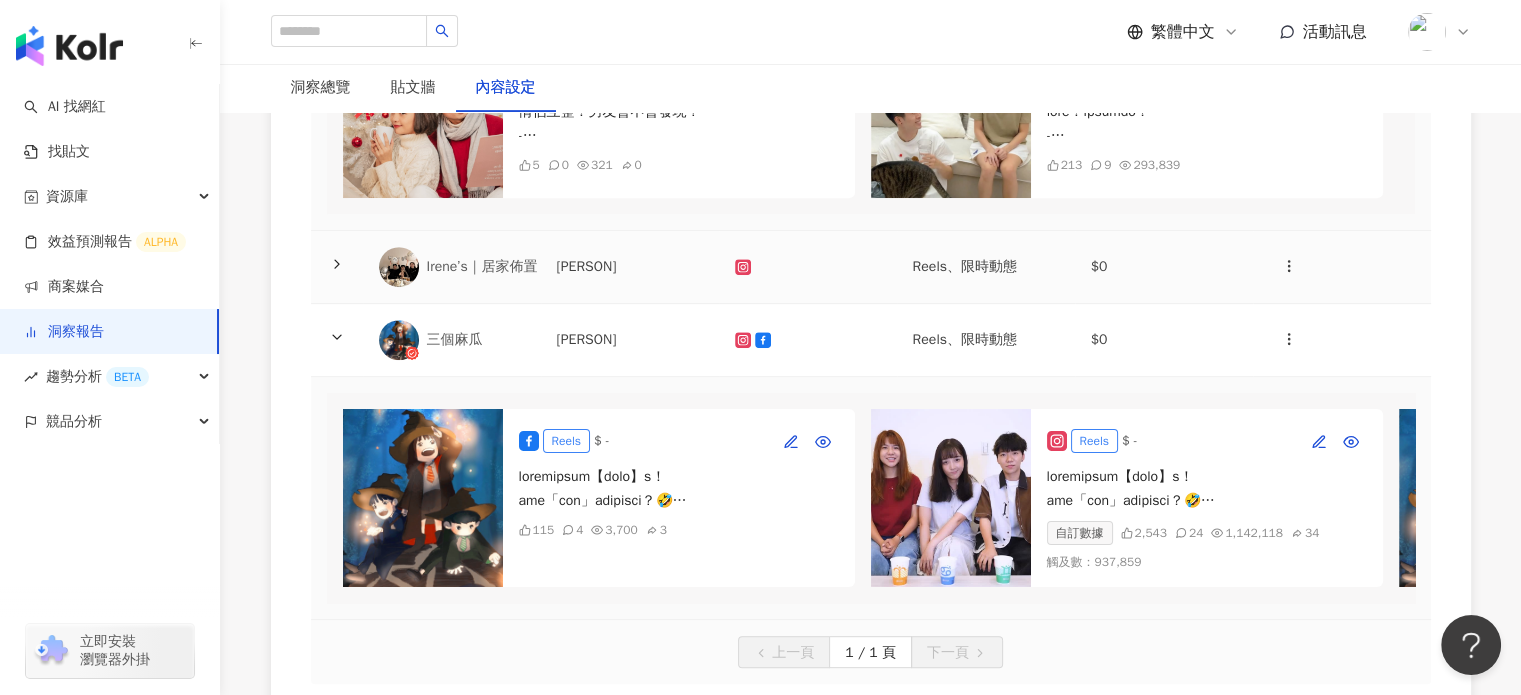 click on "Irene’s｜居家佈置｜軟裝選物｜質感生活" at bounding box center [552, 267] 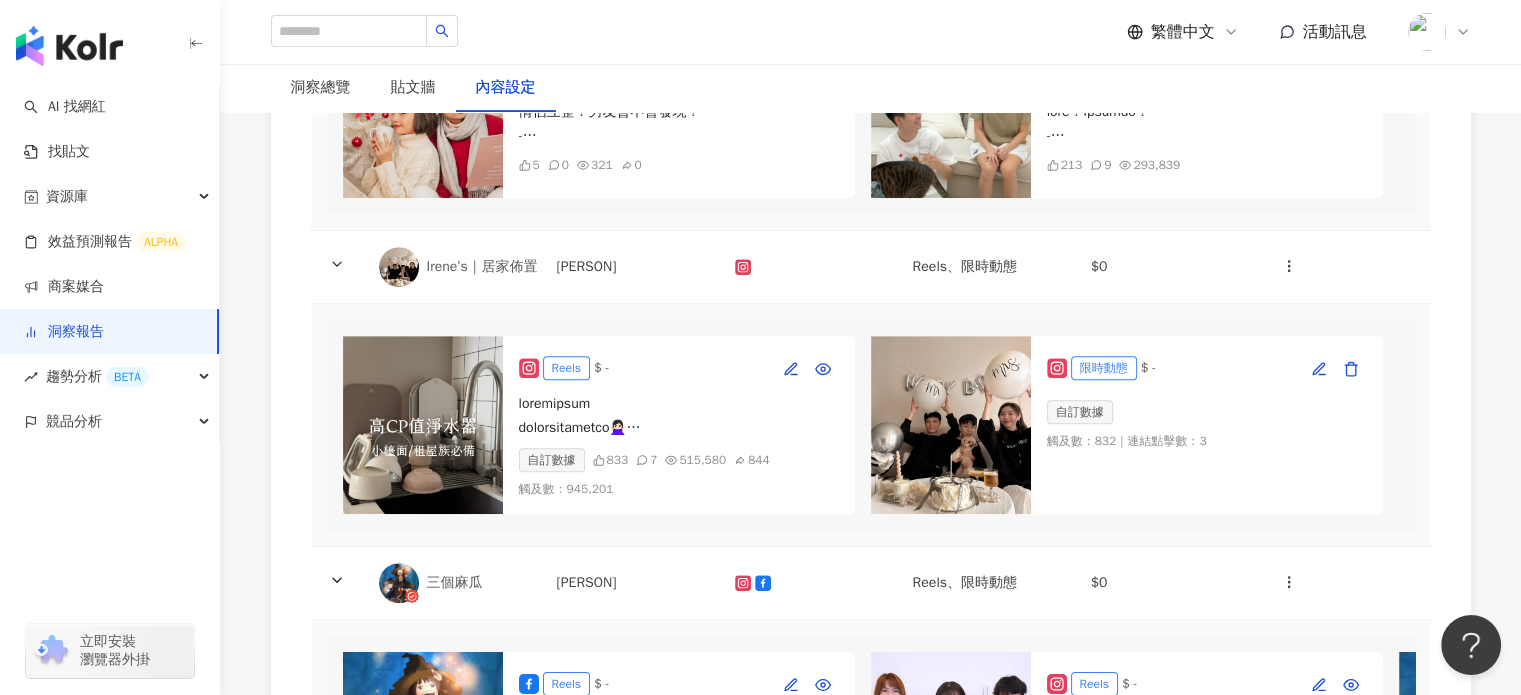 click at bounding box center (423, 425) 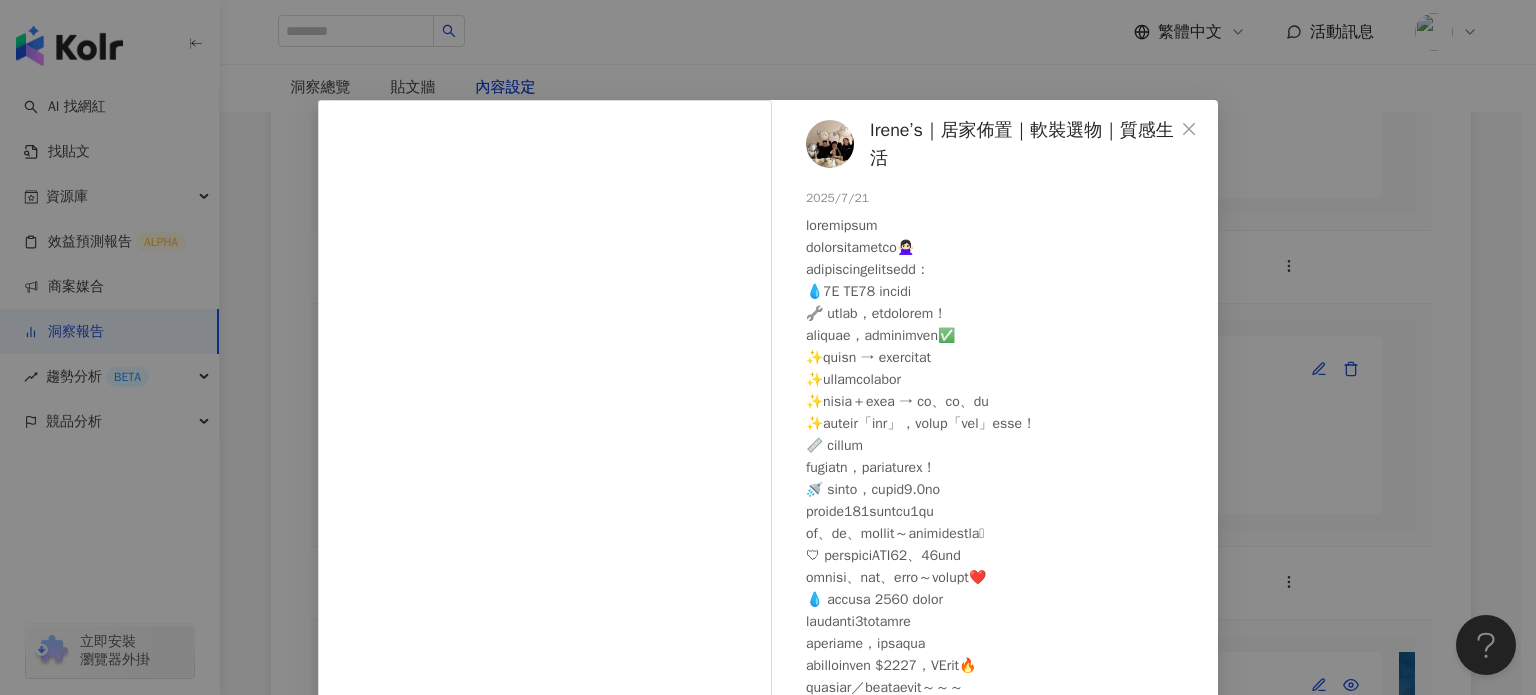 click at bounding box center (830, 144) 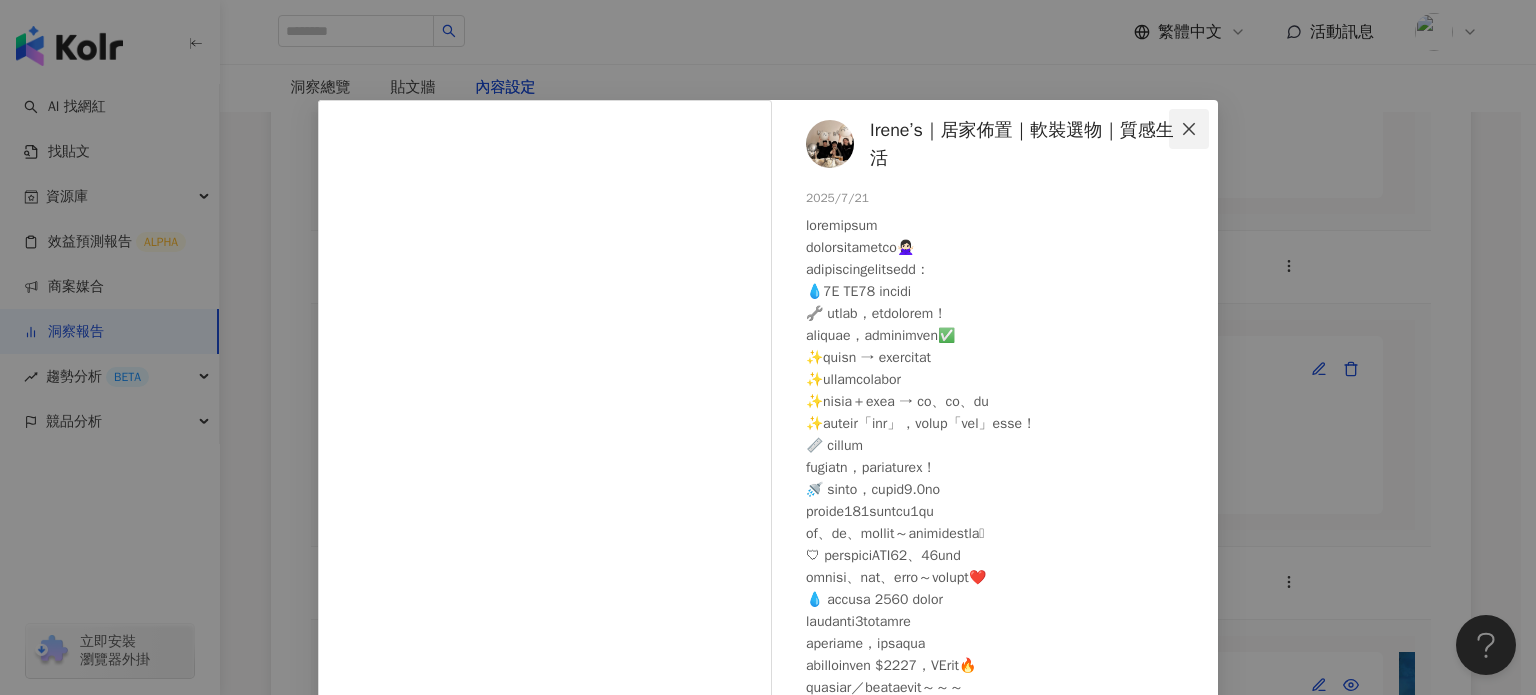 click 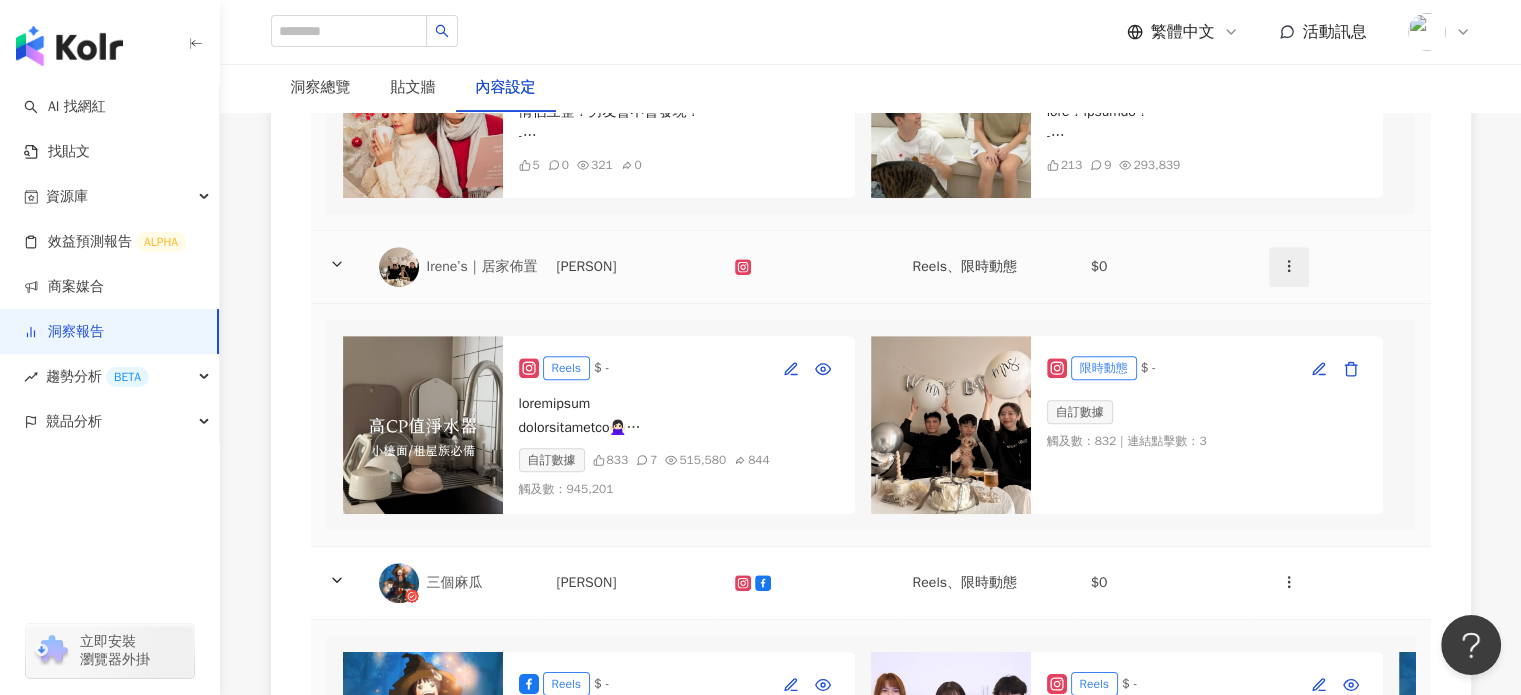 click 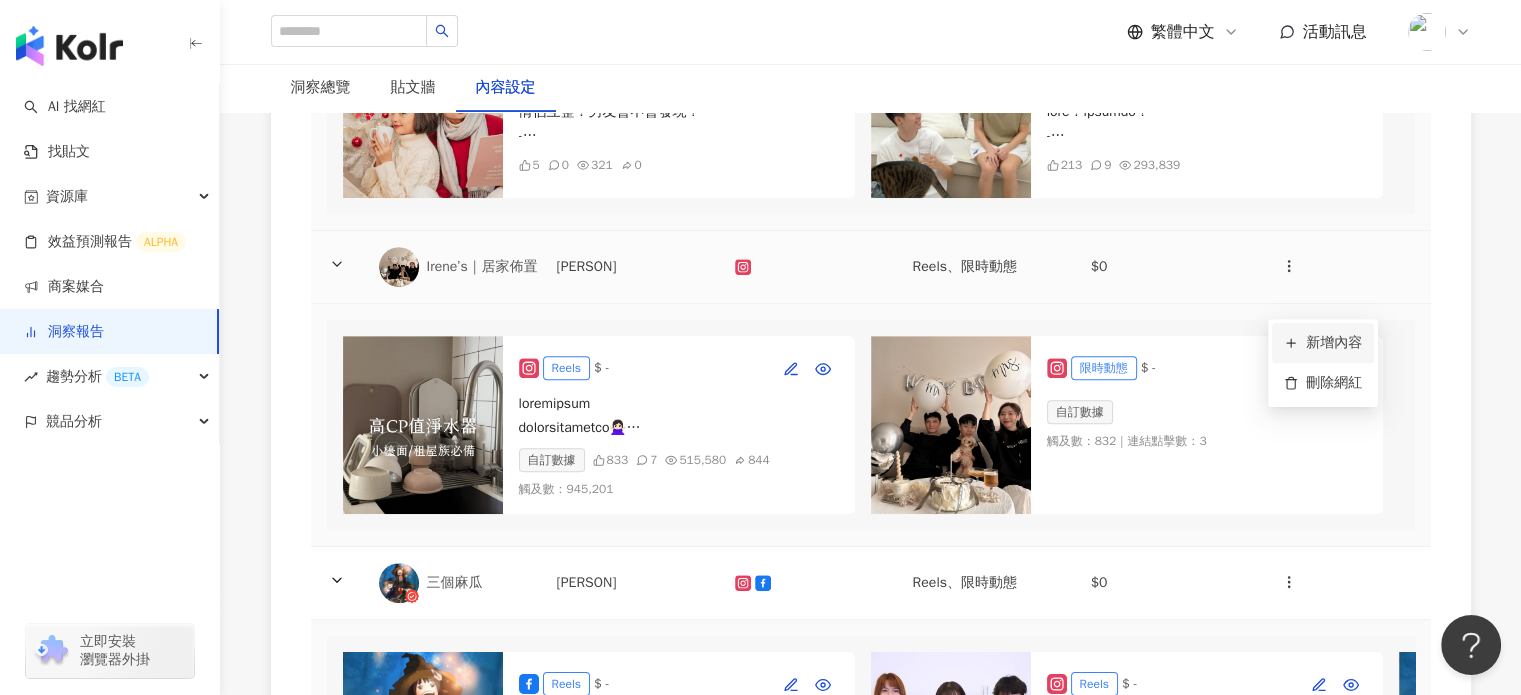 click 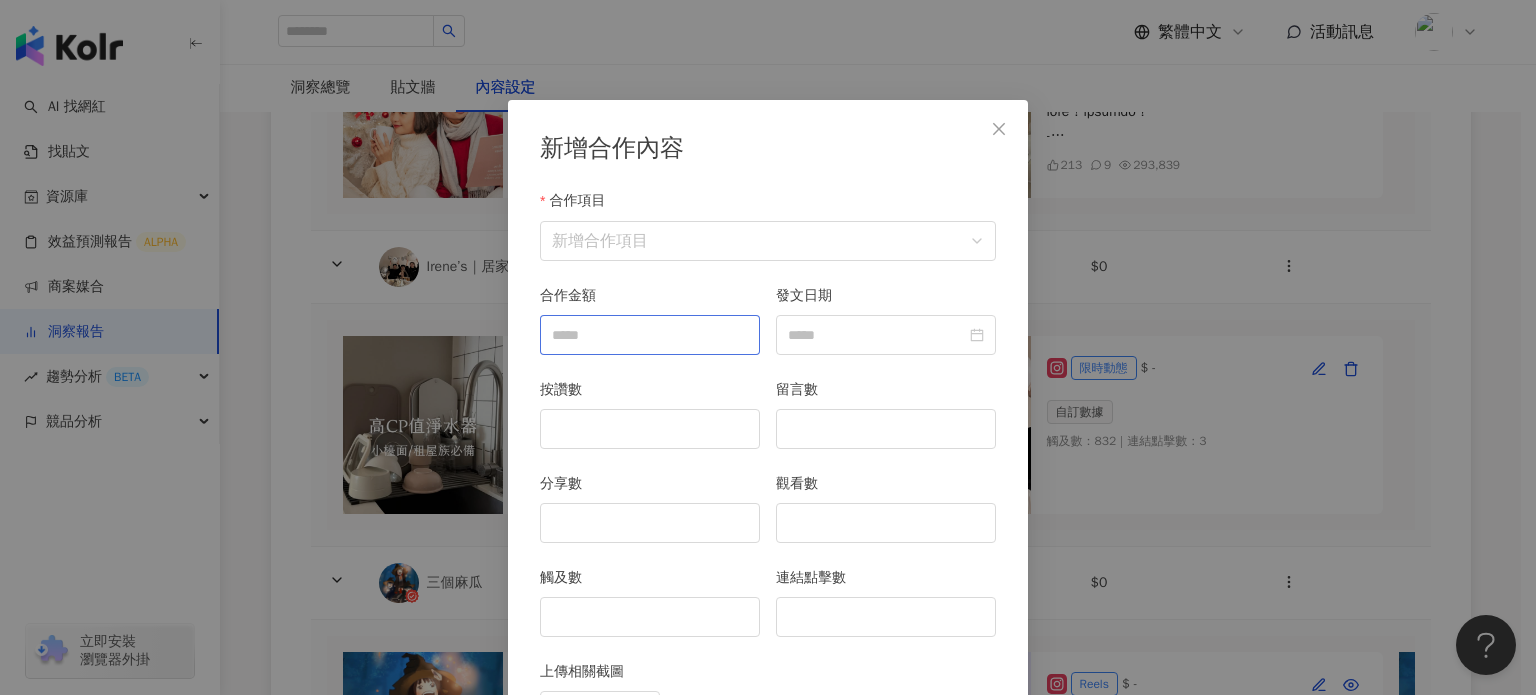 scroll, scrollTop: 100, scrollLeft: 0, axis: vertical 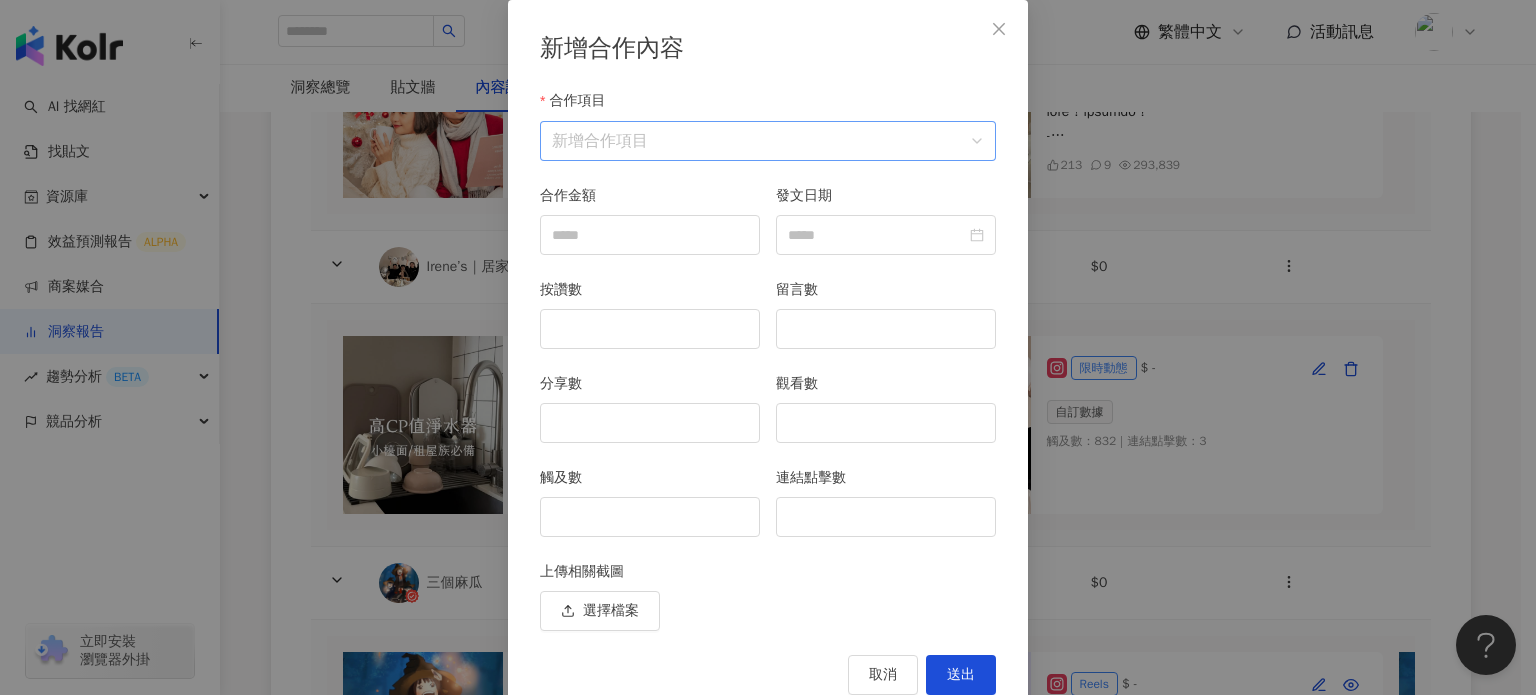 click on "合作項目" at bounding box center (768, 141) 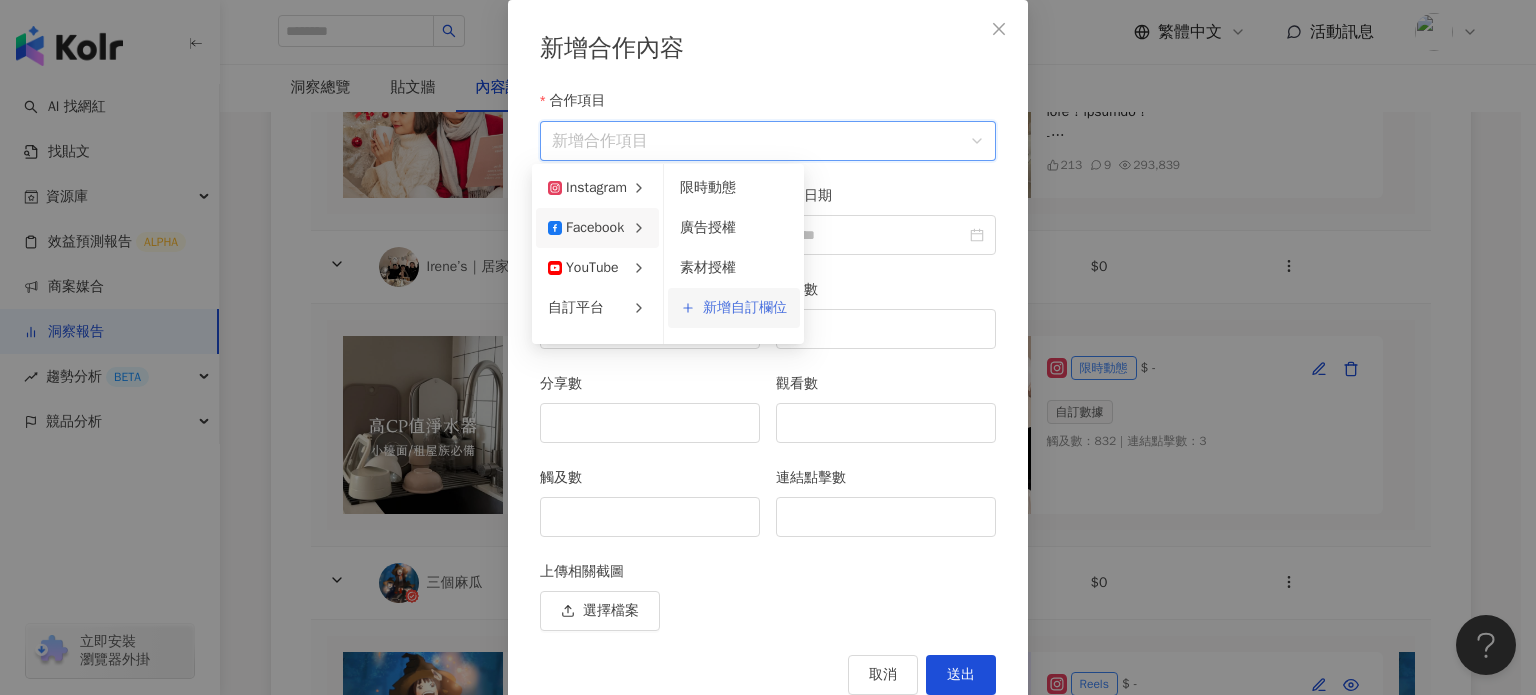 click on "新增自訂欄位" at bounding box center (745, 308) 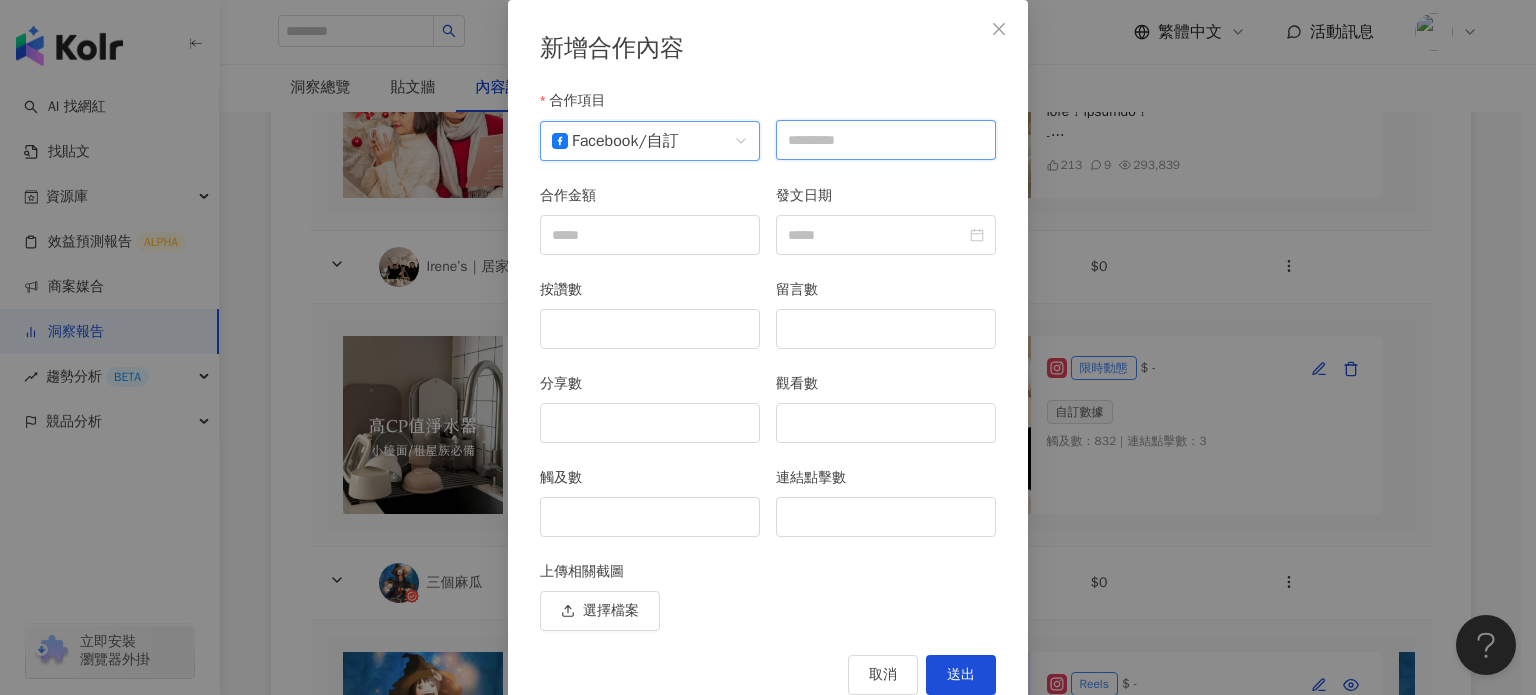 click at bounding box center [886, 140] 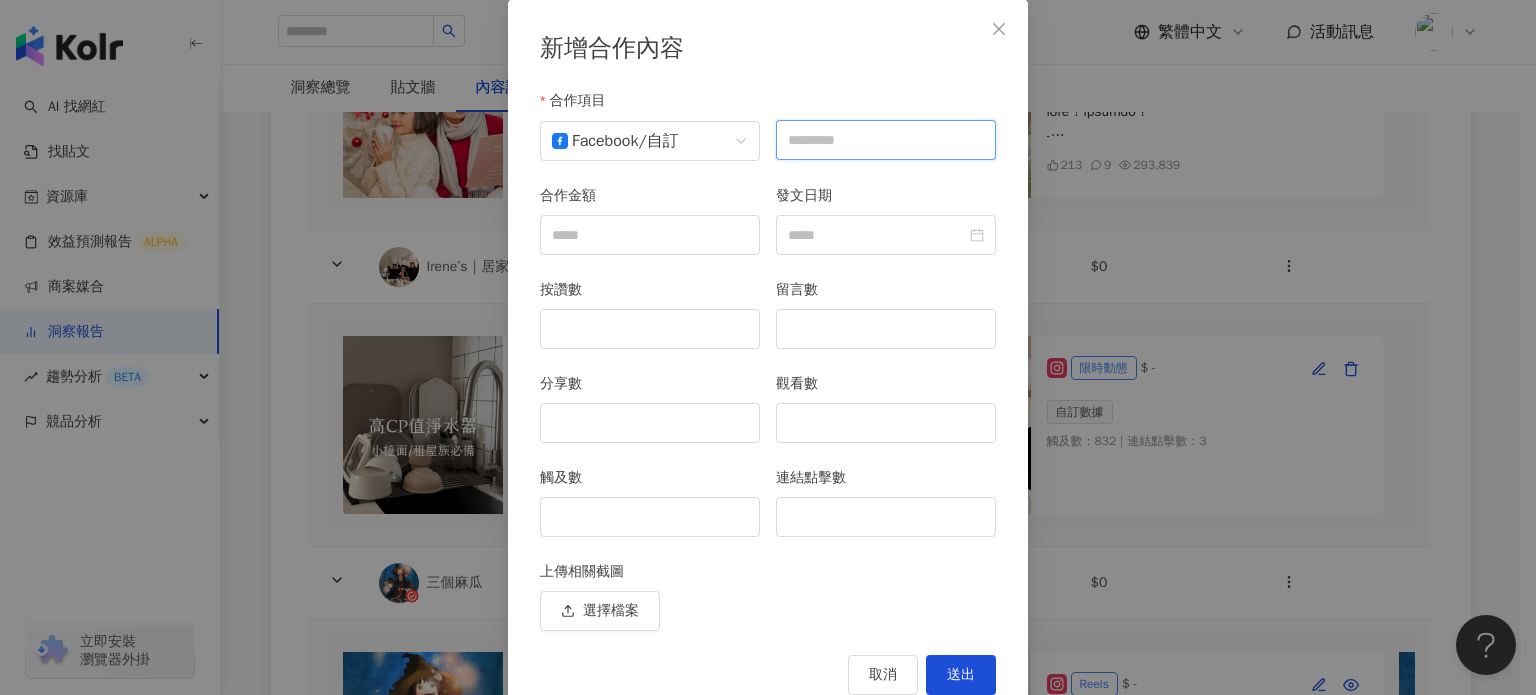 type on "*" 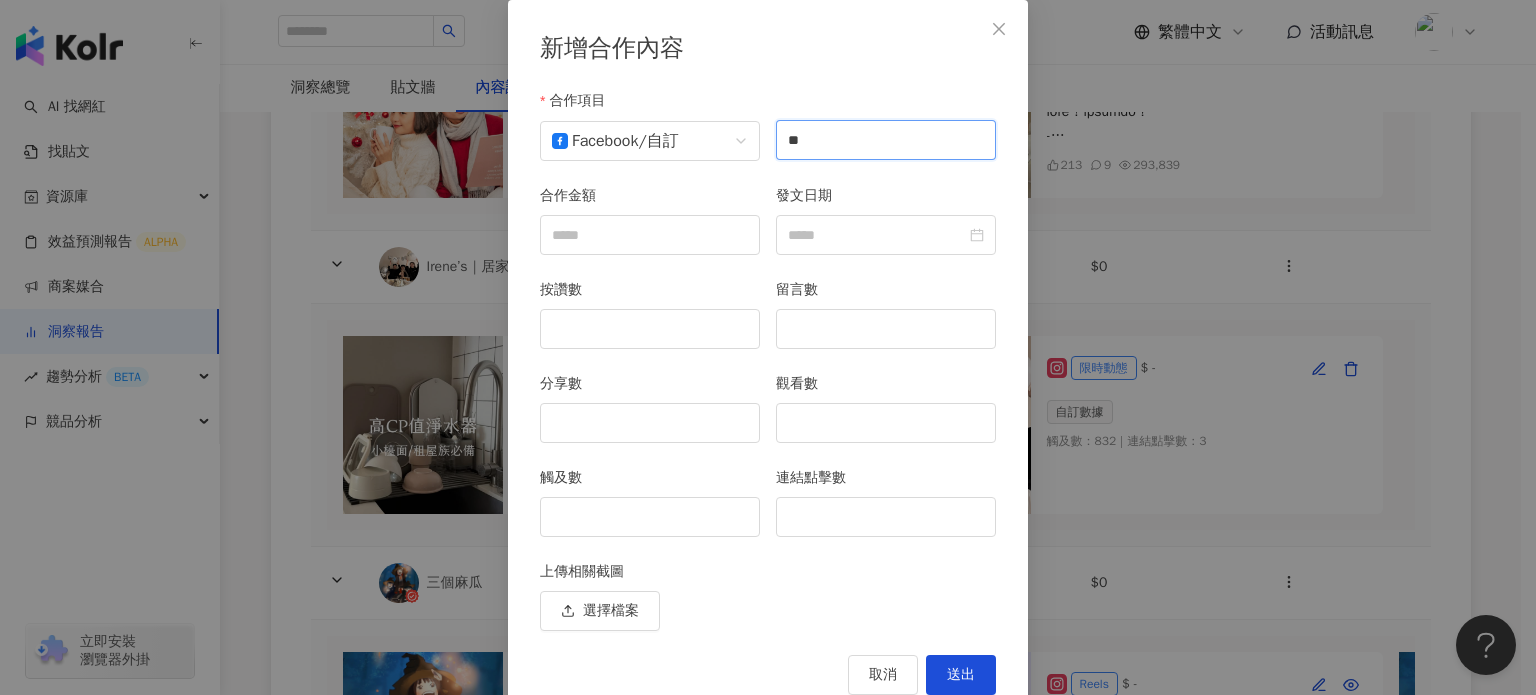 type on "*" 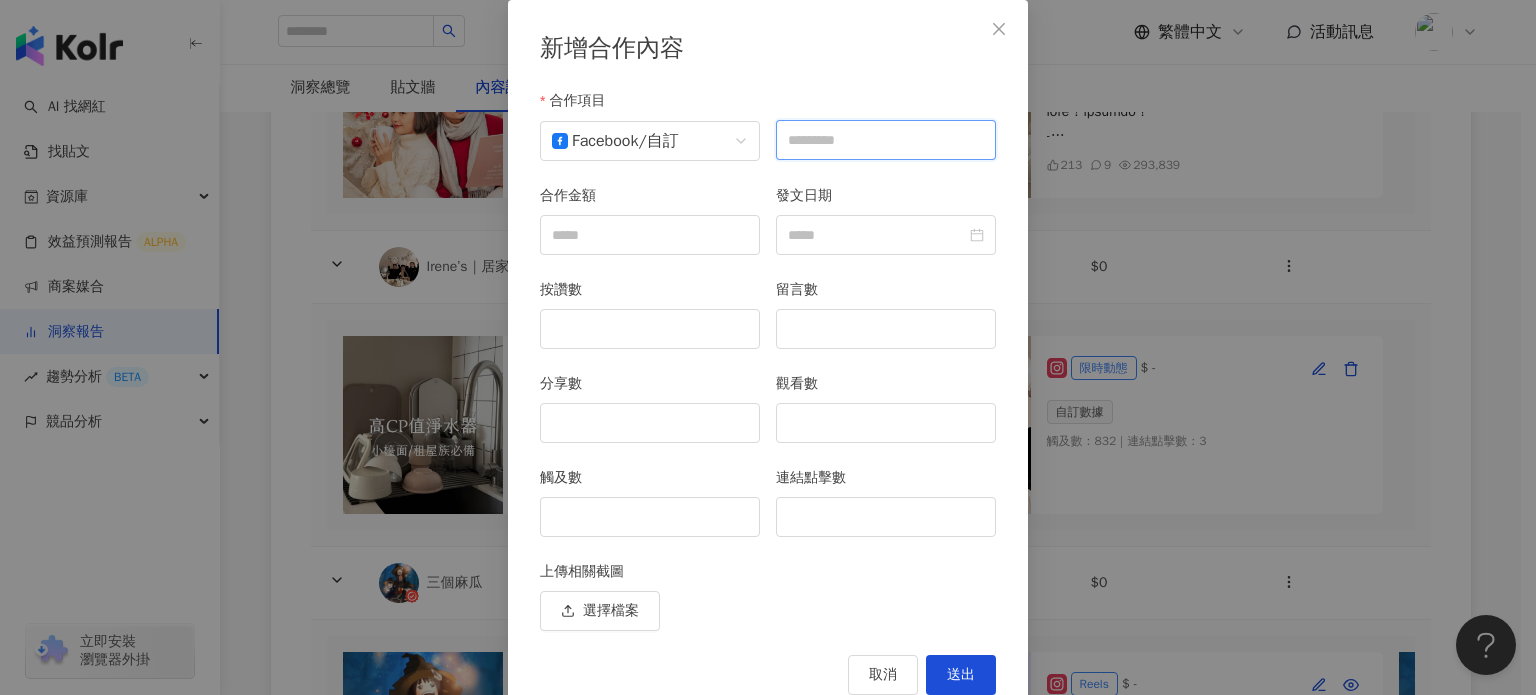 type on "*" 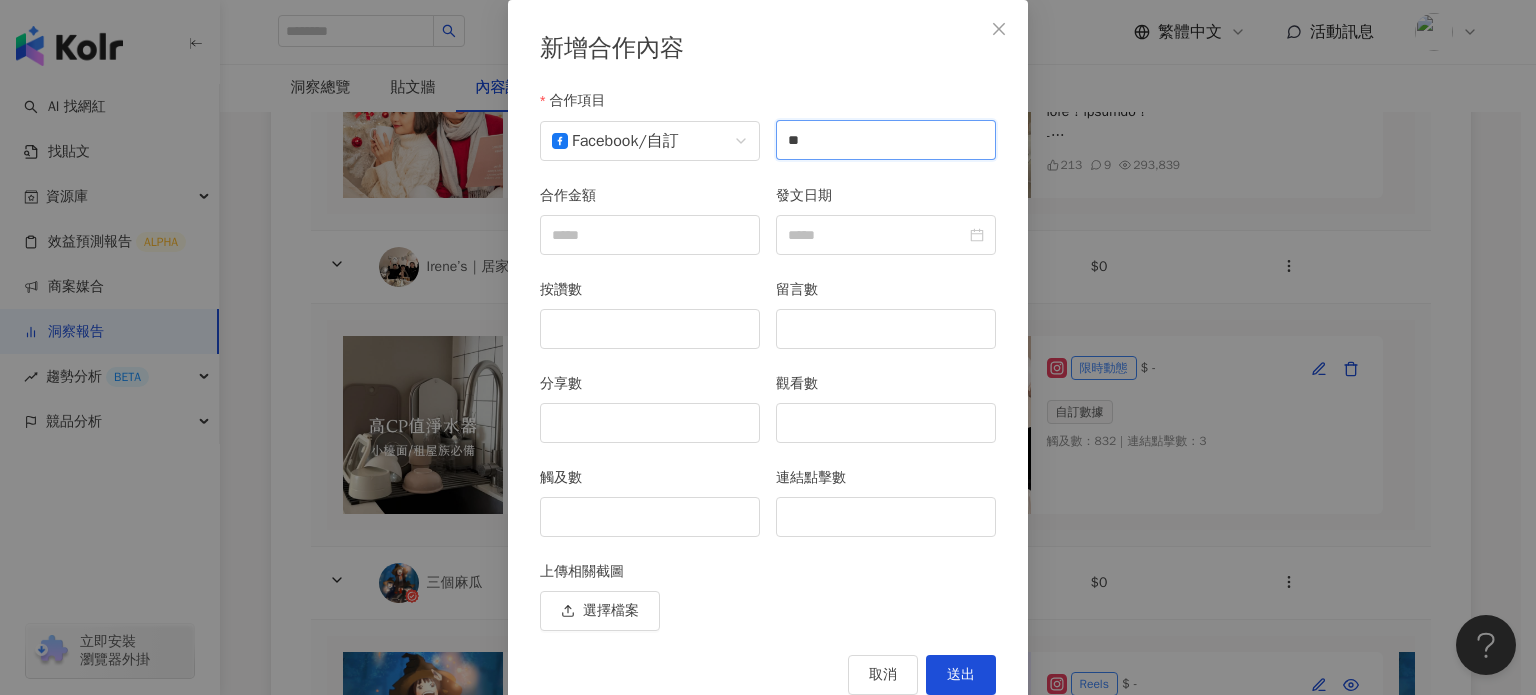 type on "*" 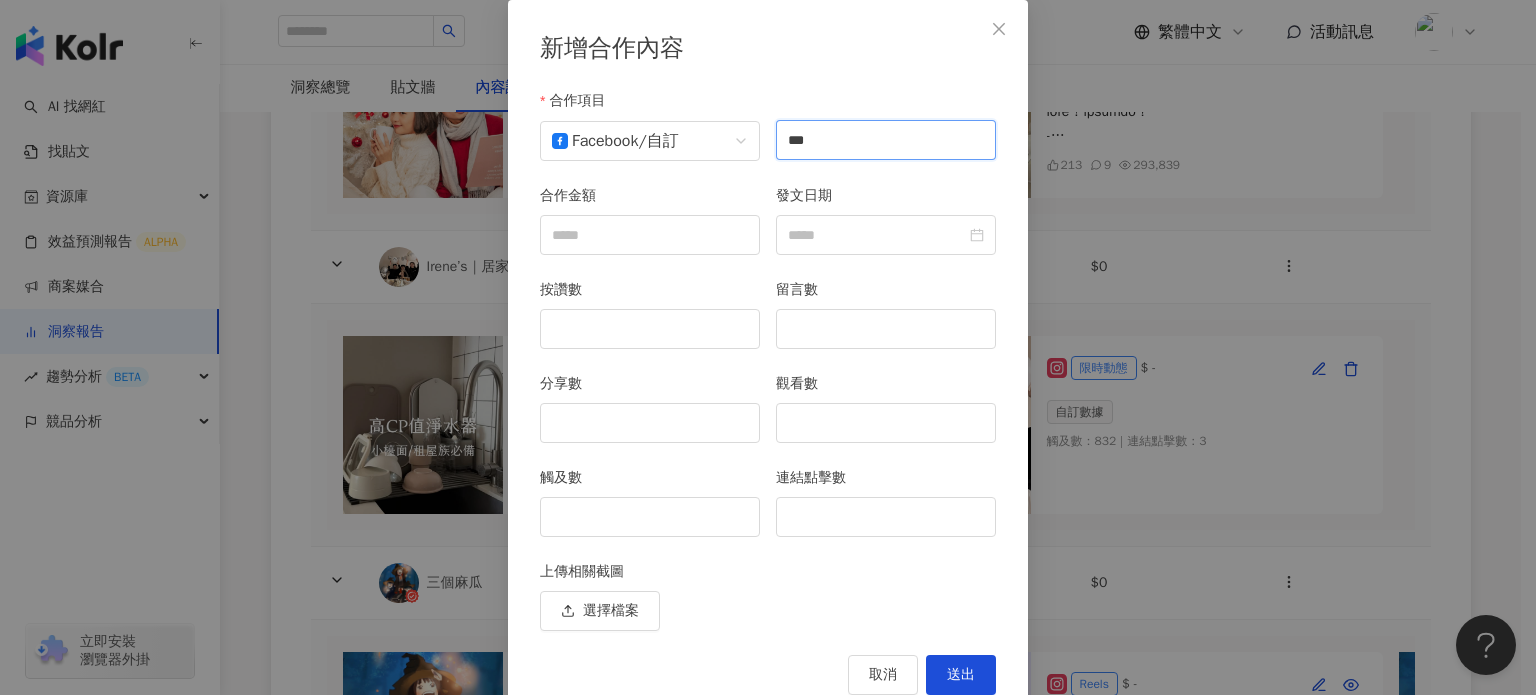 type on "***" 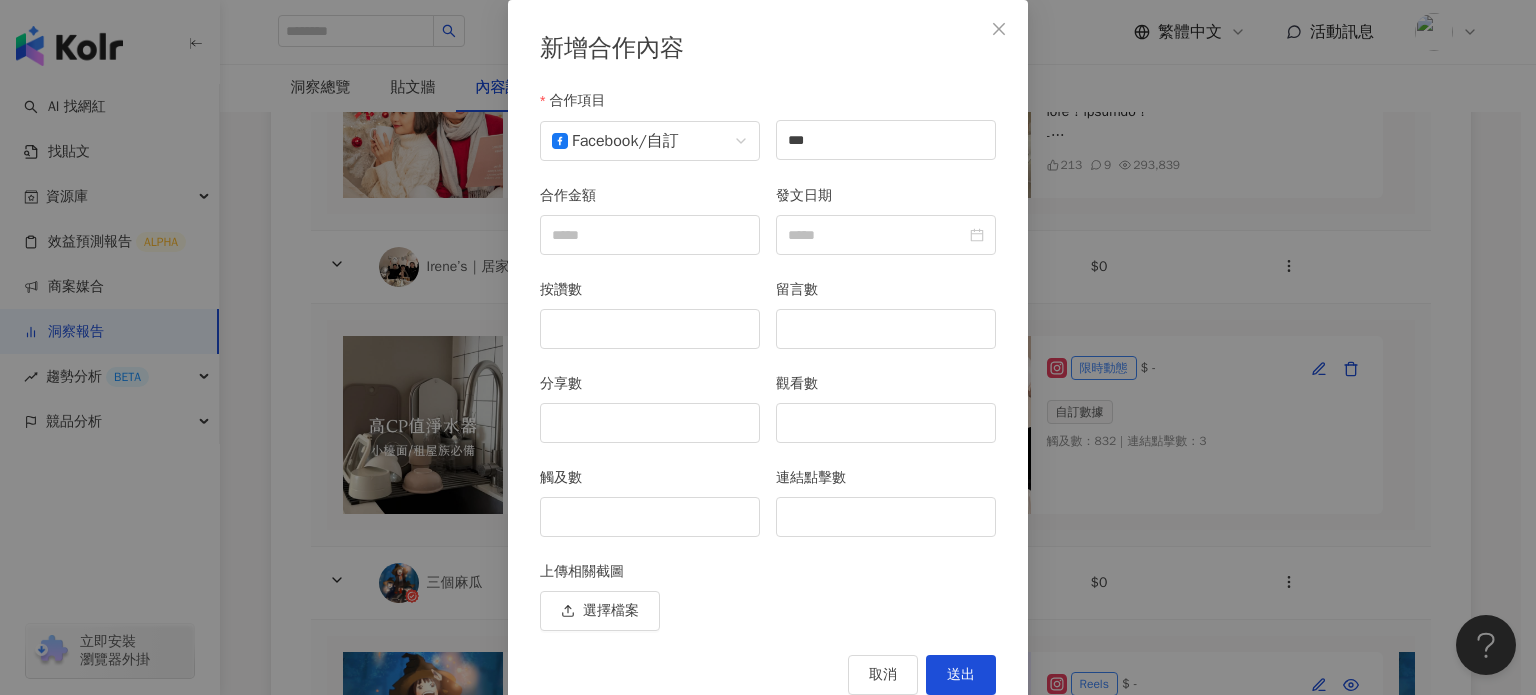 click on "按讚數" at bounding box center (650, 294) 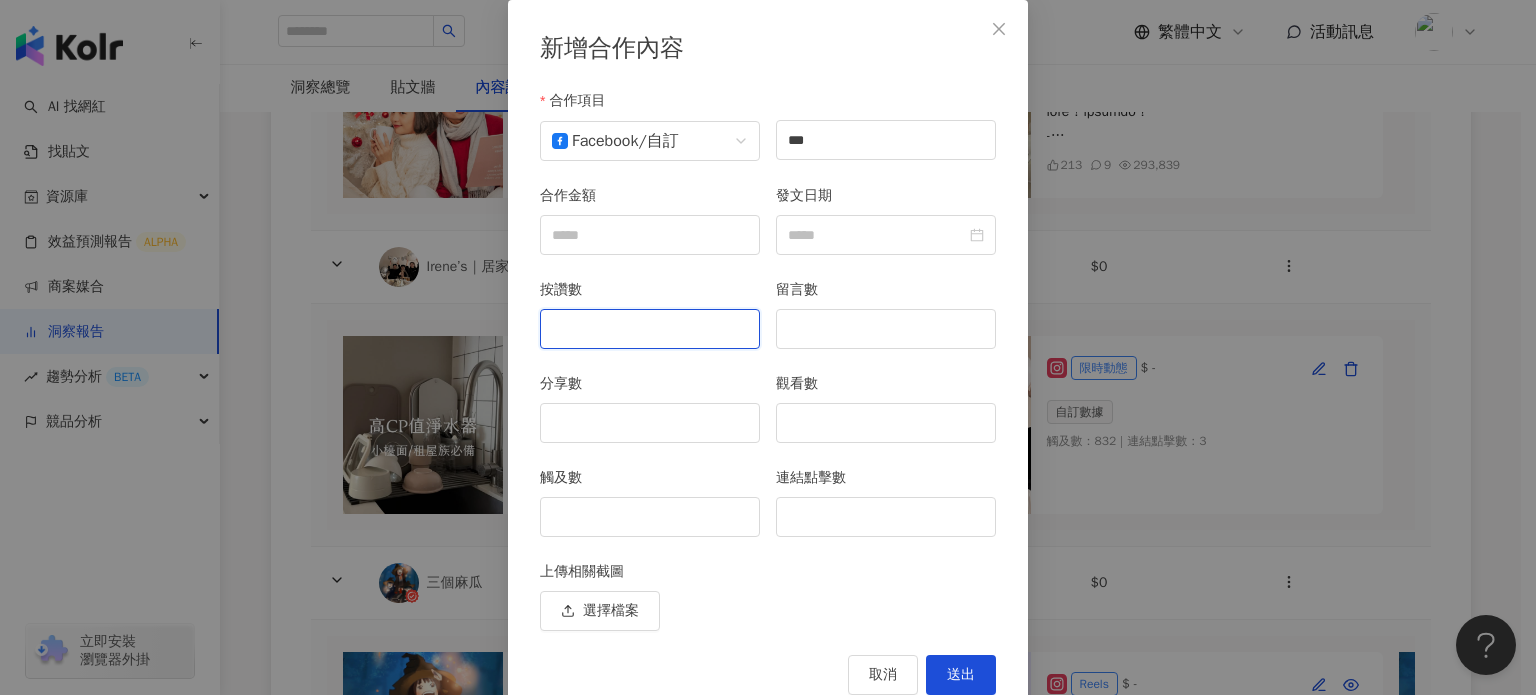 click on "按讚數" at bounding box center [650, 329] 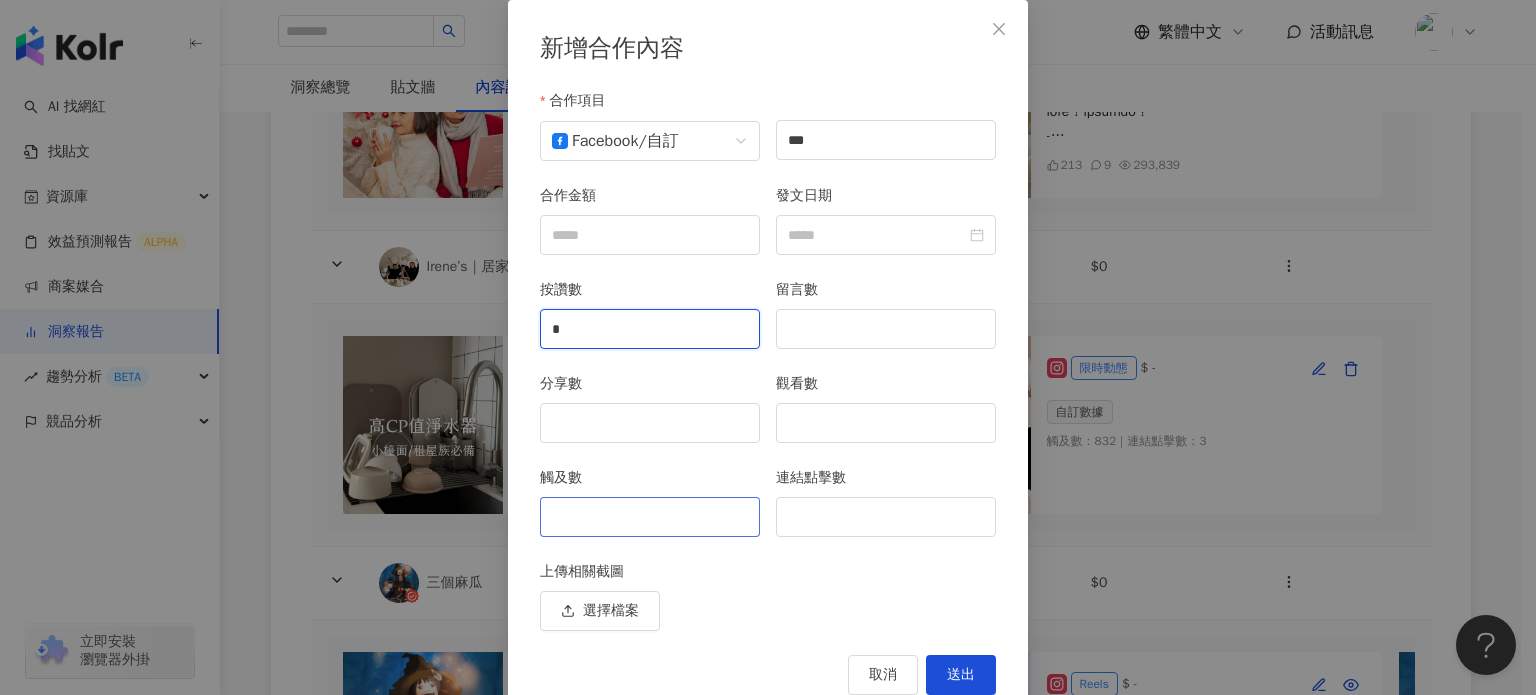 type on "*" 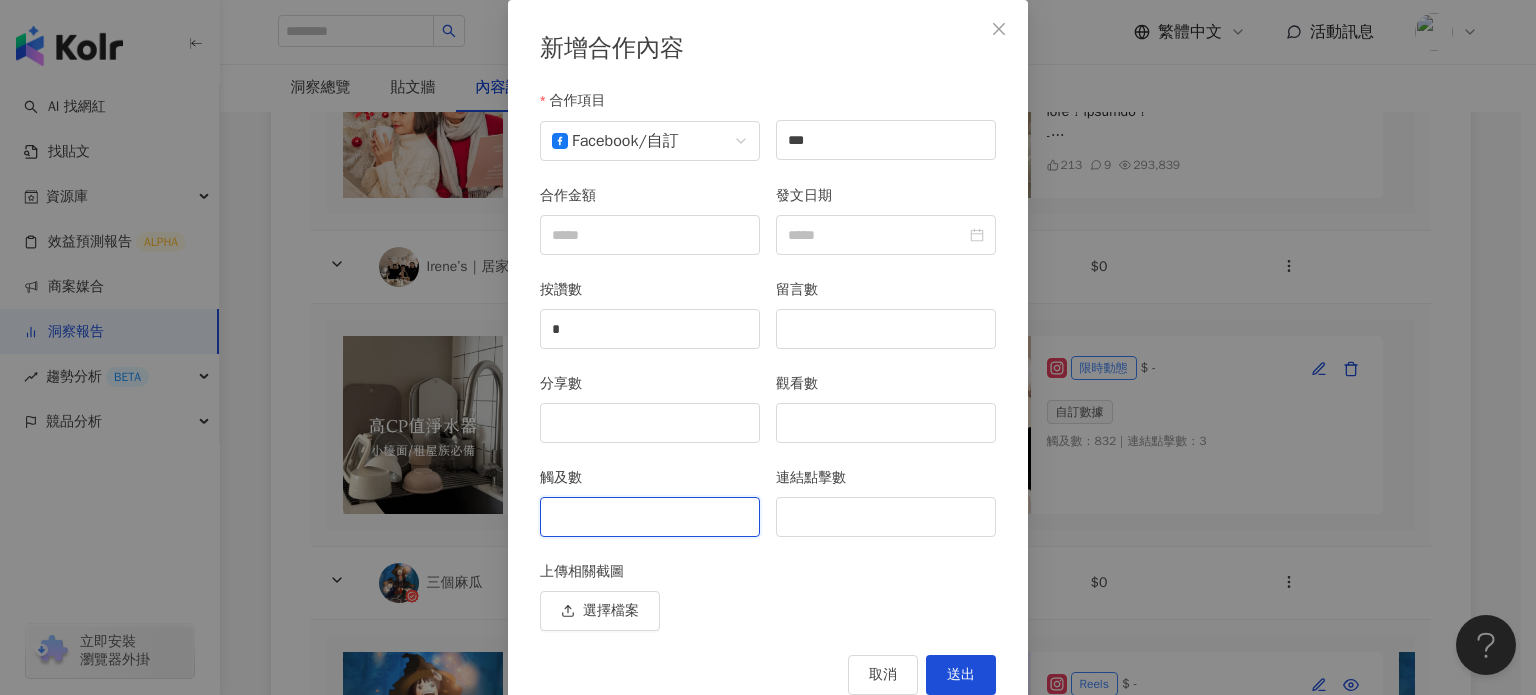 click on "觸及數" at bounding box center (650, 517) 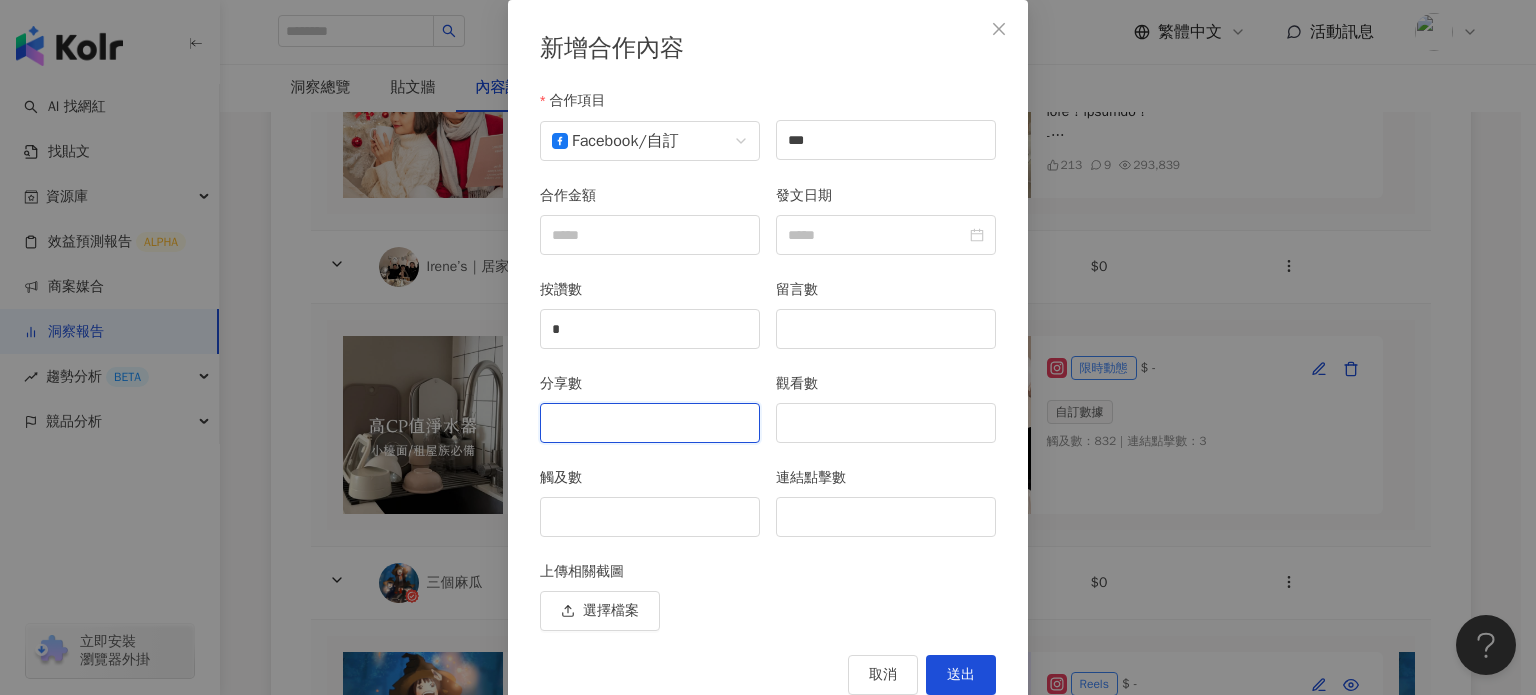 click on "分享數" at bounding box center [650, 423] 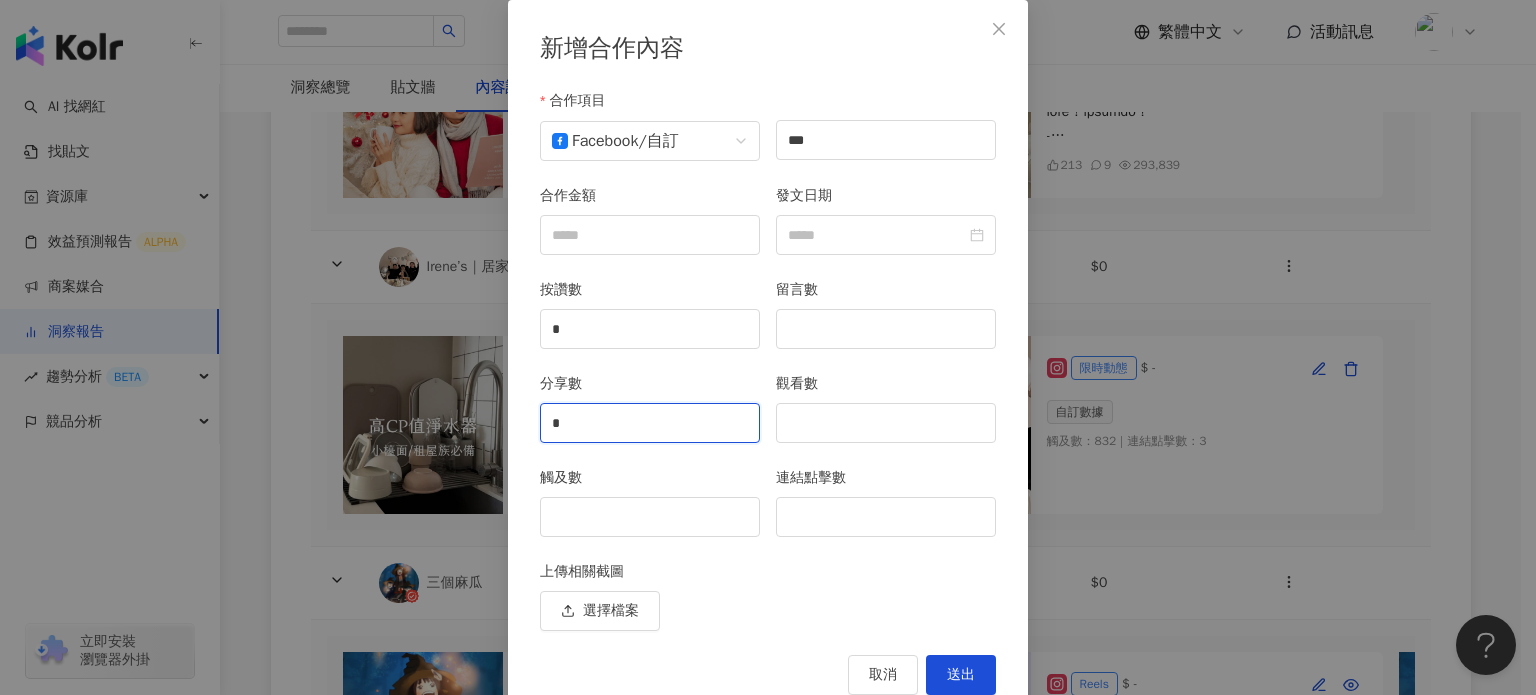 type on "*" 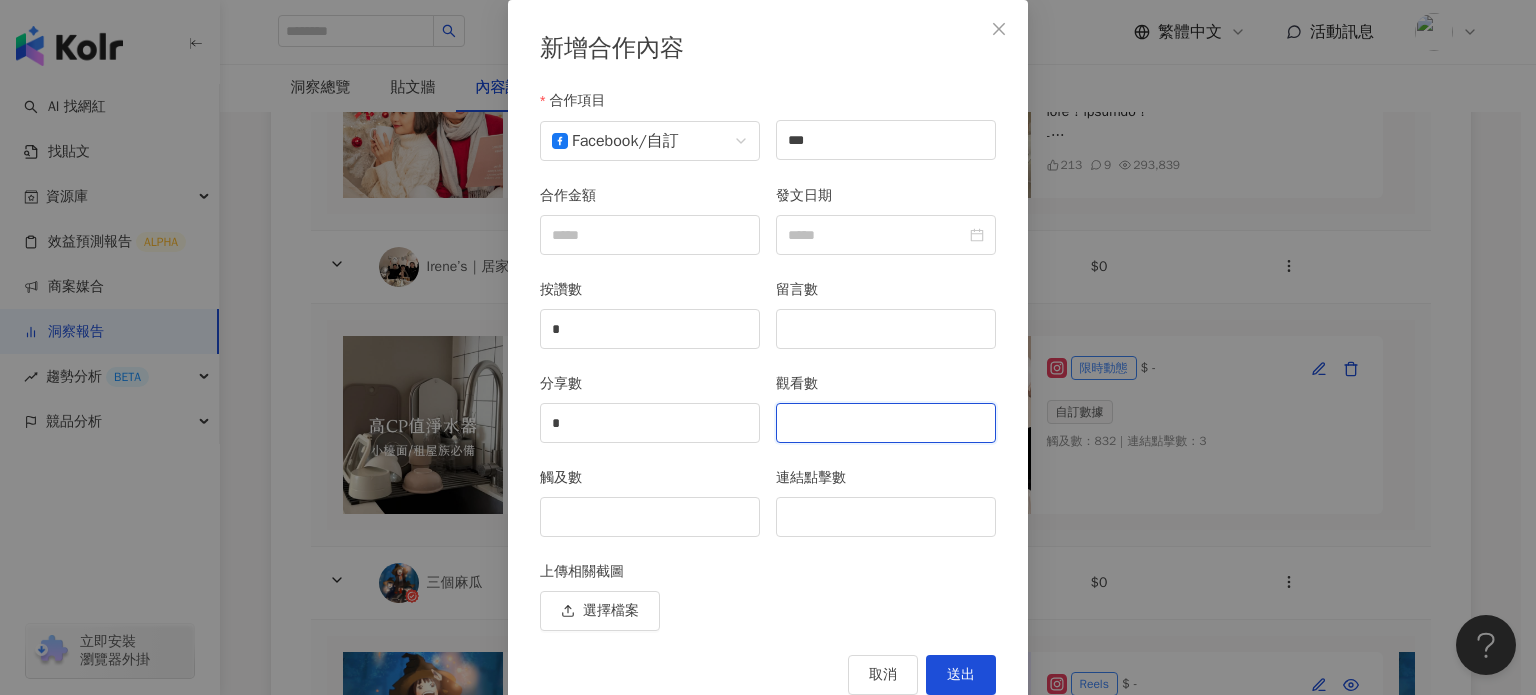 click on "觀看數" at bounding box center (886, 423) 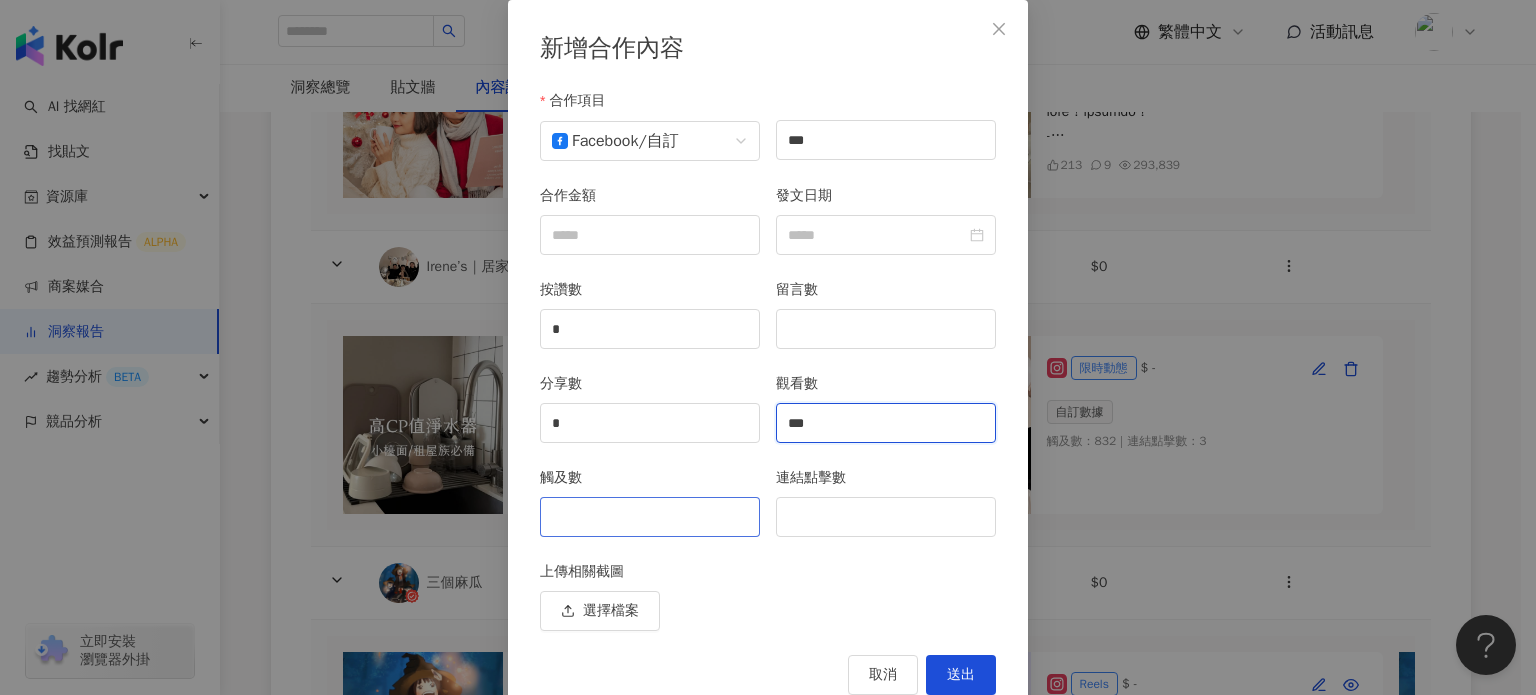 type on "***" 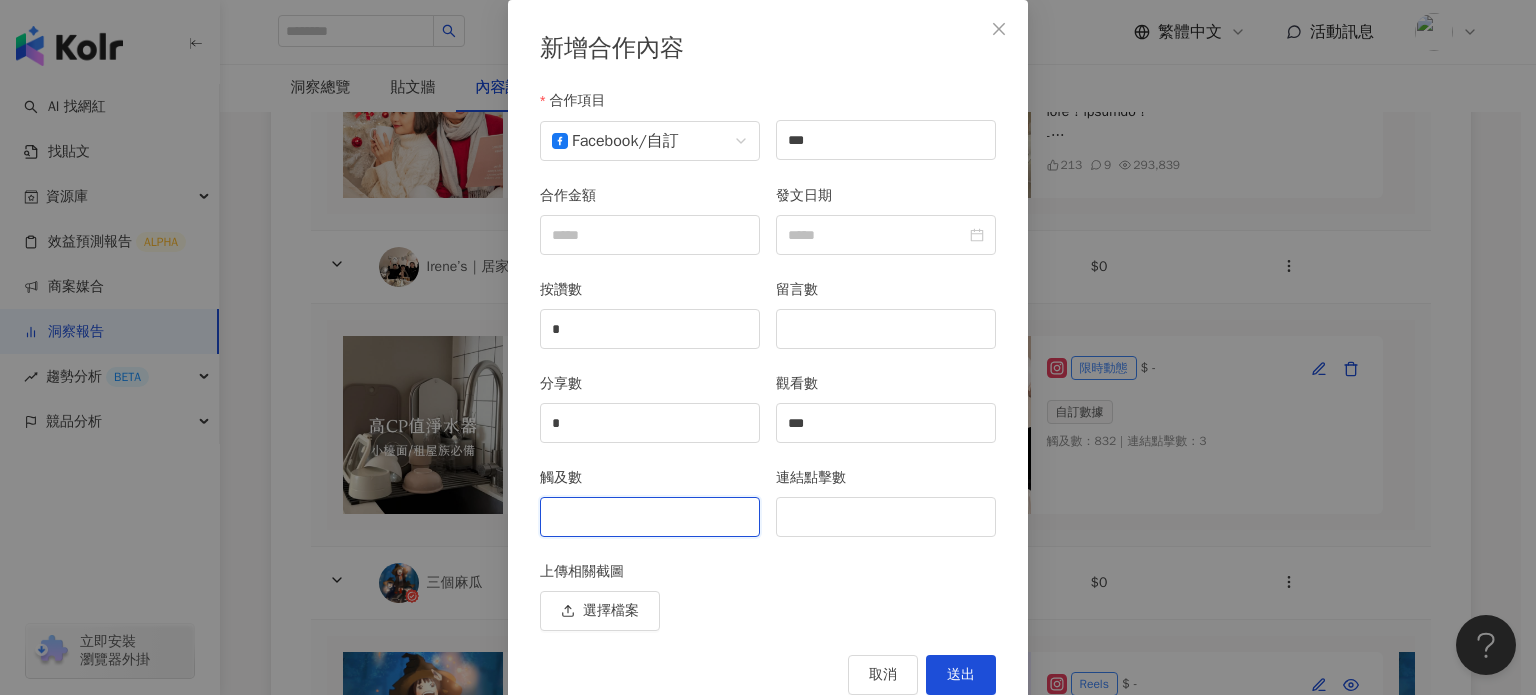 click on "觸及數" at bounding box center [650, 517] 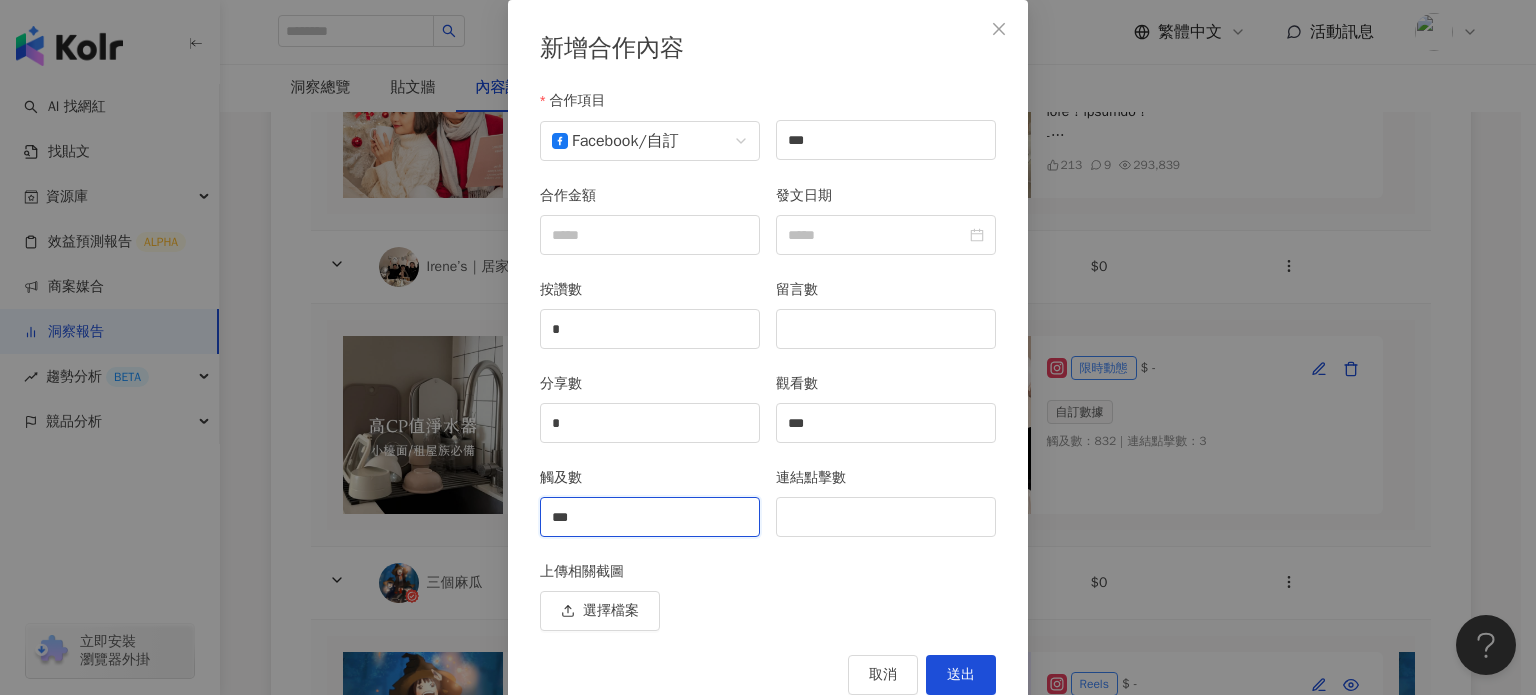type on "***" 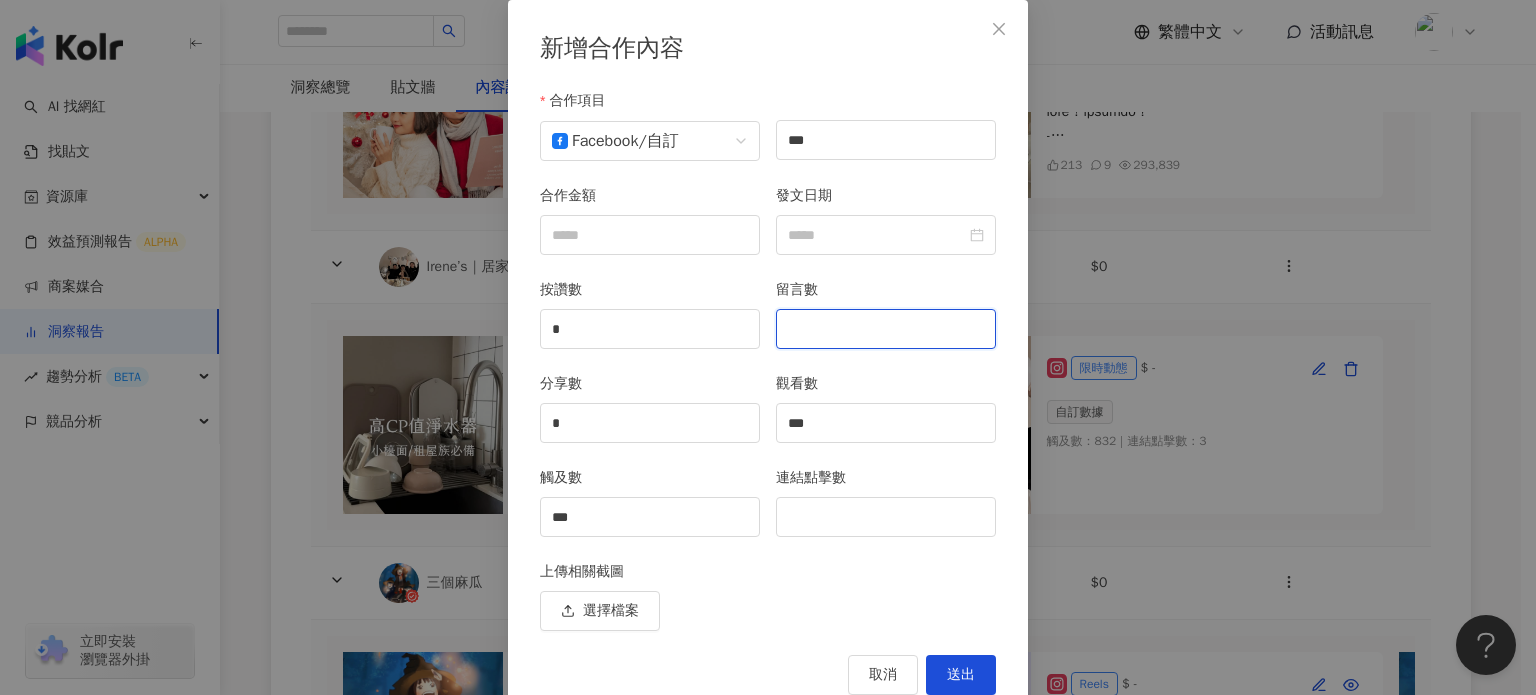 click on "留言數" at bounding box center [886, 329] 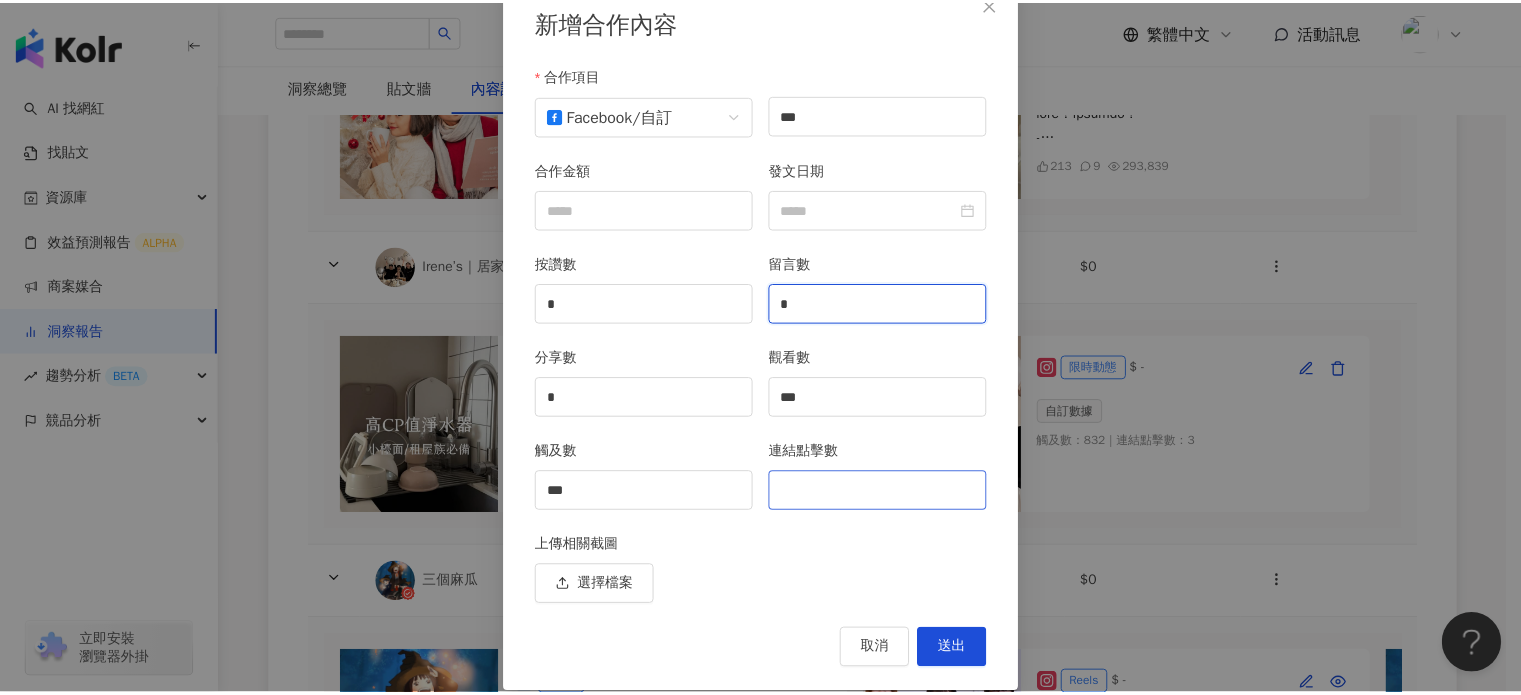 scroll, scrollTop: 145, scrollLeft: 0, axis: vertical 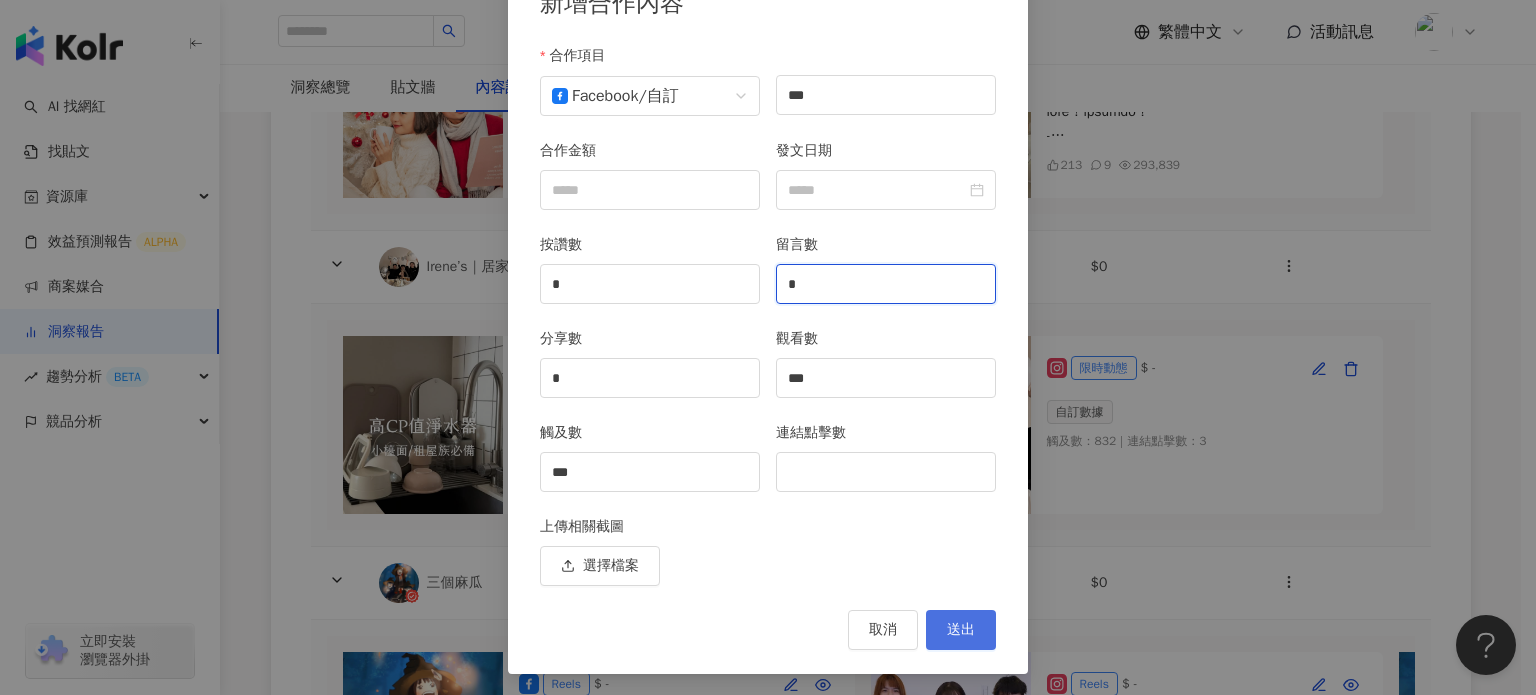 type on "*" 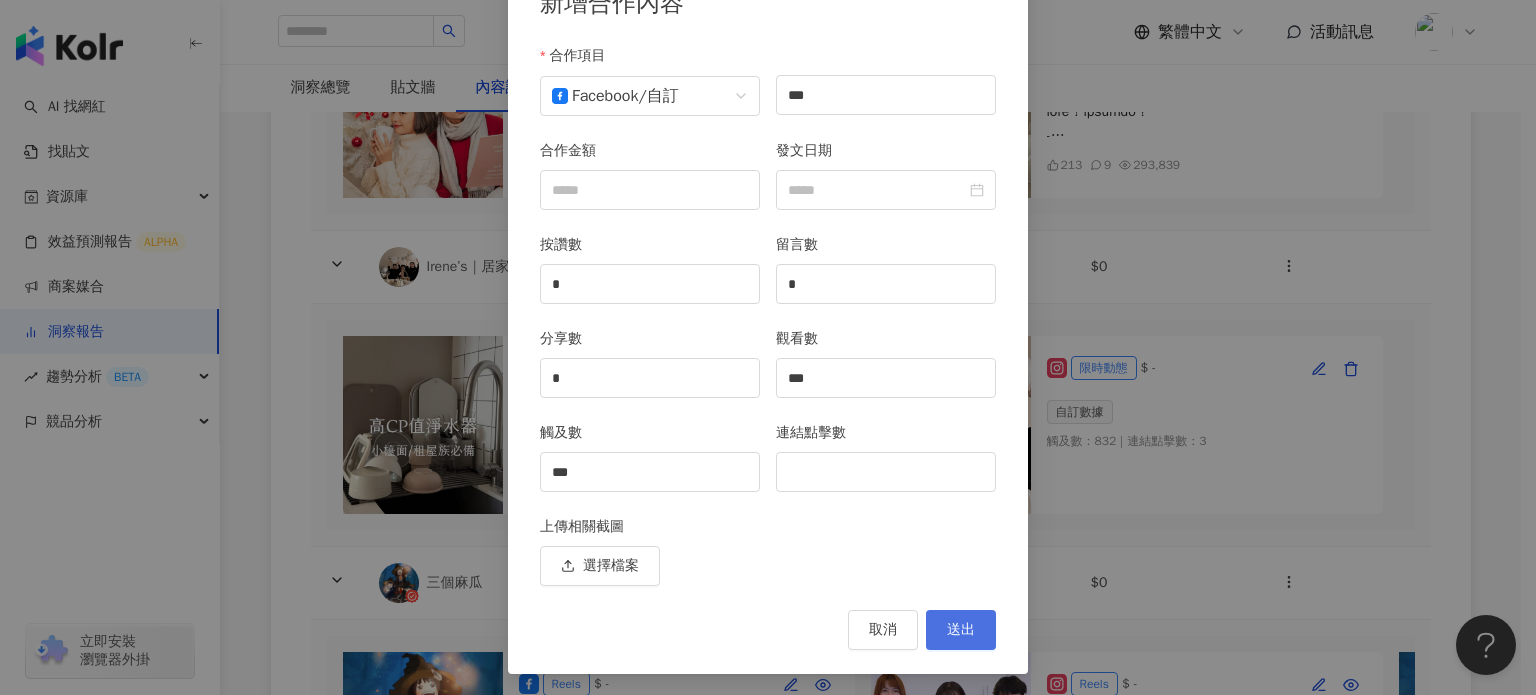 click on "送出" at bounding box center [961, 630] 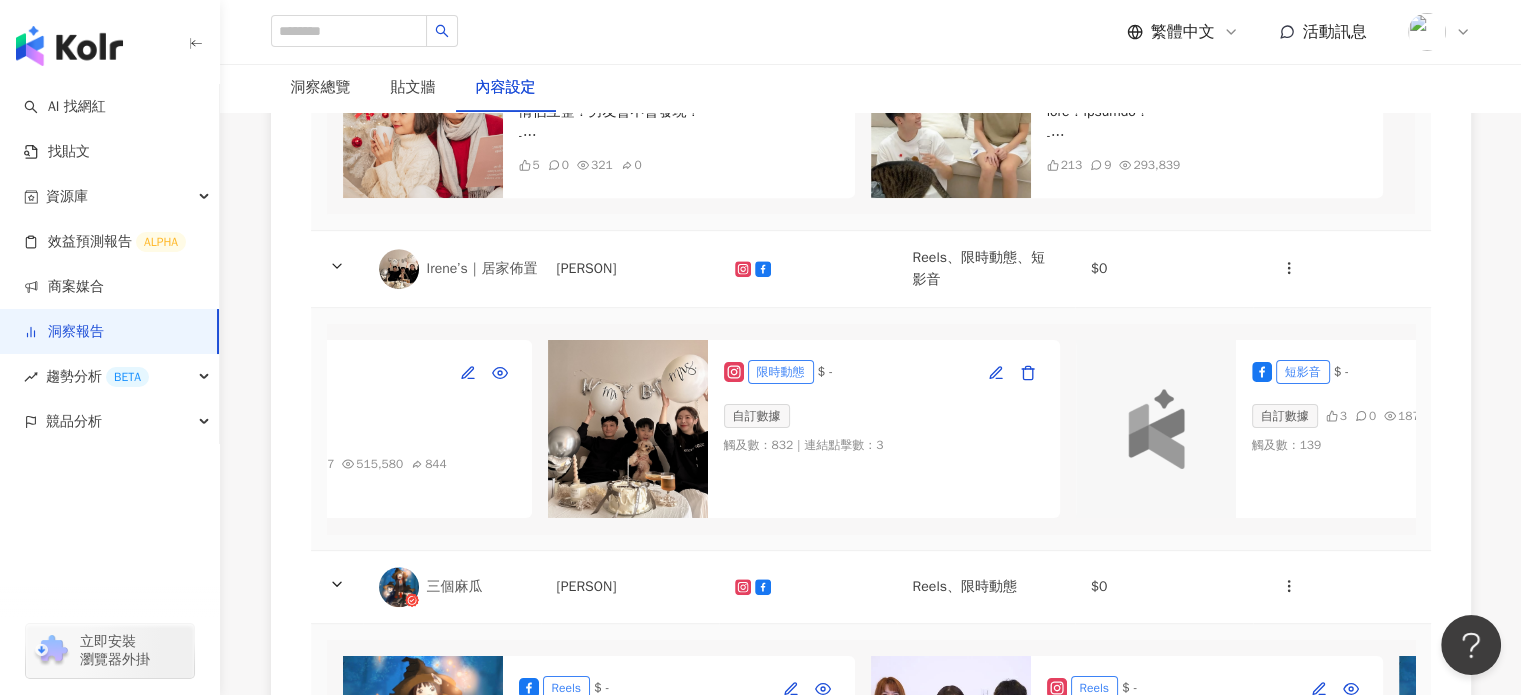 scroll, scrollTop: 0, scrollLeft: 0, axis: both 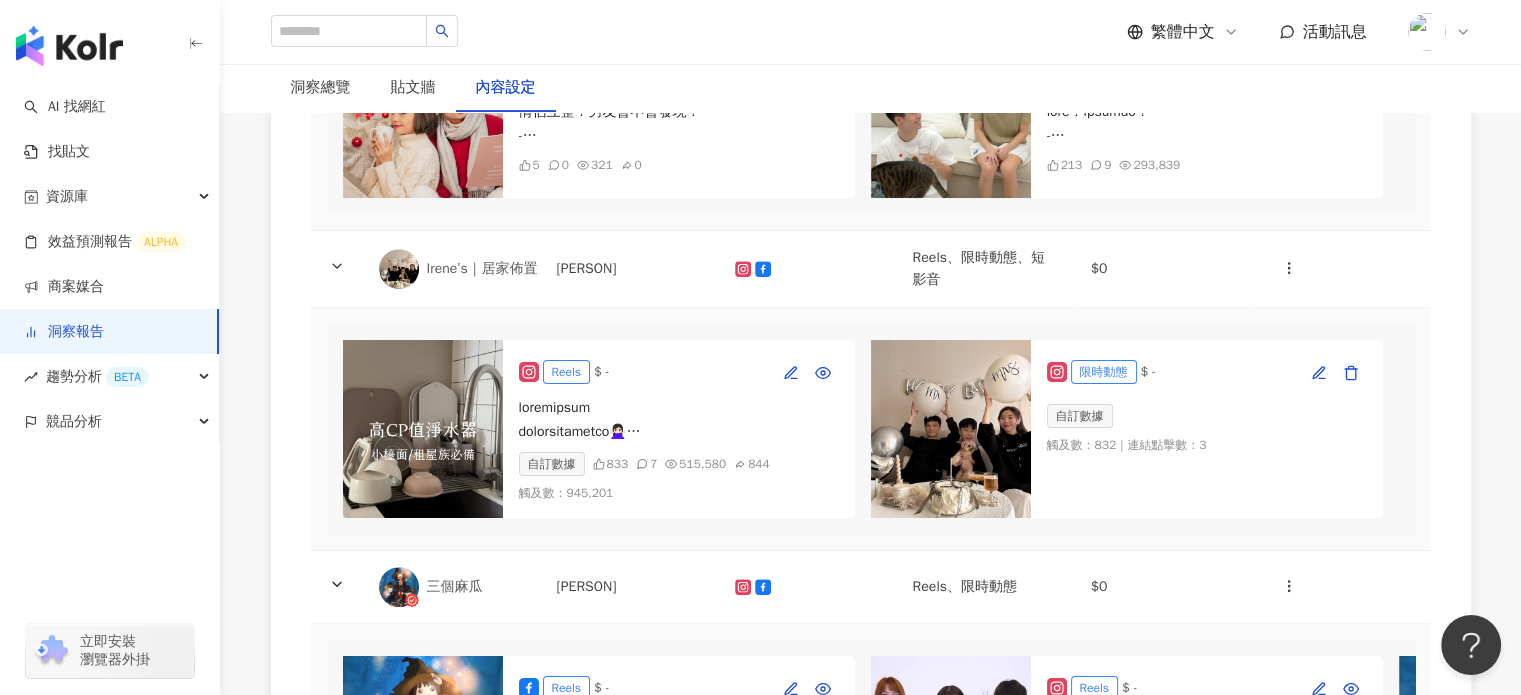 drag, startPoint x: 884, startPoint y: 576, endPoint x: 469, endPoint y: 556, distance: 415.48166 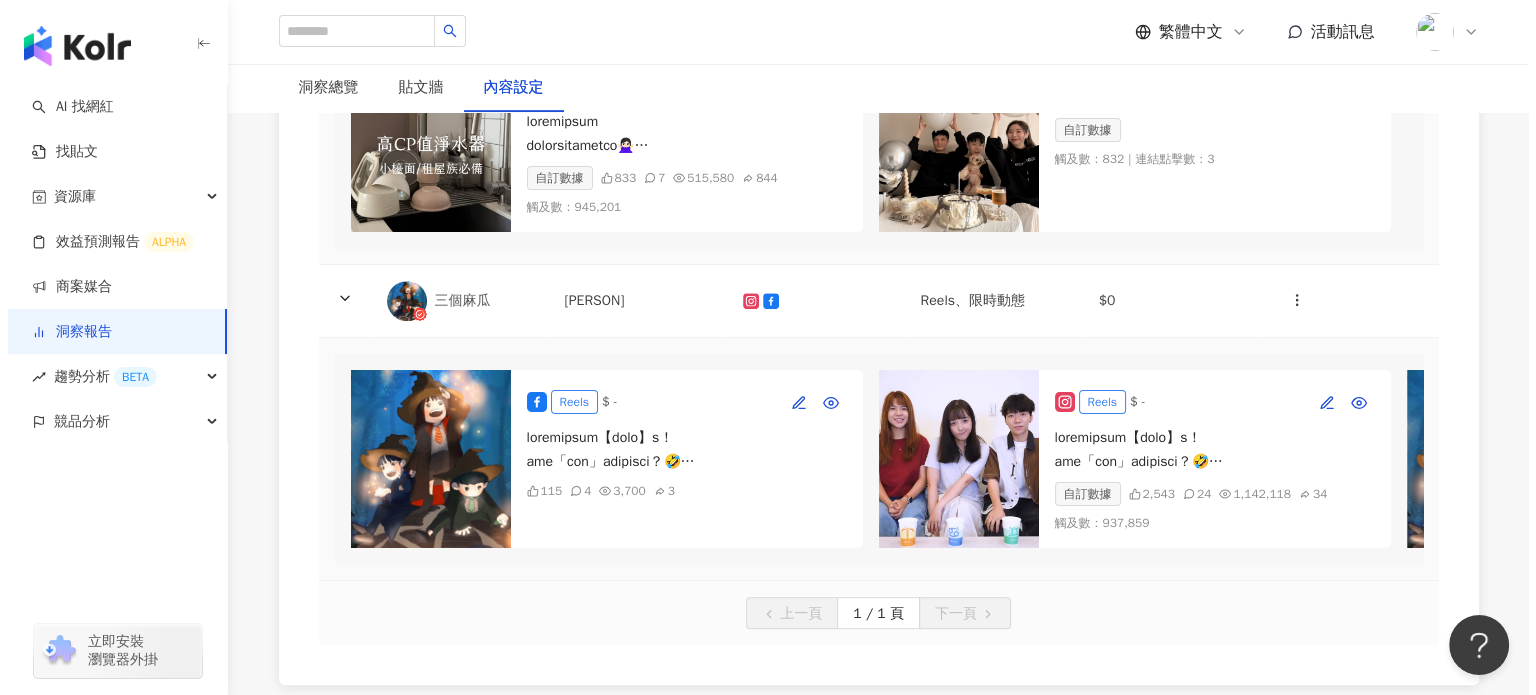 scroll, scrollTop: 1100, scrollLeft: 0, axis: vertical 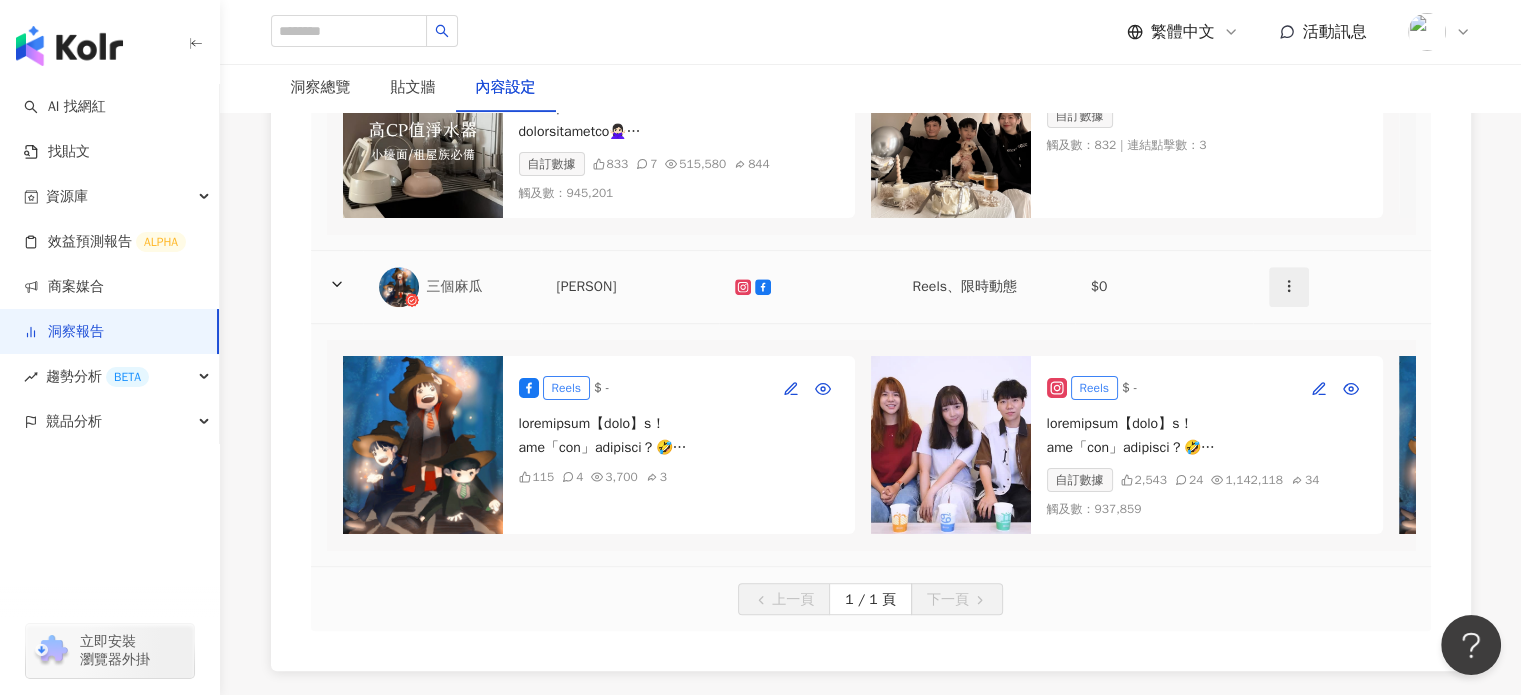 click 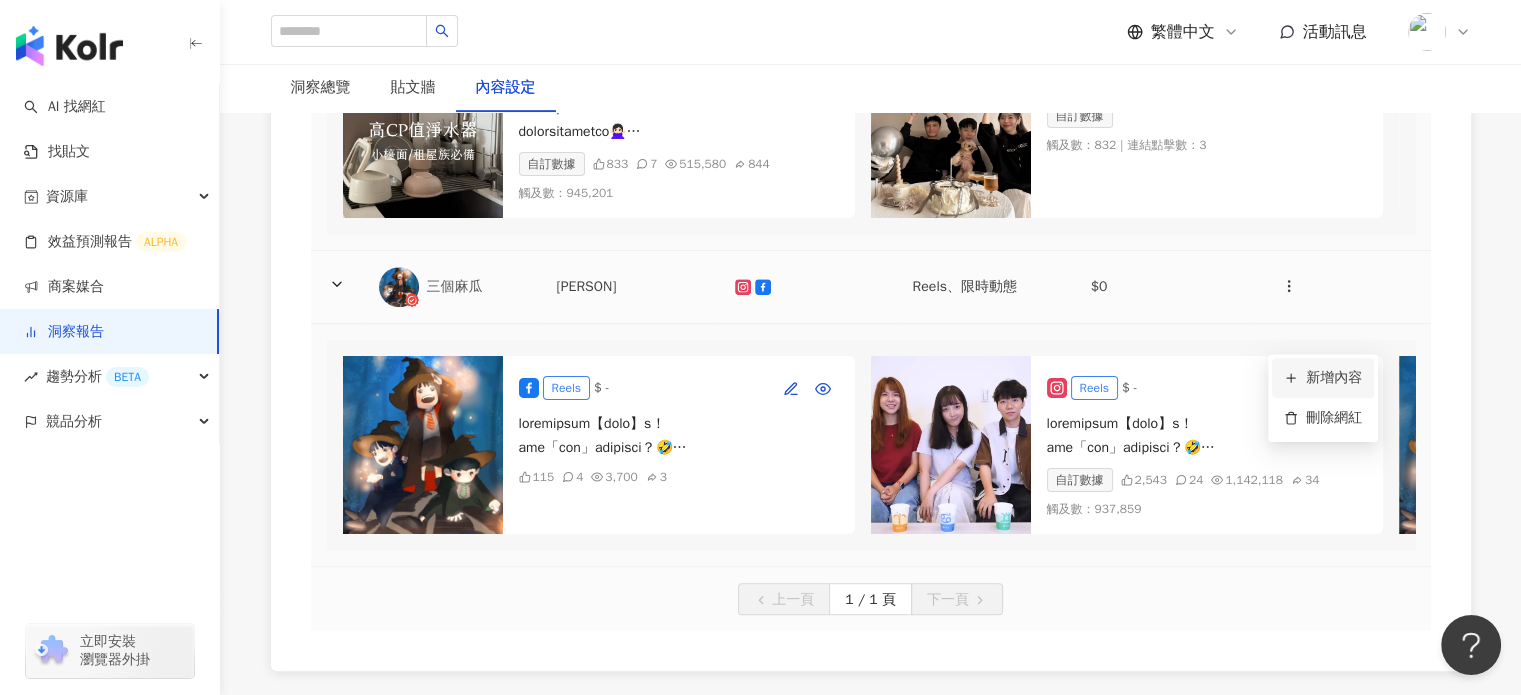 click on "新增內容" at bounding box center [1323, 378] 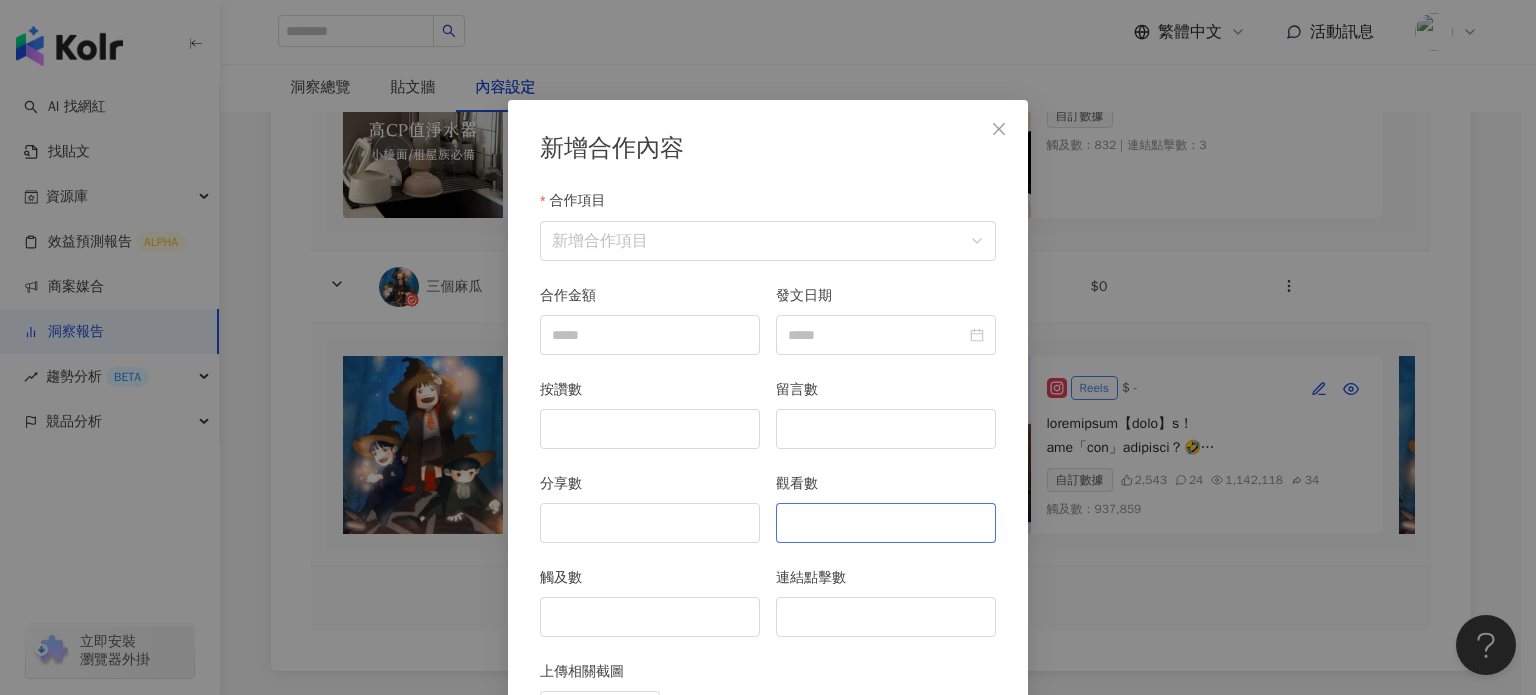scroll, scrollTop: 100, scrollLeft: 0, axis: vertical 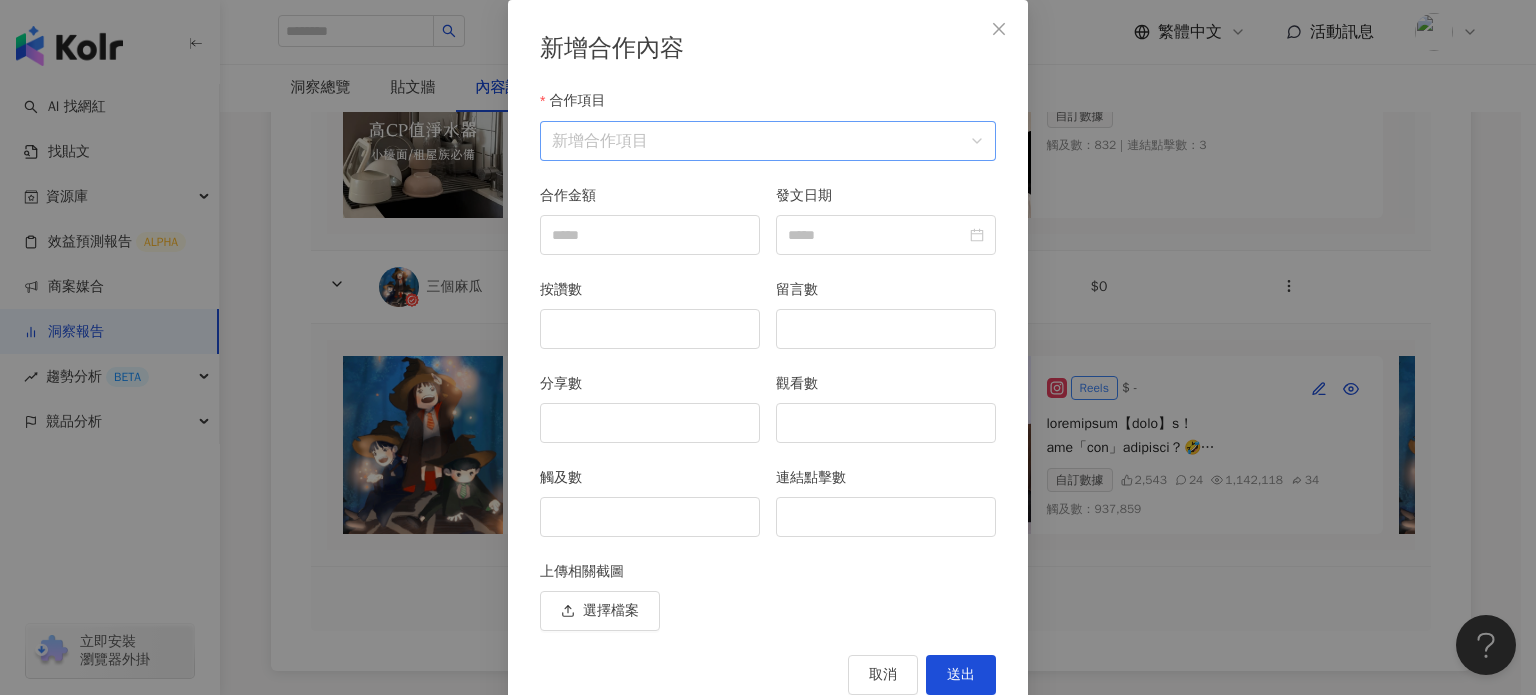 click on "合作項目" at bounding box center (768, 141) 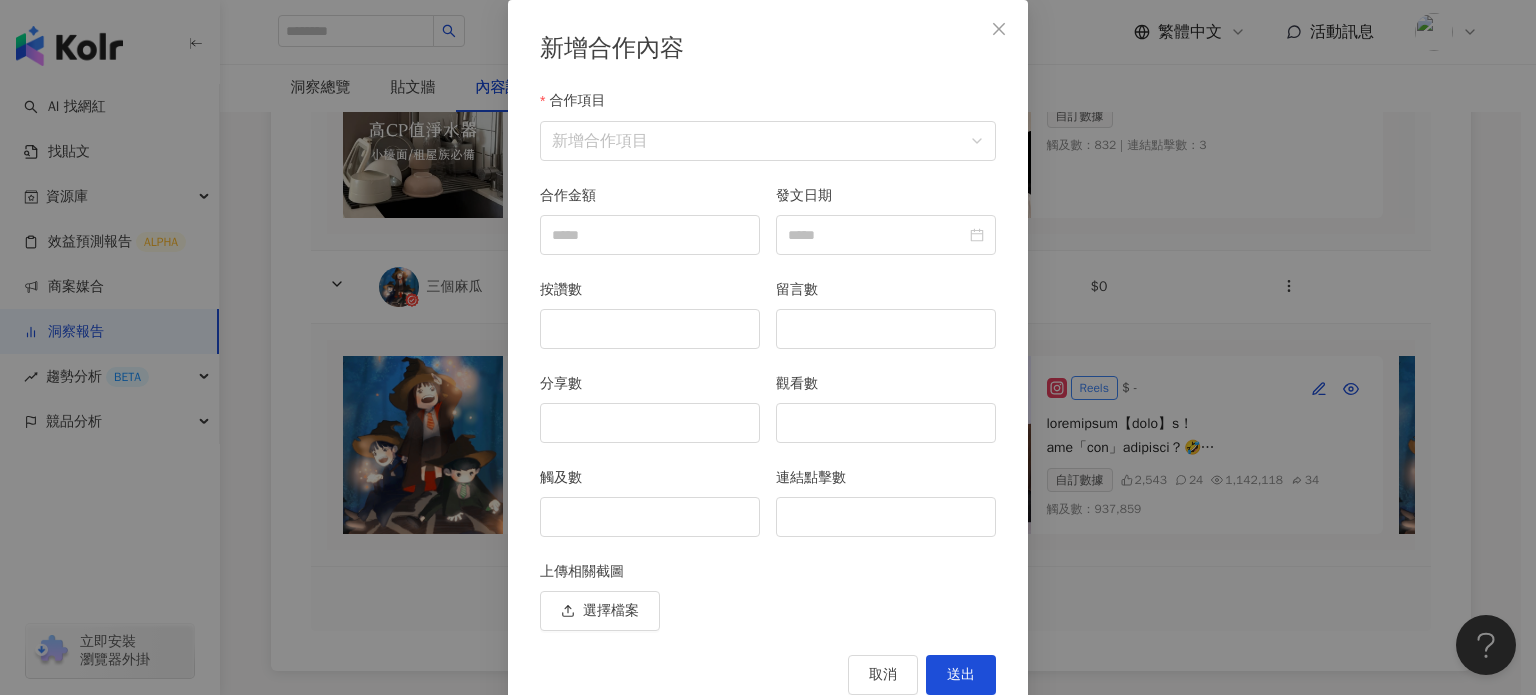 click on "新增合作內容 合作項目 新增合作項目 合作項目   合作金額 發文日期 按讚數 留言數 分享數 觀看數 觸及數 連結點擊數 上傳相關截圖 選擇檔案 取消 送出" at bounding box center (768, 347) 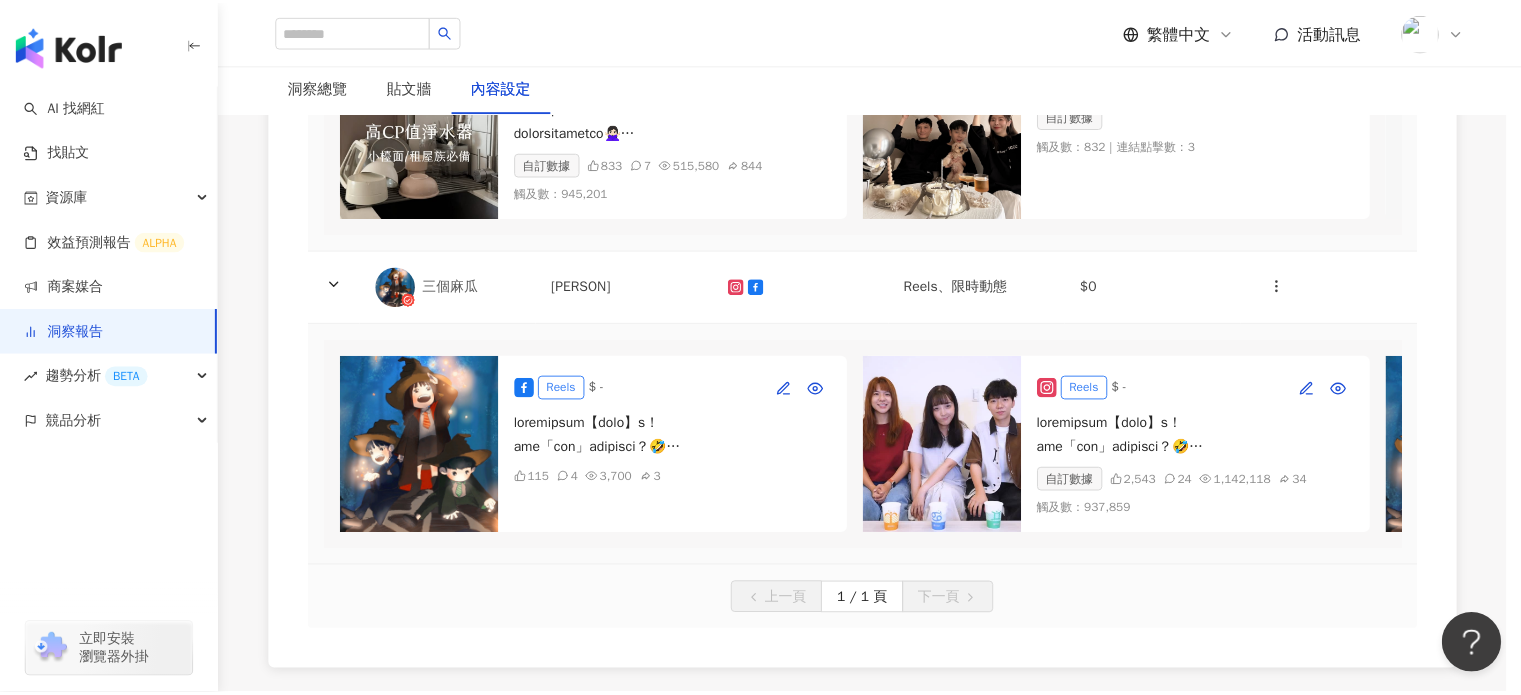 scroll, scrollTop: 45, scrollLeft: 0, axis: vertical 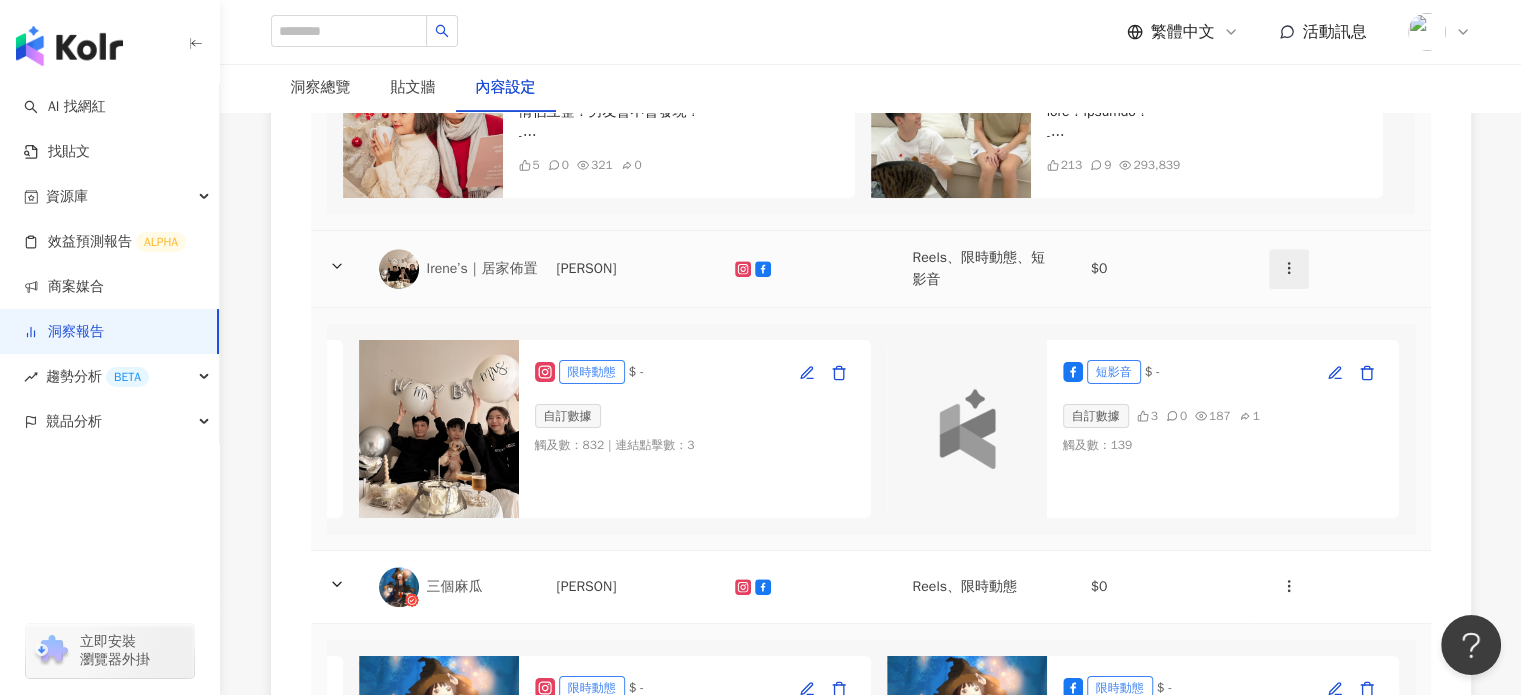click 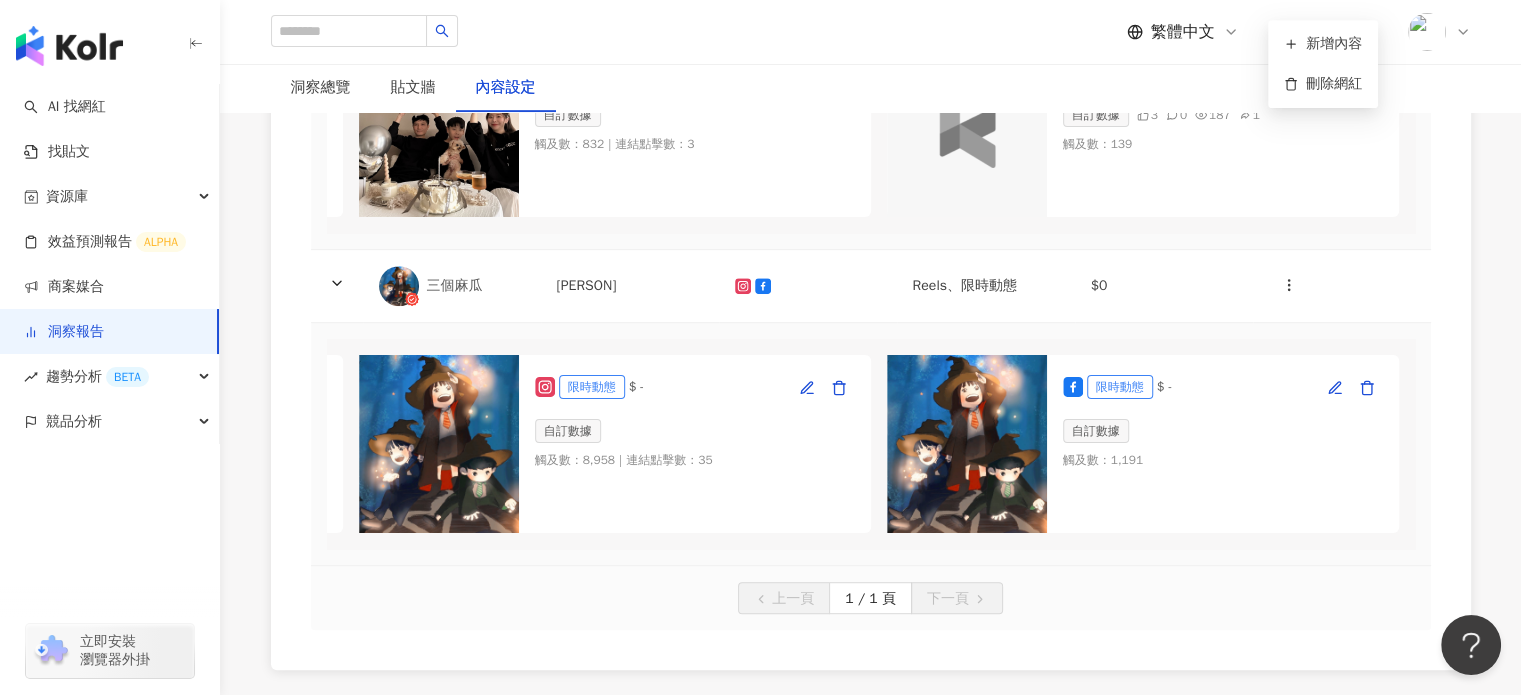 scroll, scrollTop: 1094, scrollLeft: 0, axis: vertical 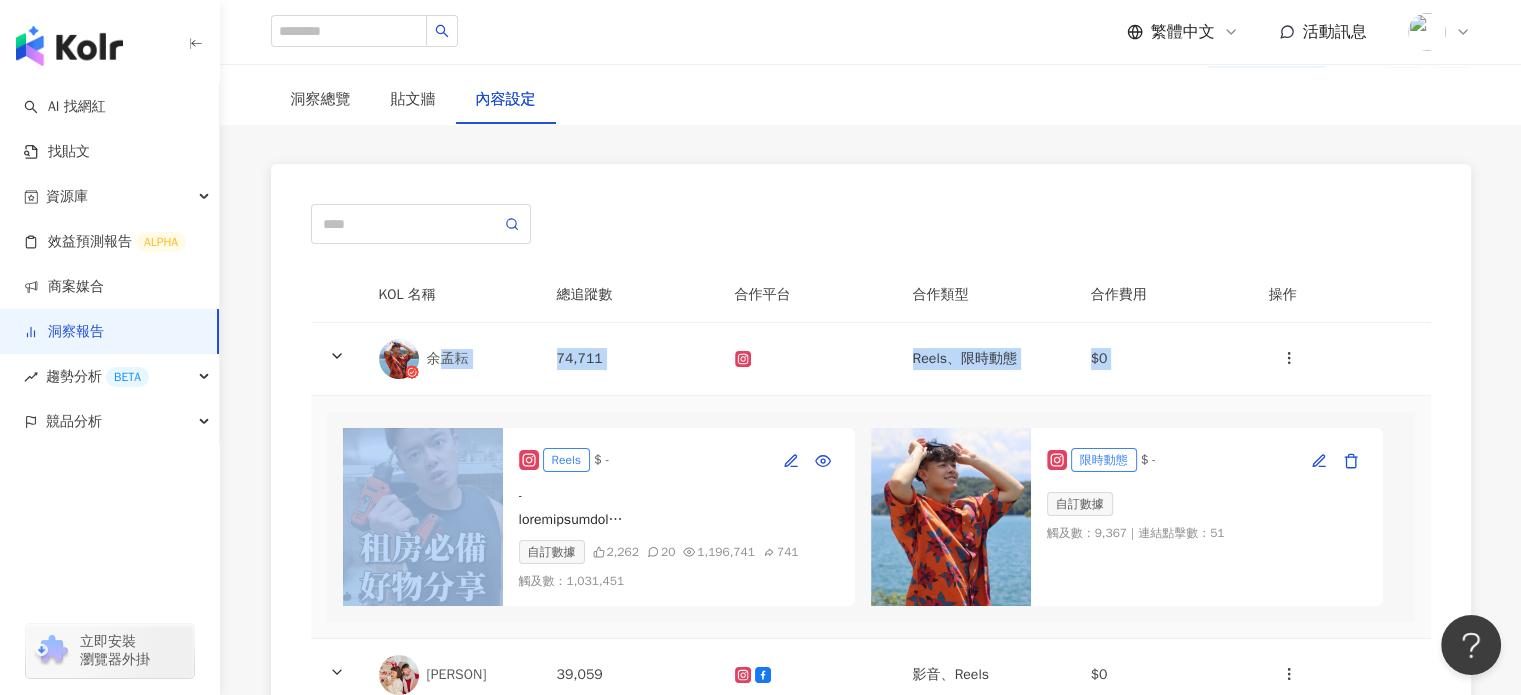 drag, startPoint x: 447, startPoint y: 355, endPoint x: 450, endPoint y: 393, distance: 38.118237 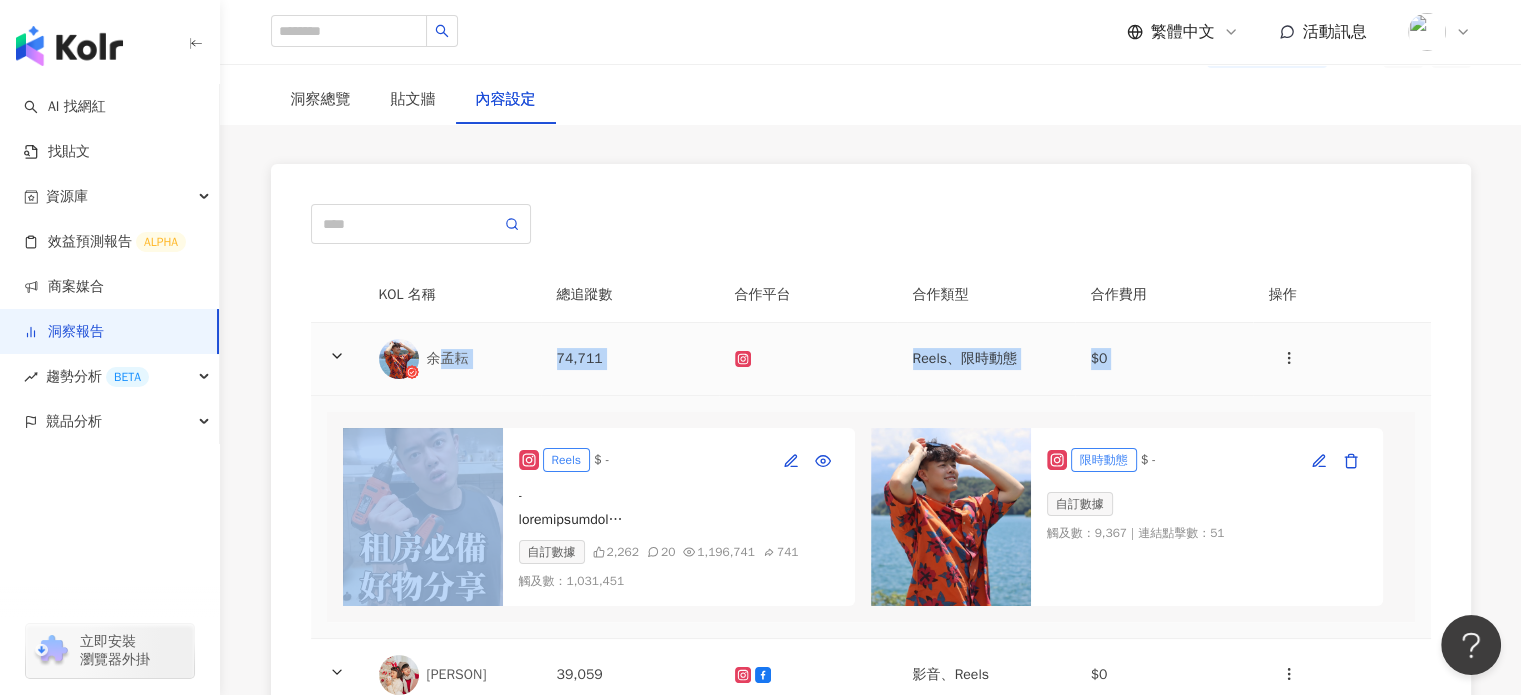 click on "余孟耘" at bounding box center (452, 359) 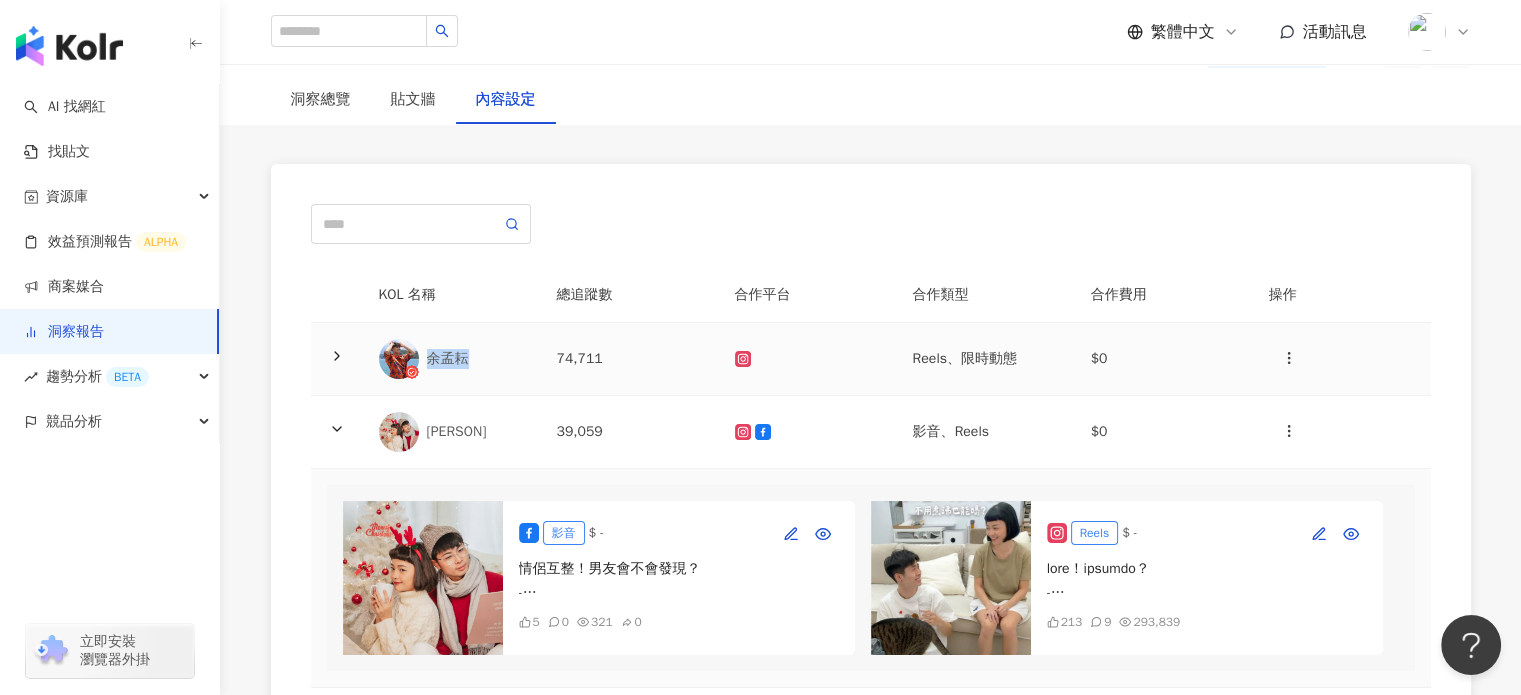 drag, startPoint x: 428, startPoint y: 355, endPoint x: 465, endPoint y: 360, distance: 37.336308 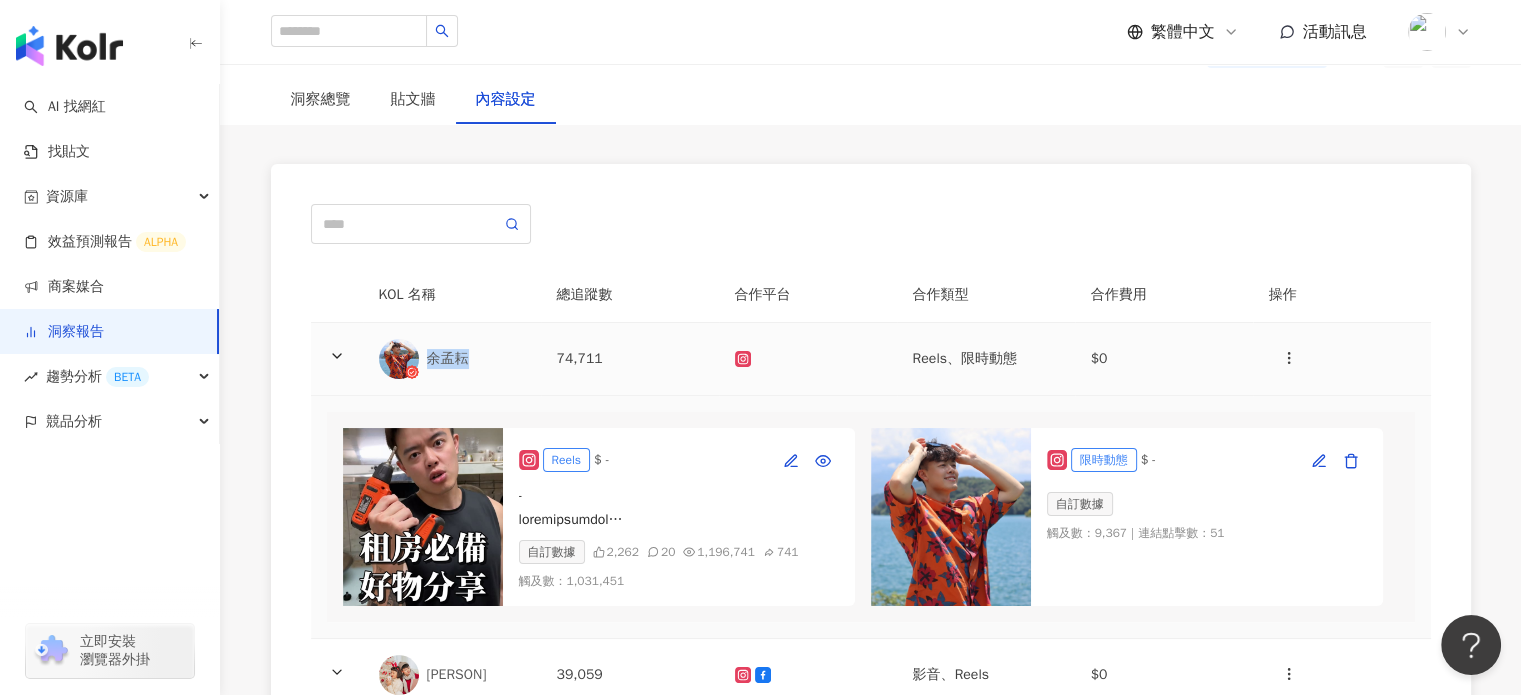 copy on "余孟耘" 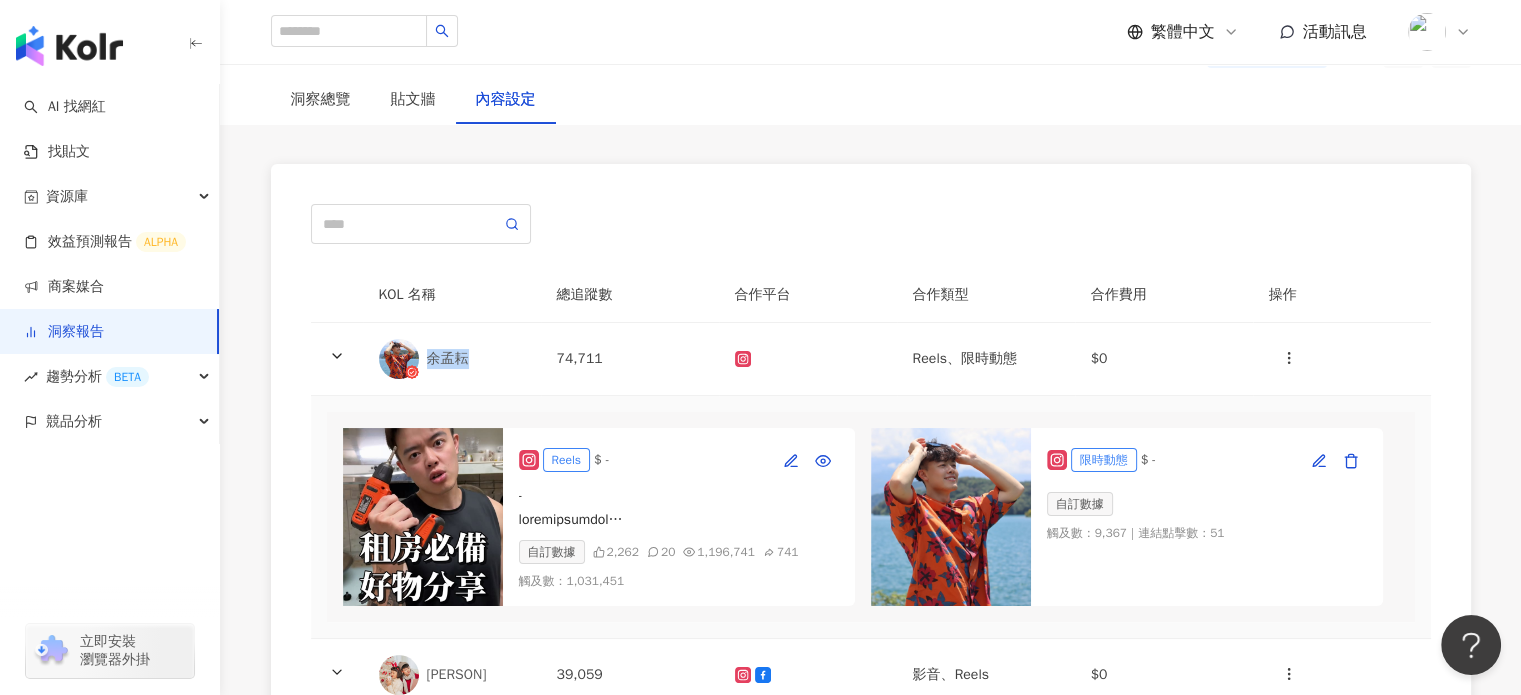 click at bounding box center (423, 517) 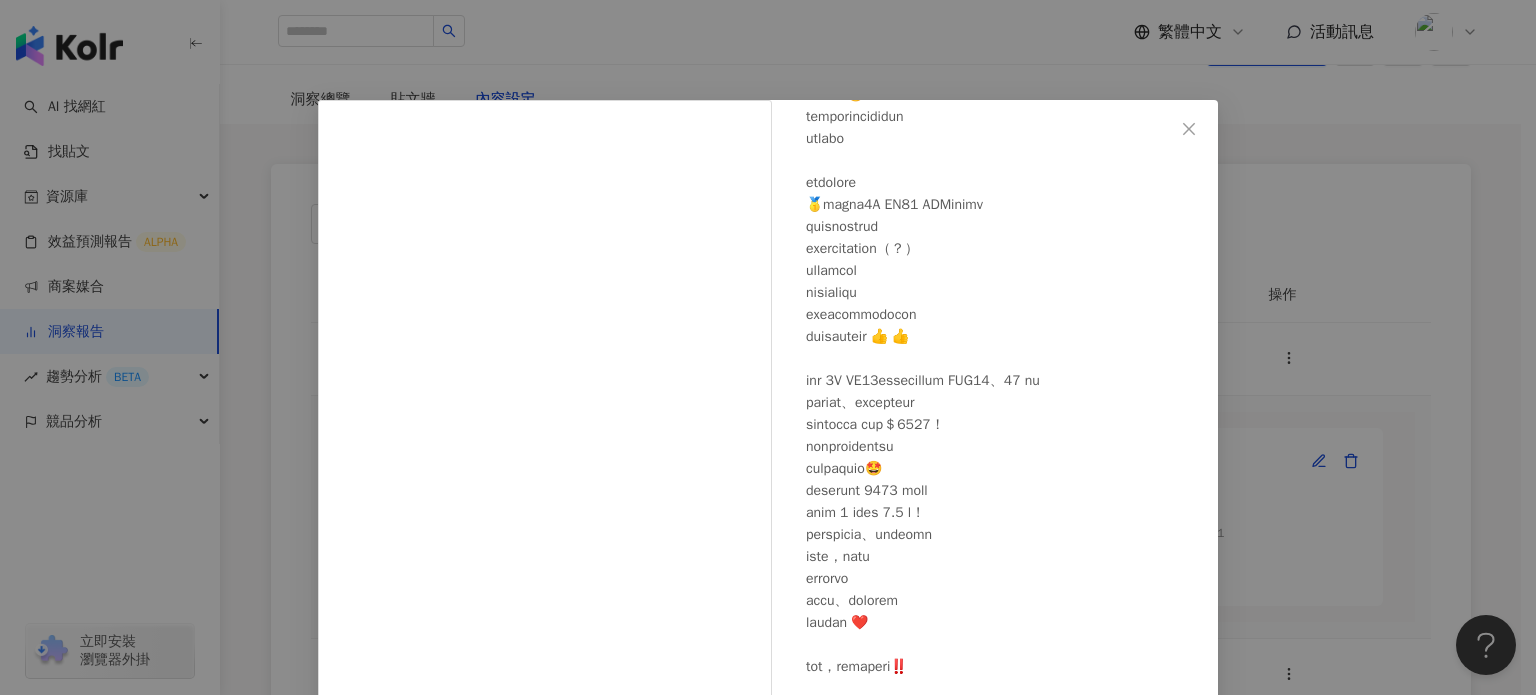 scroll, scrollTop: 255, scrollLeft: 0, axis: vertical 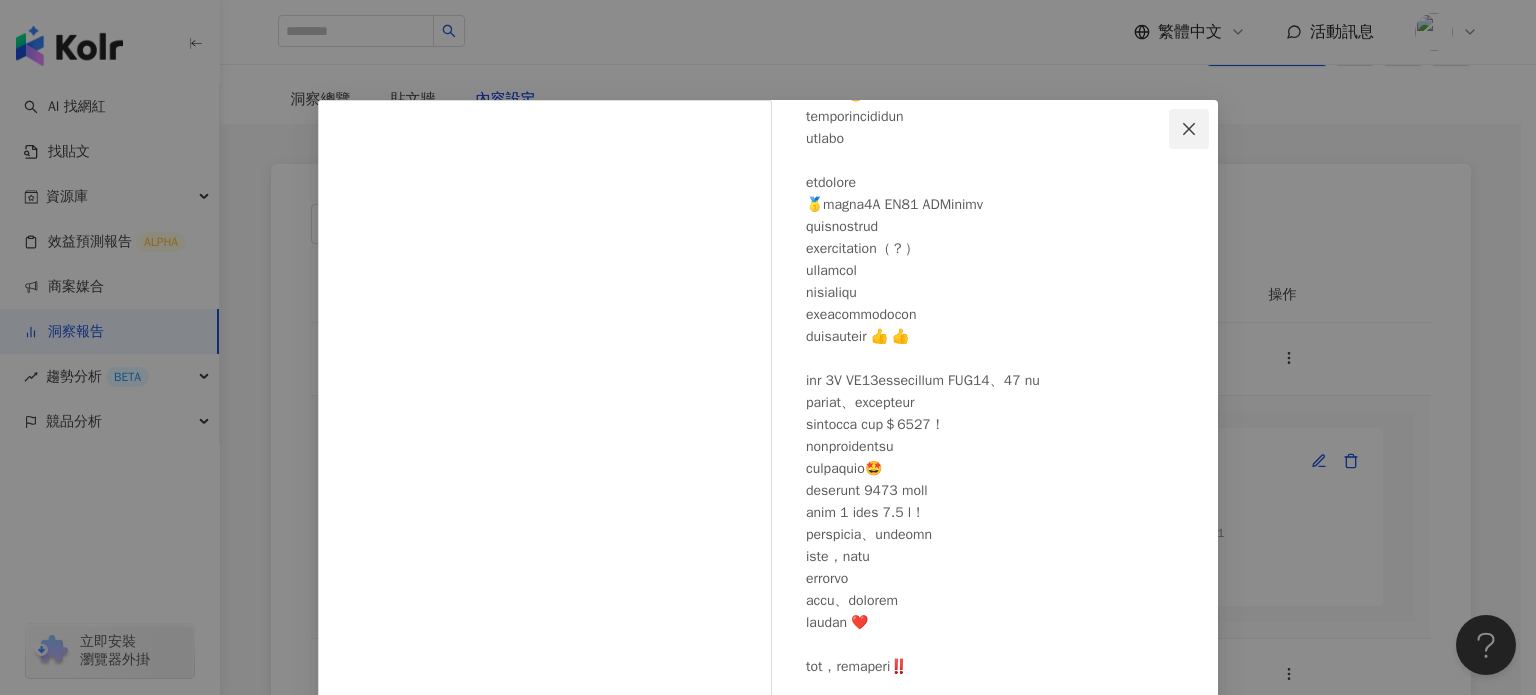click at bounding box center [1189, 129] 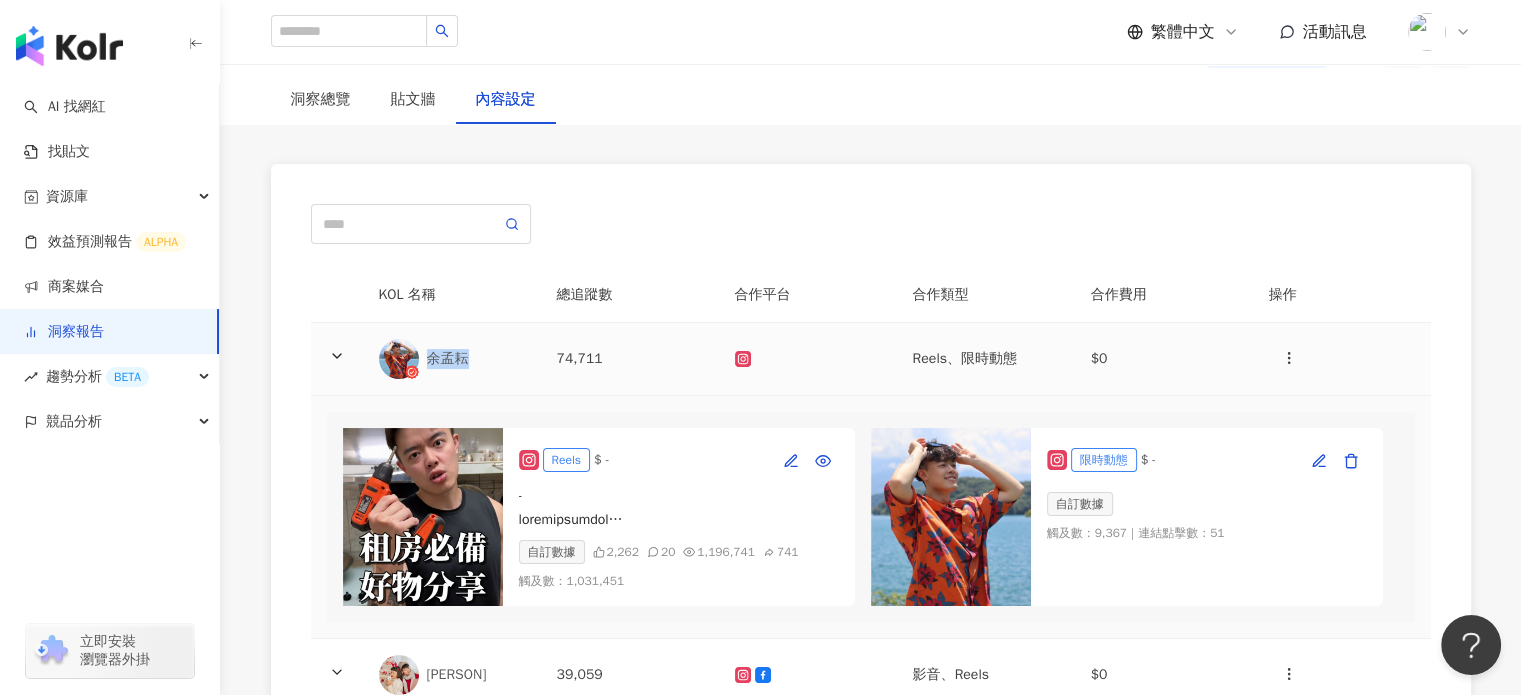 click at bounding box center [399, 359] 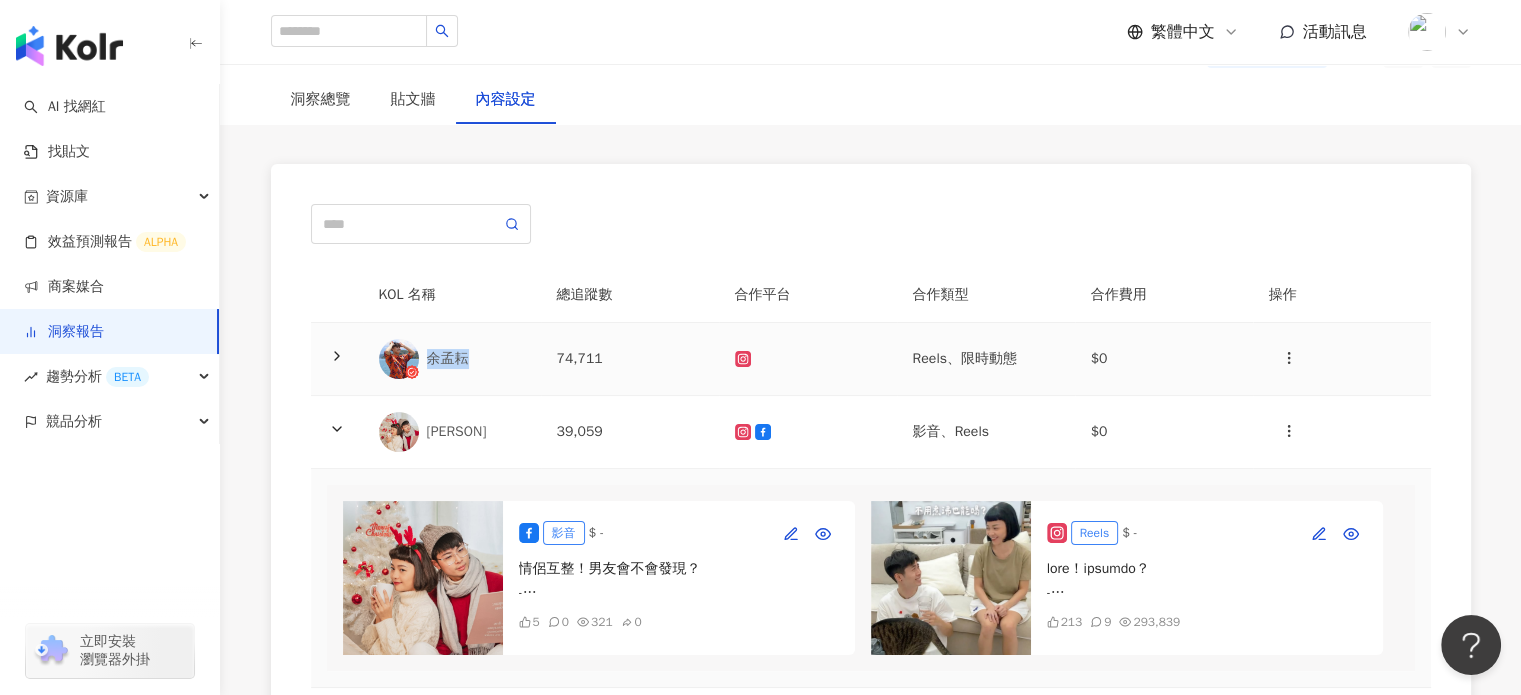 click on "余孟耘" at bounding box center (476, 359) 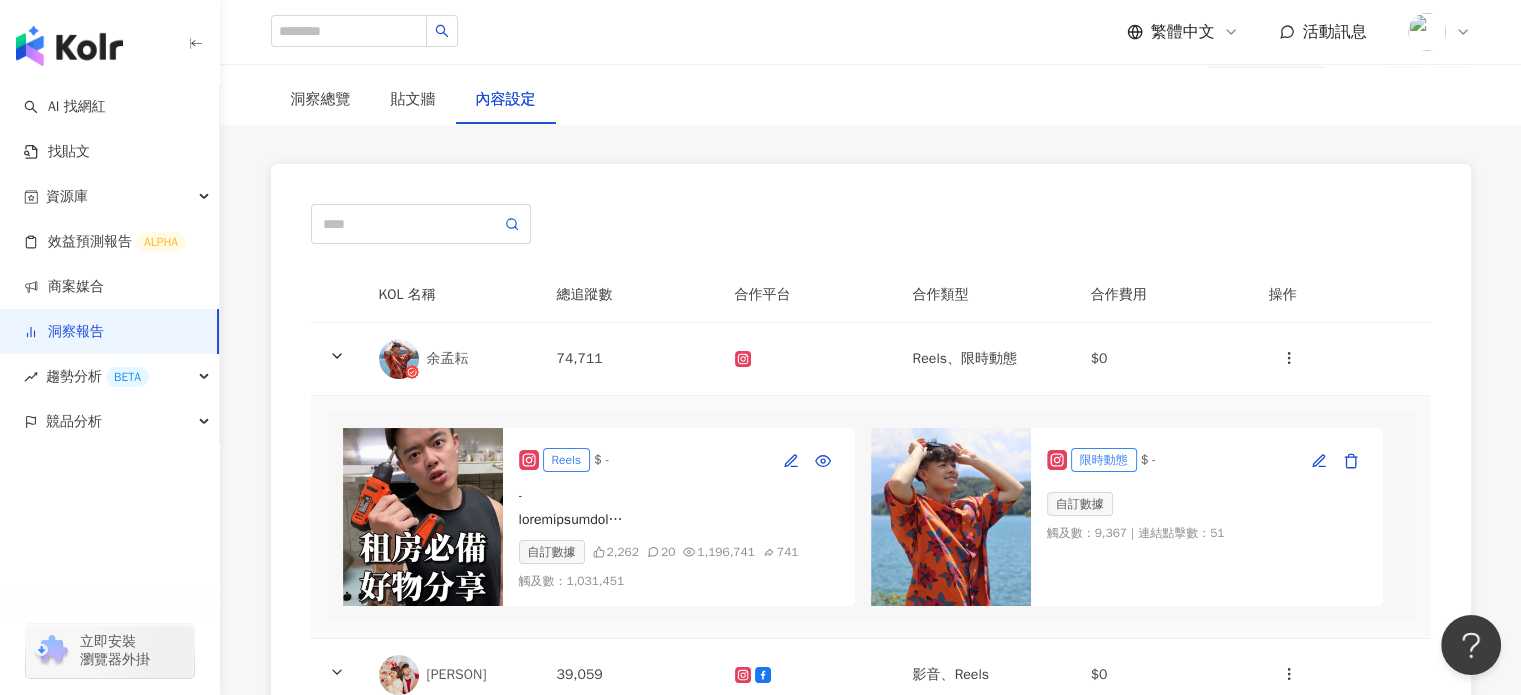 click at bounding box center [423, 517] 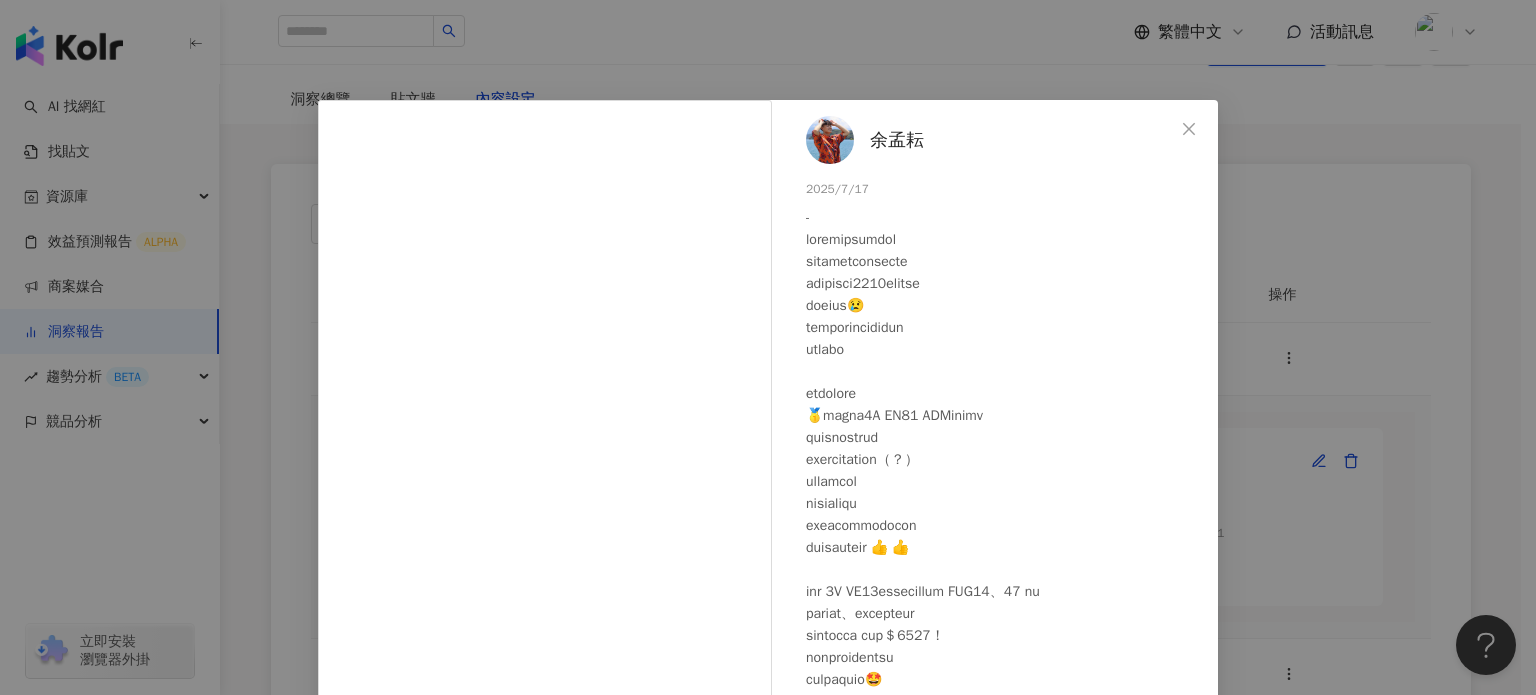 click at bounding box center [830, 140] 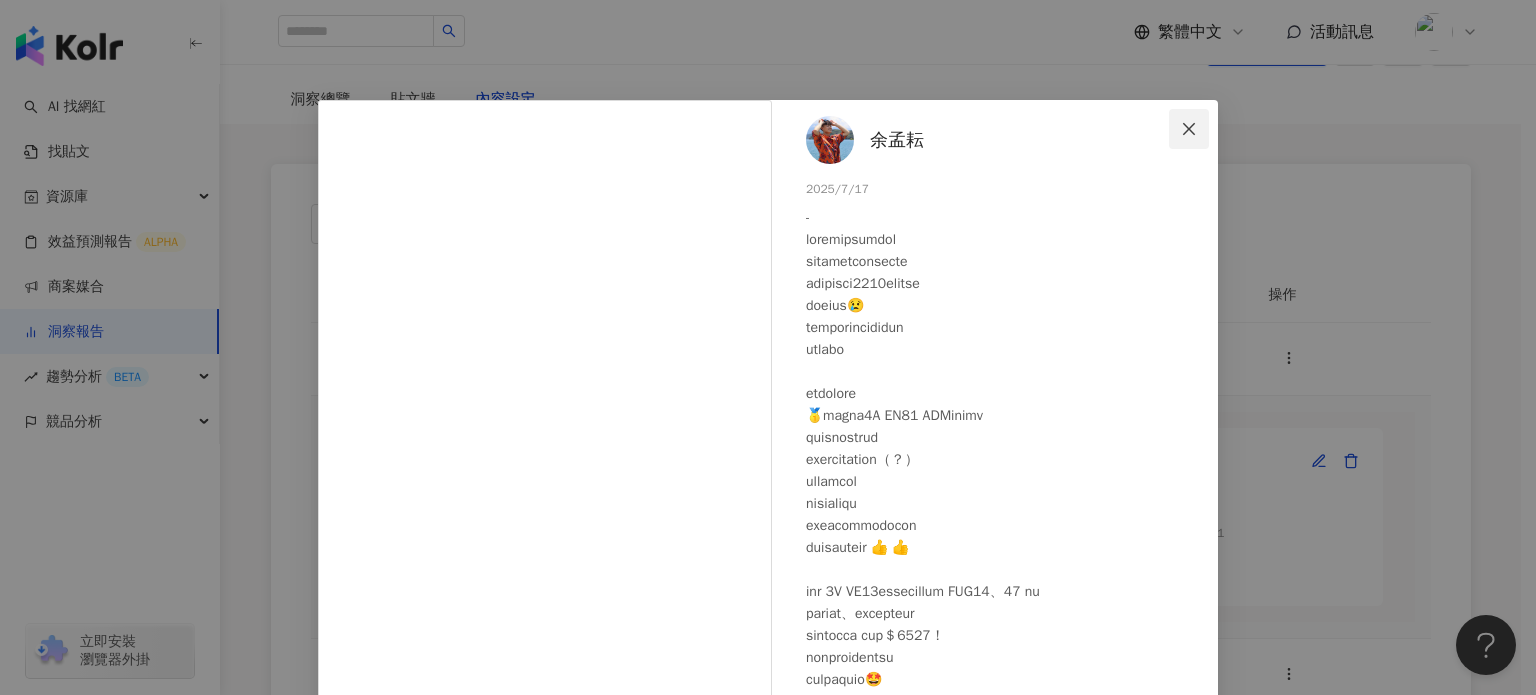 click 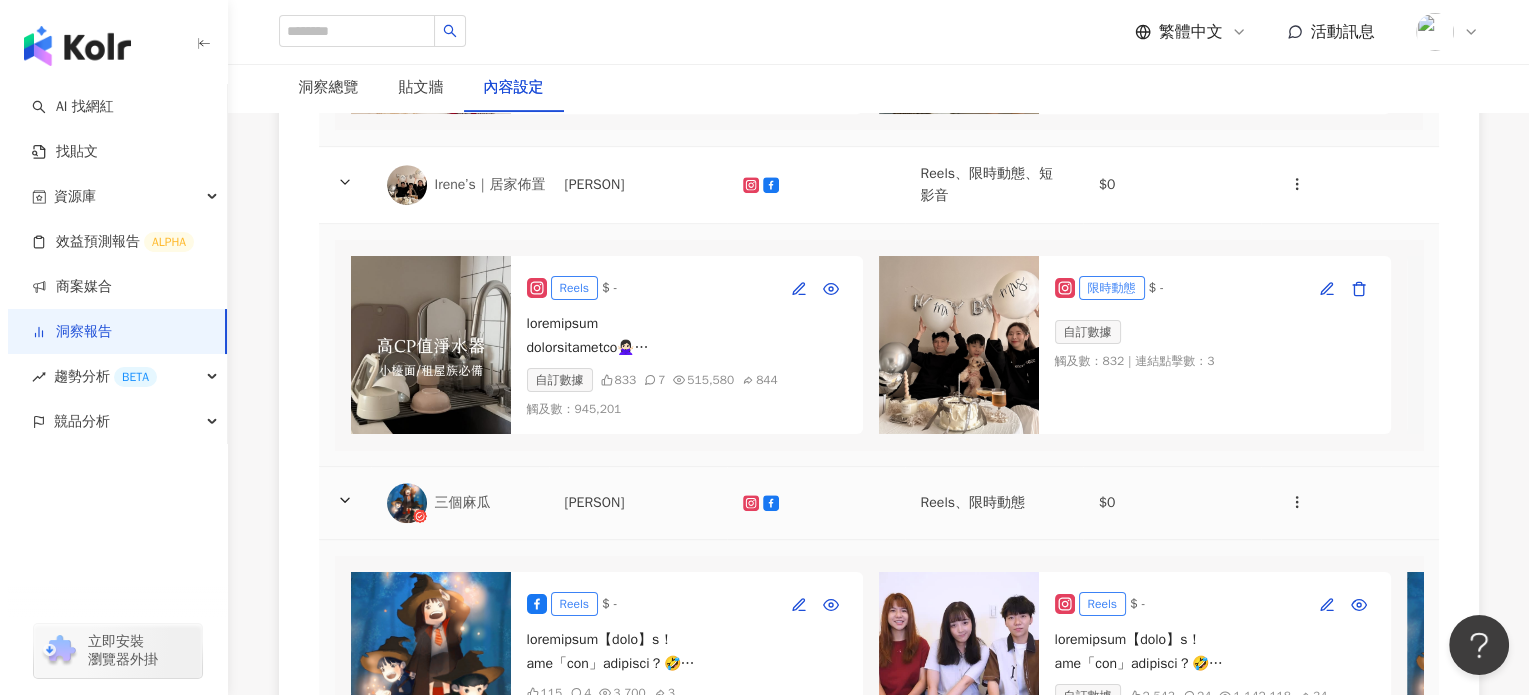 scroll, scrollTop: 1000, scrollLeft: 0, axis: vertical 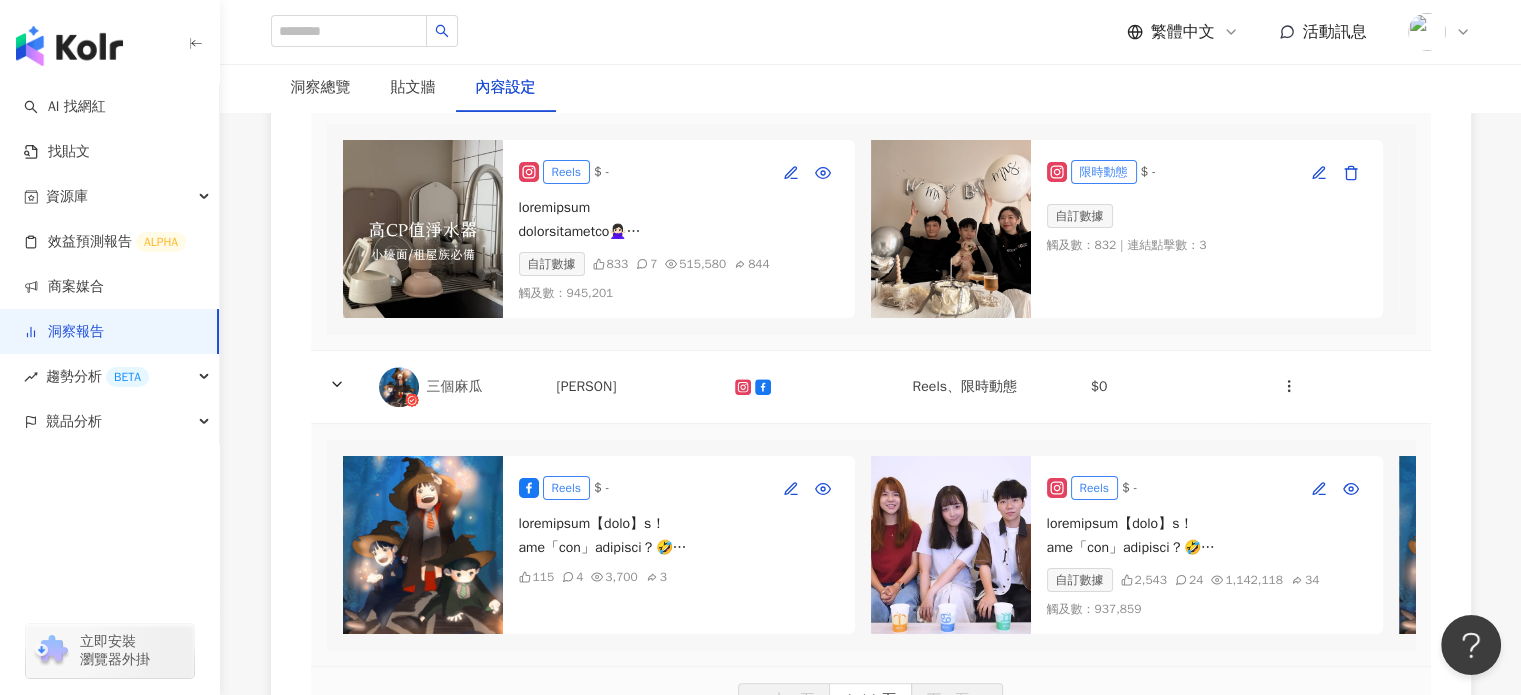 click at bounding box center [951, 545] 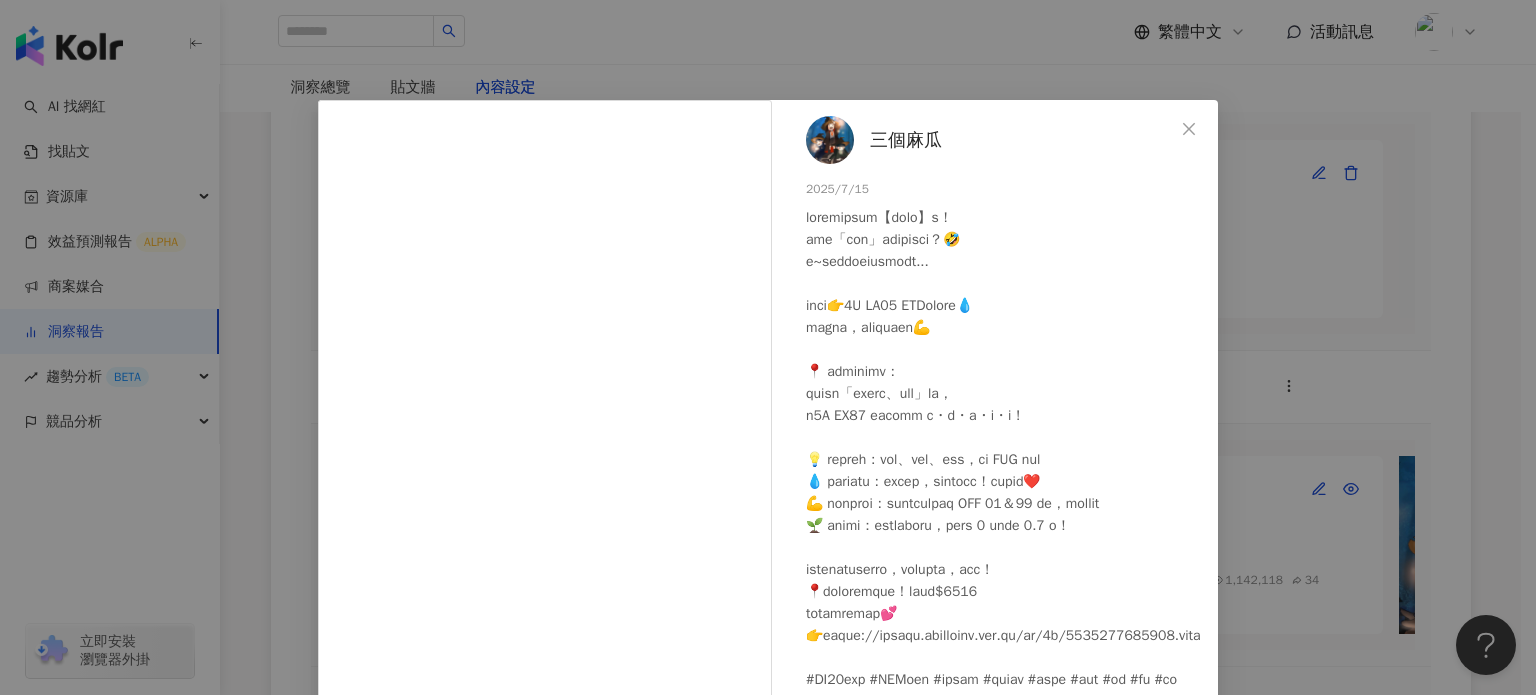 scroll, scrollTop: 57, scrollLeft: 0, axis: vertical 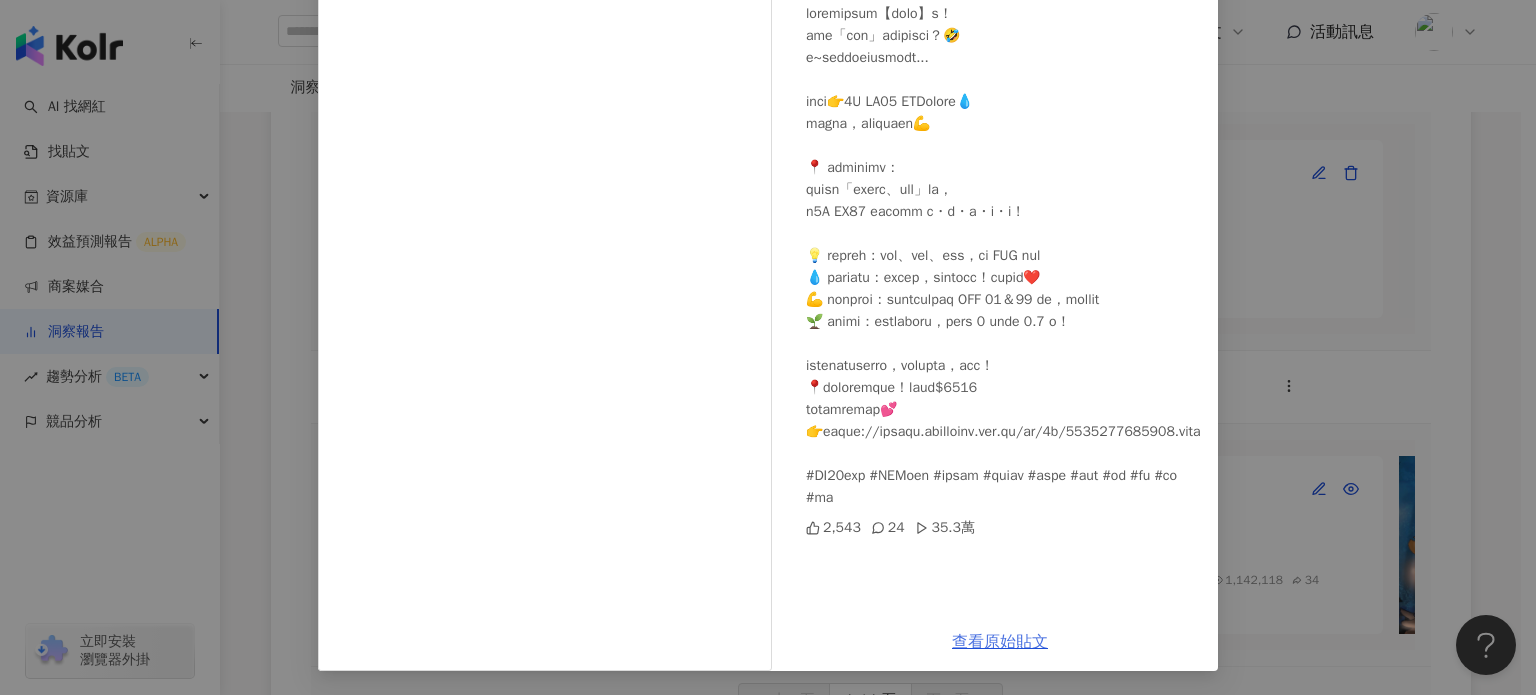 click on "查看原始貼文" at bounding box center [1000, 642] 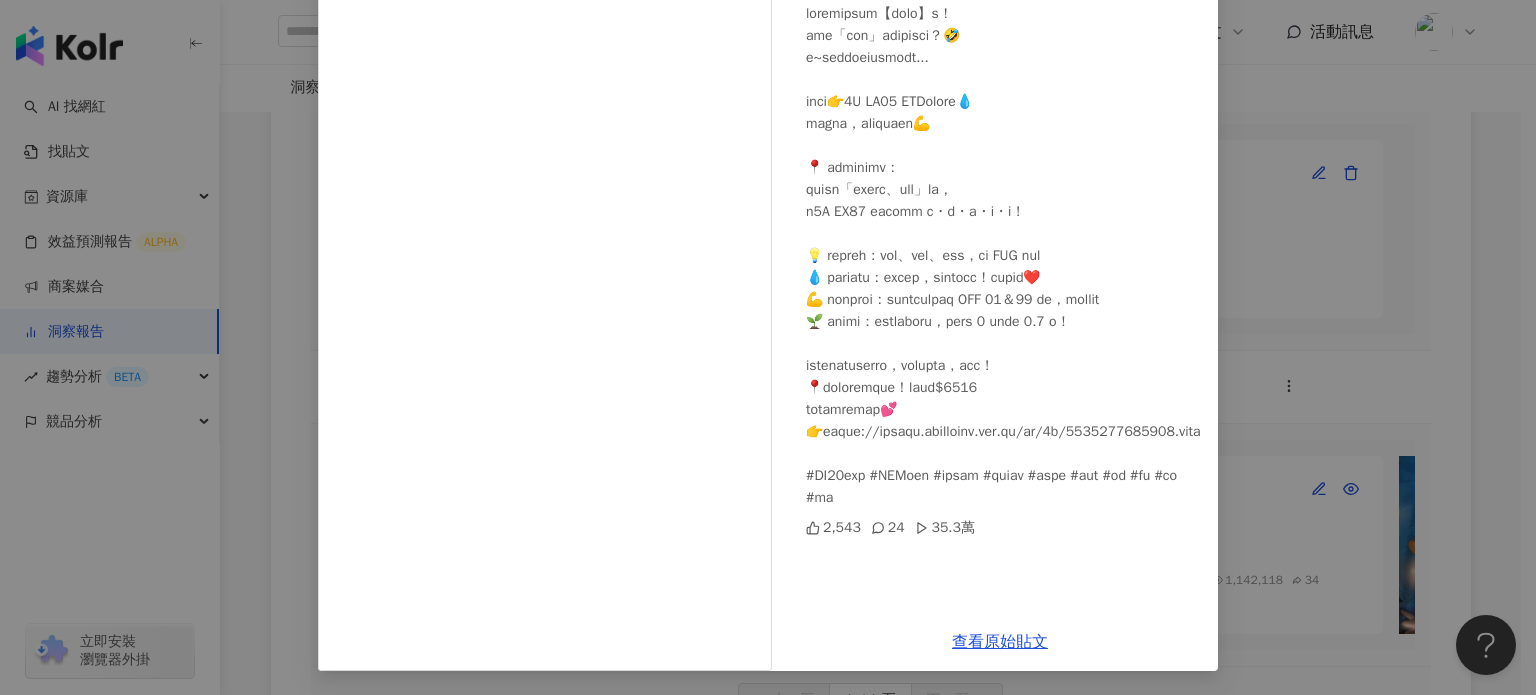 scroll, scrollTop: 0, scrollLeft: 0, axis: both 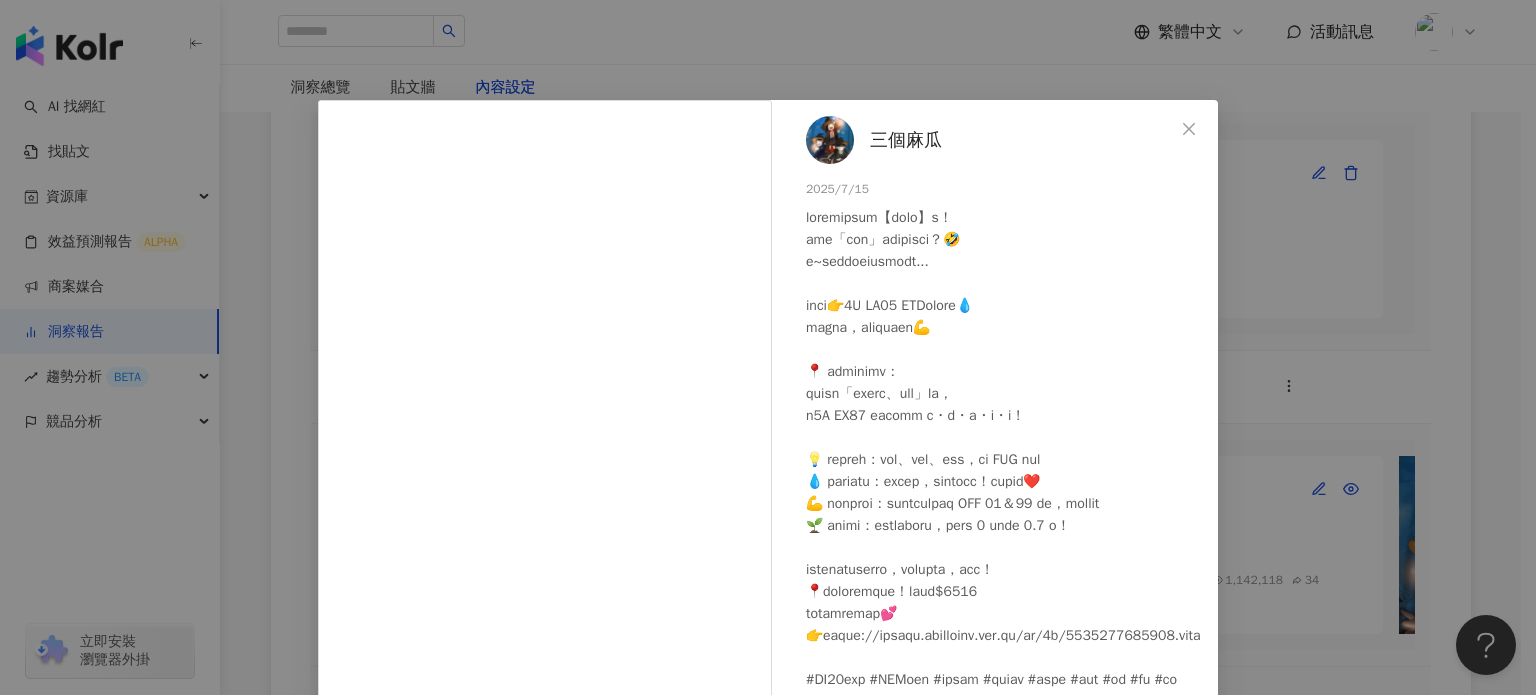 click on "三個麻瓜  2025/7/15 2,543 24 35.3萬 查看原始貼文" at bounding box center (768, 347) 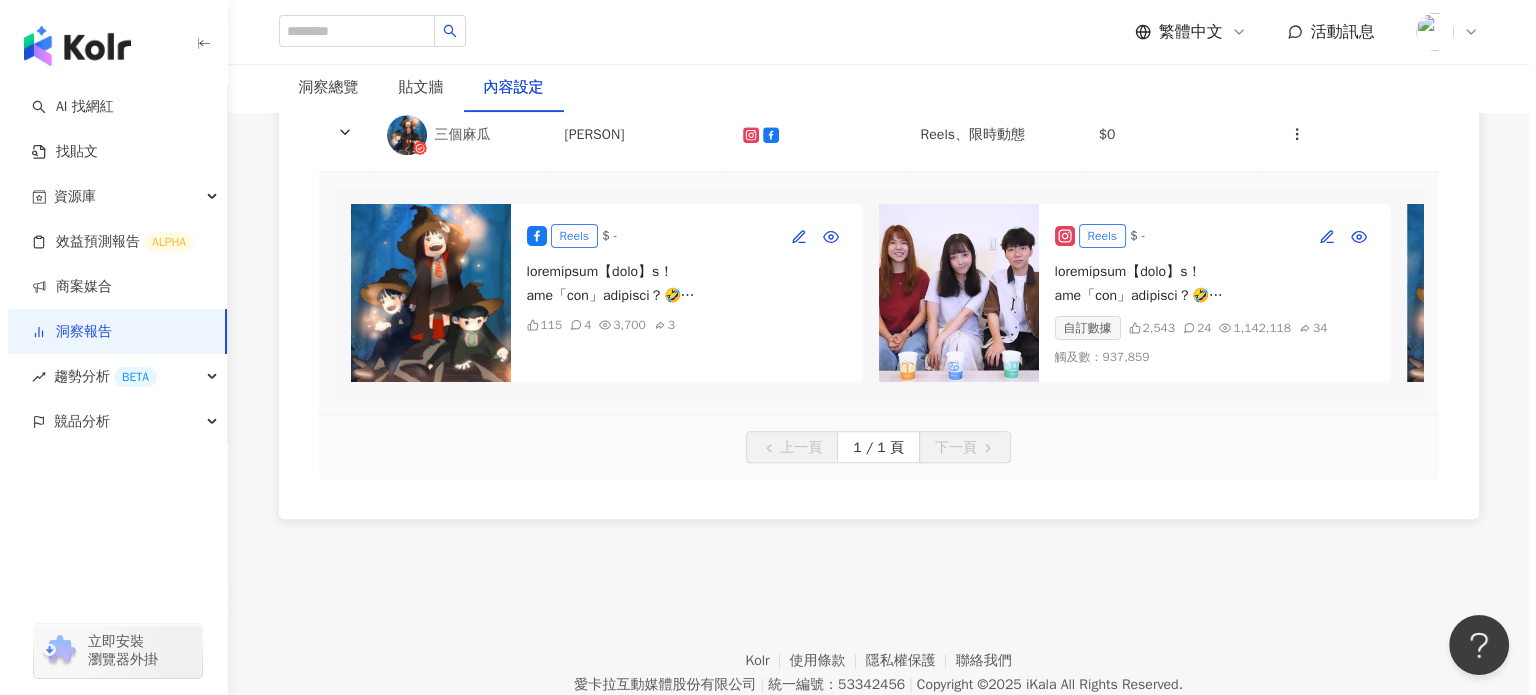 scroll, scrollTop: 1300, scrollLeft: 0, axis: vertical 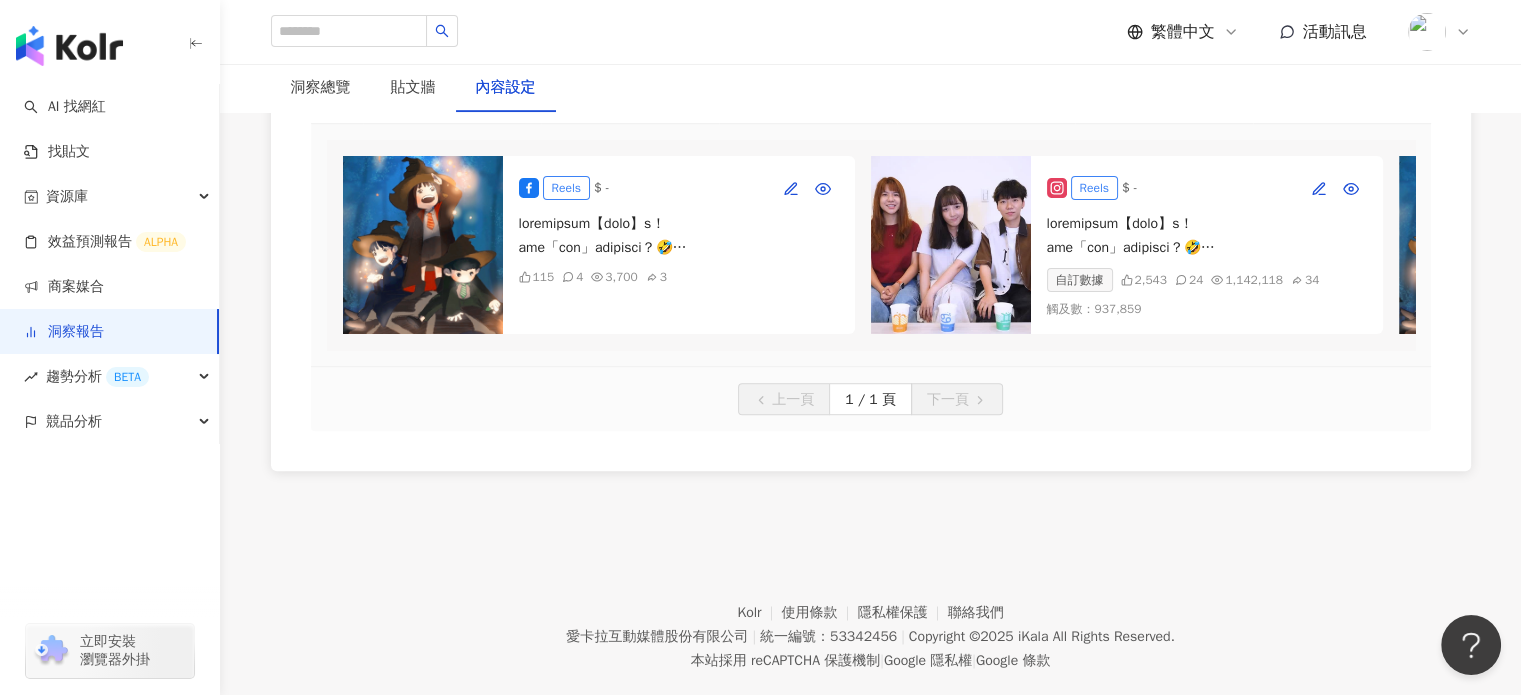 click at bounding box center (423, 245) 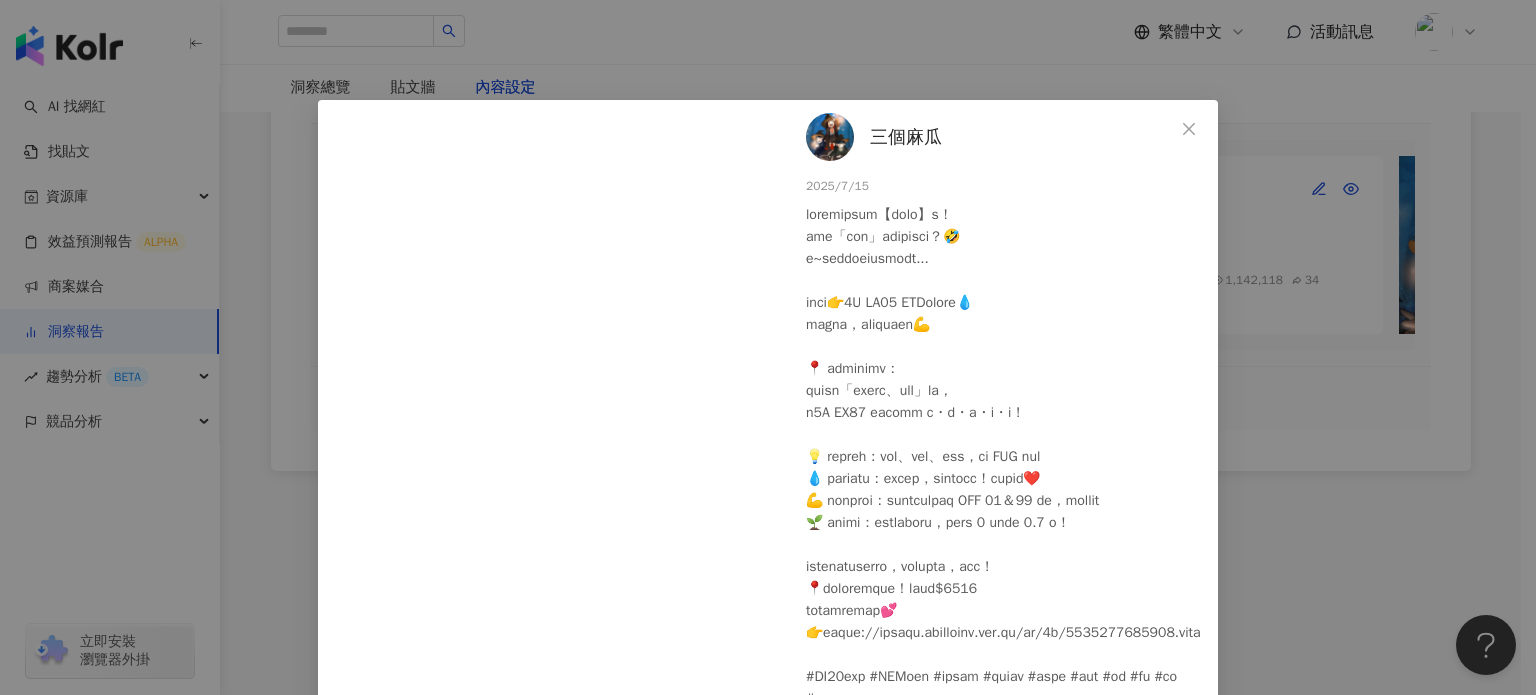 scroll, scrollTop: 135, scrollLeft: 0, axis: vertical 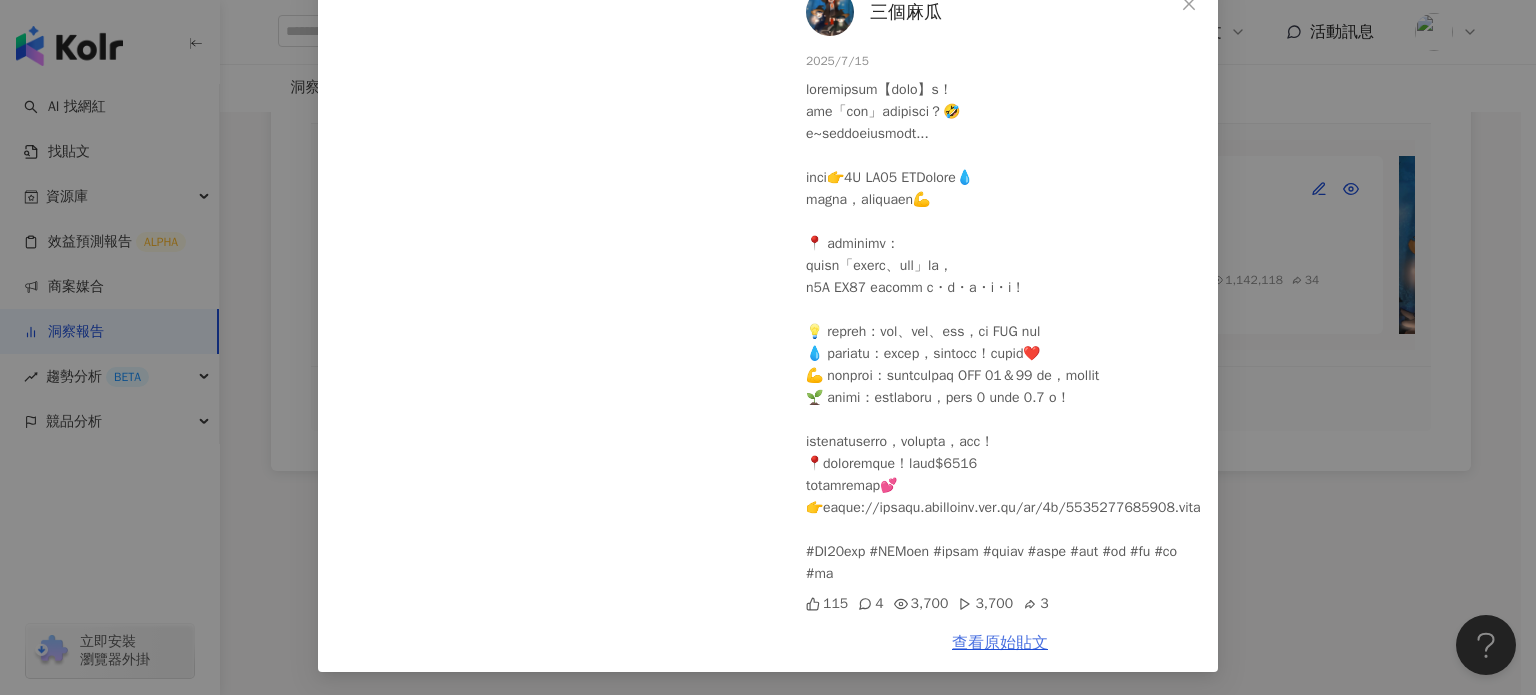 click on "查看原始貼文" at bounding box center (1000, 643) 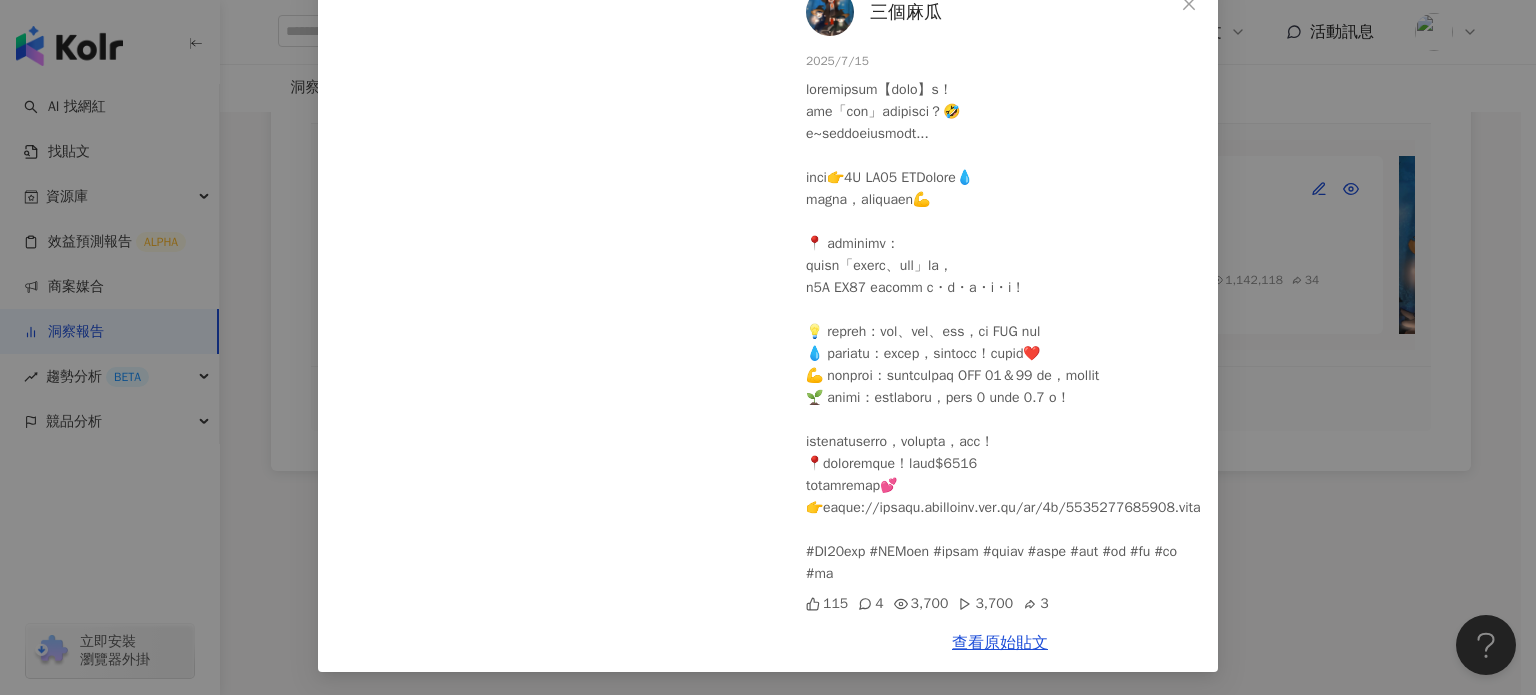 click on "三個麻瓜  2025/7/15 115 4 3,700 3,700 3 查看原始貼文" at bounding box center (768, 347) 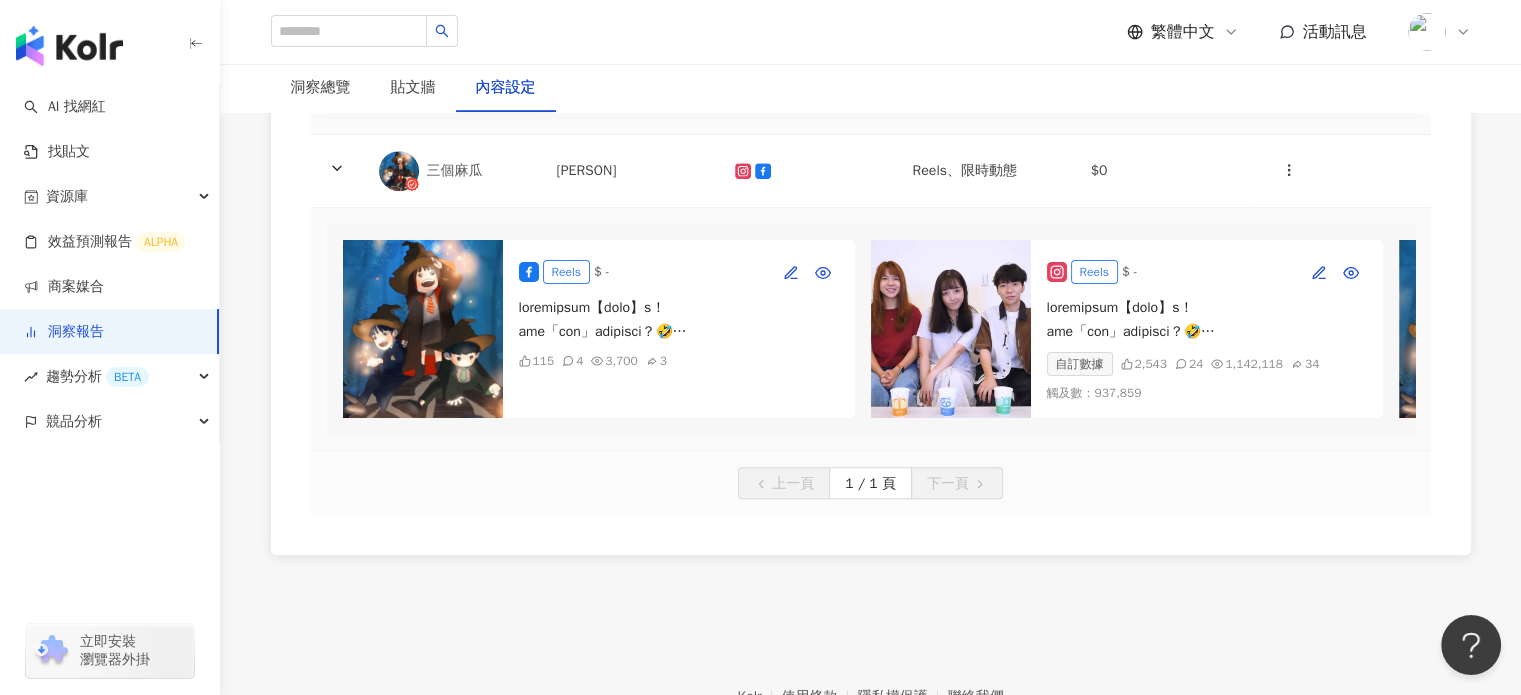 scroll, scrollTop: 1100, scrollLeft: 0, axis: vertical 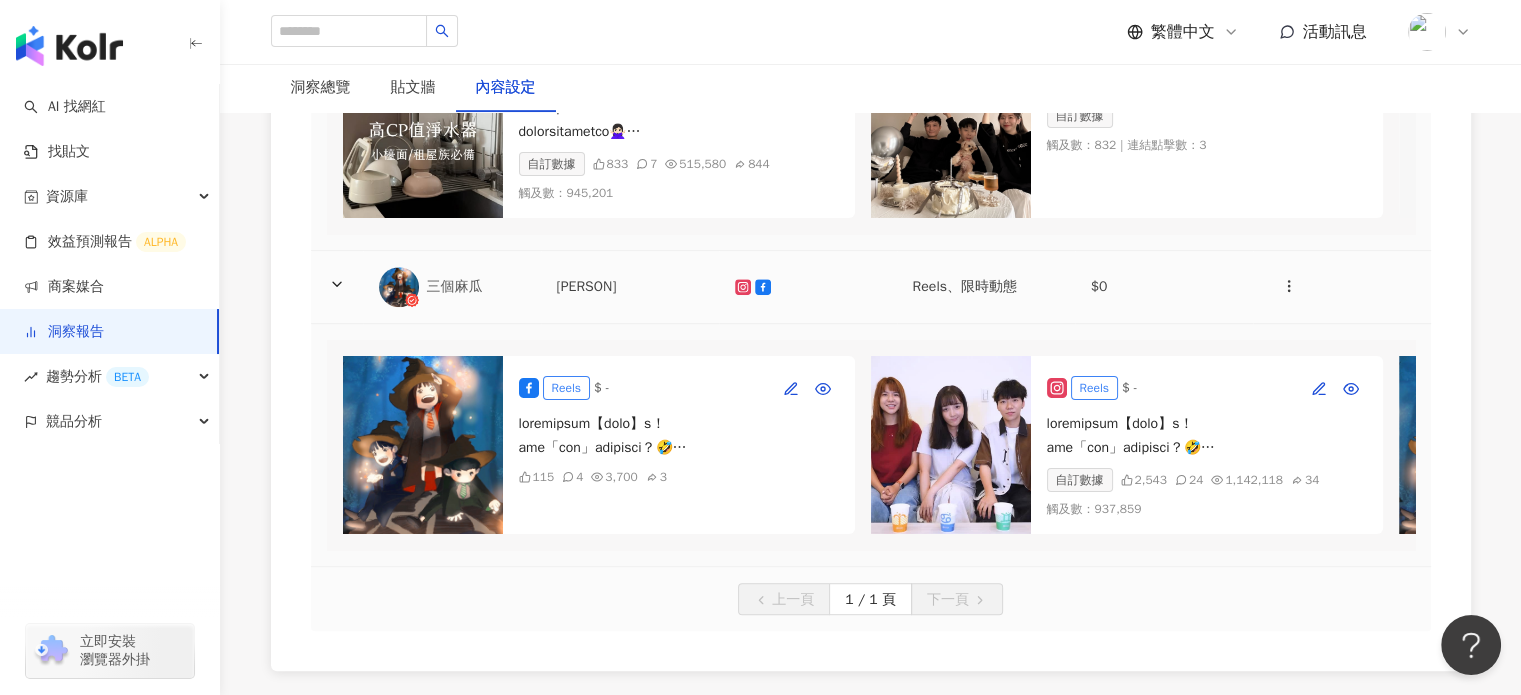 click on "三個麻瓜" at bounding box center (476, 287) 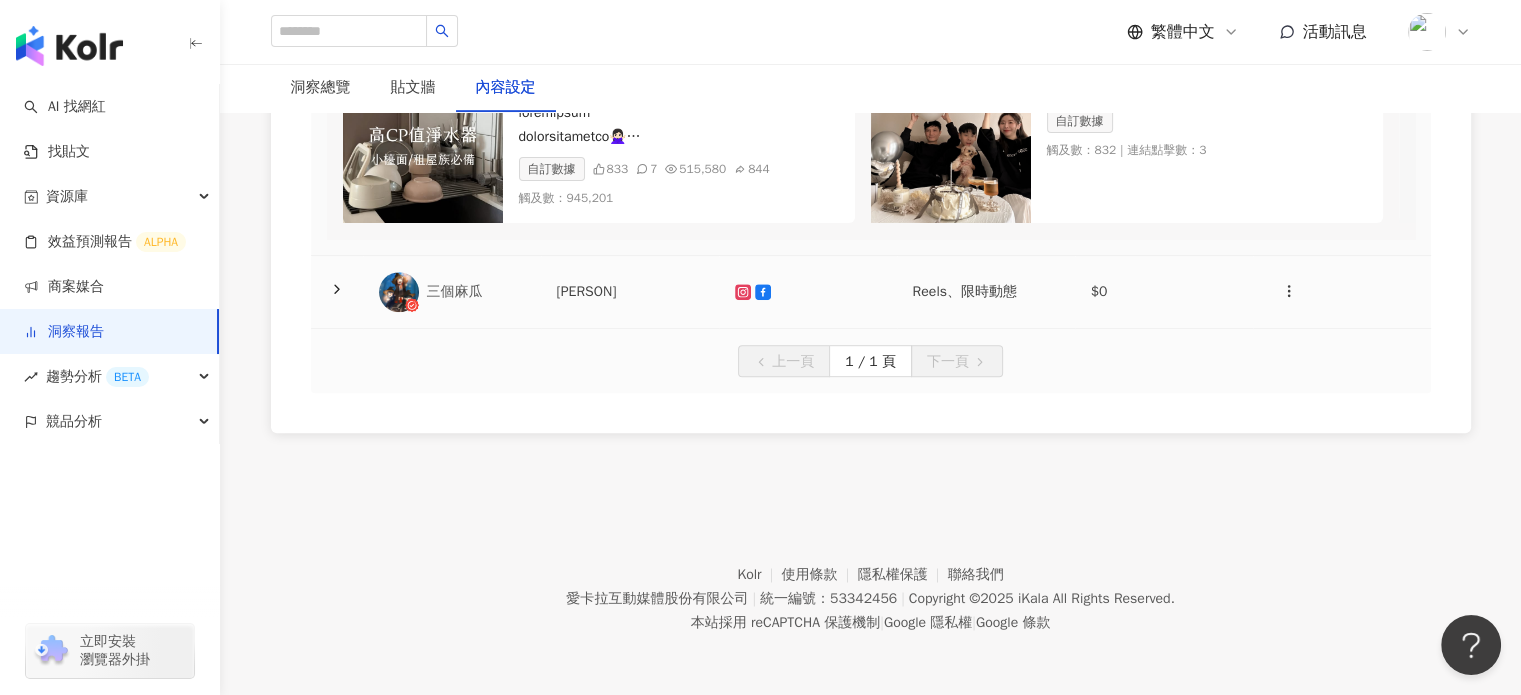 click on "三個麻瓜" at bounding box center (476, 292) 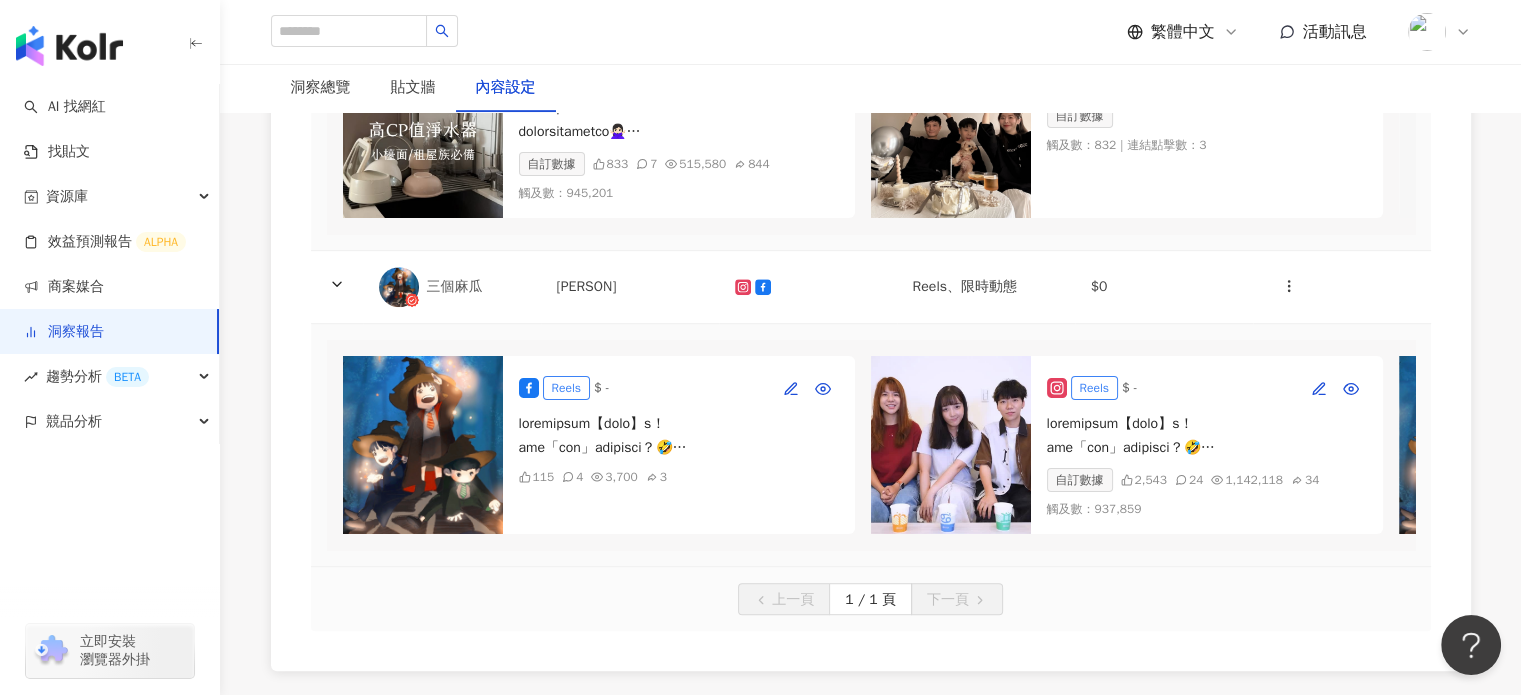 click at bounding box center (423, 445) 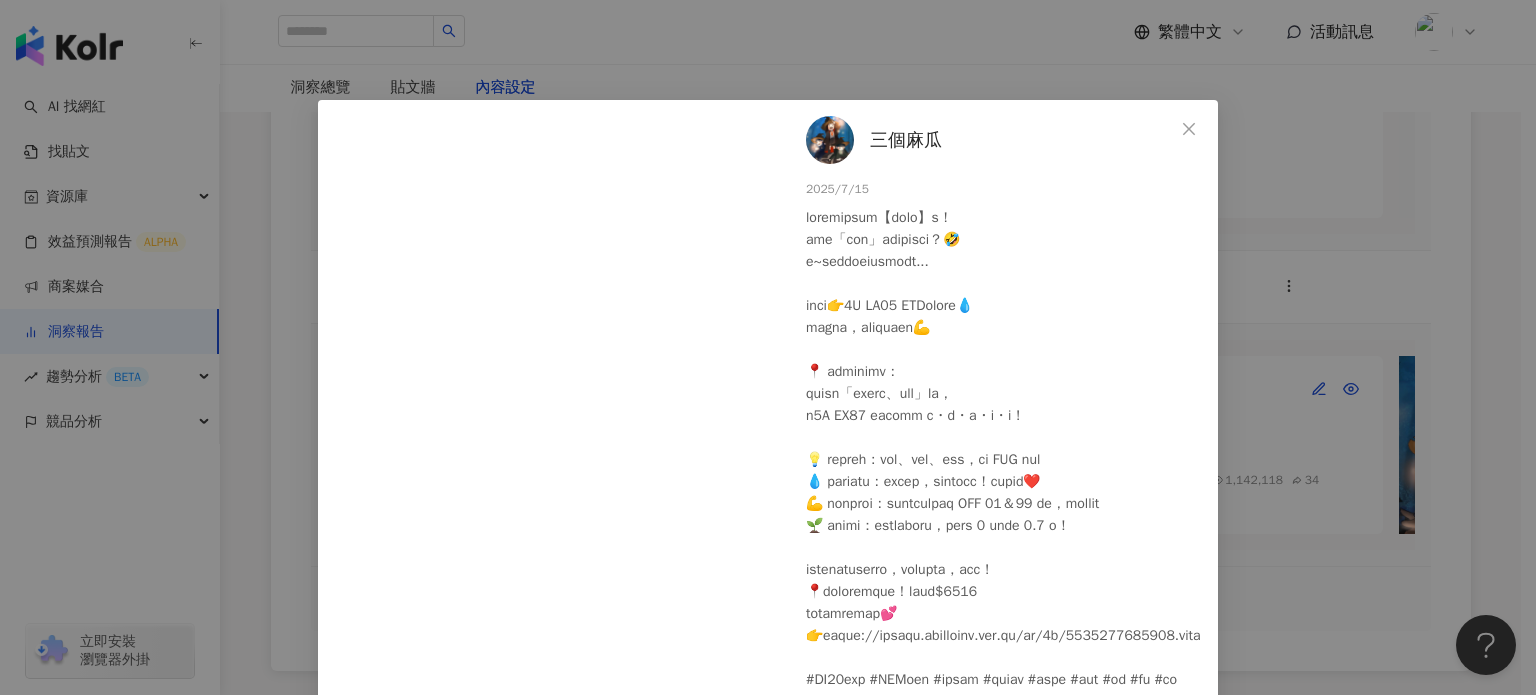 click on "三個麻瓜" at bounding box center (906, 140) 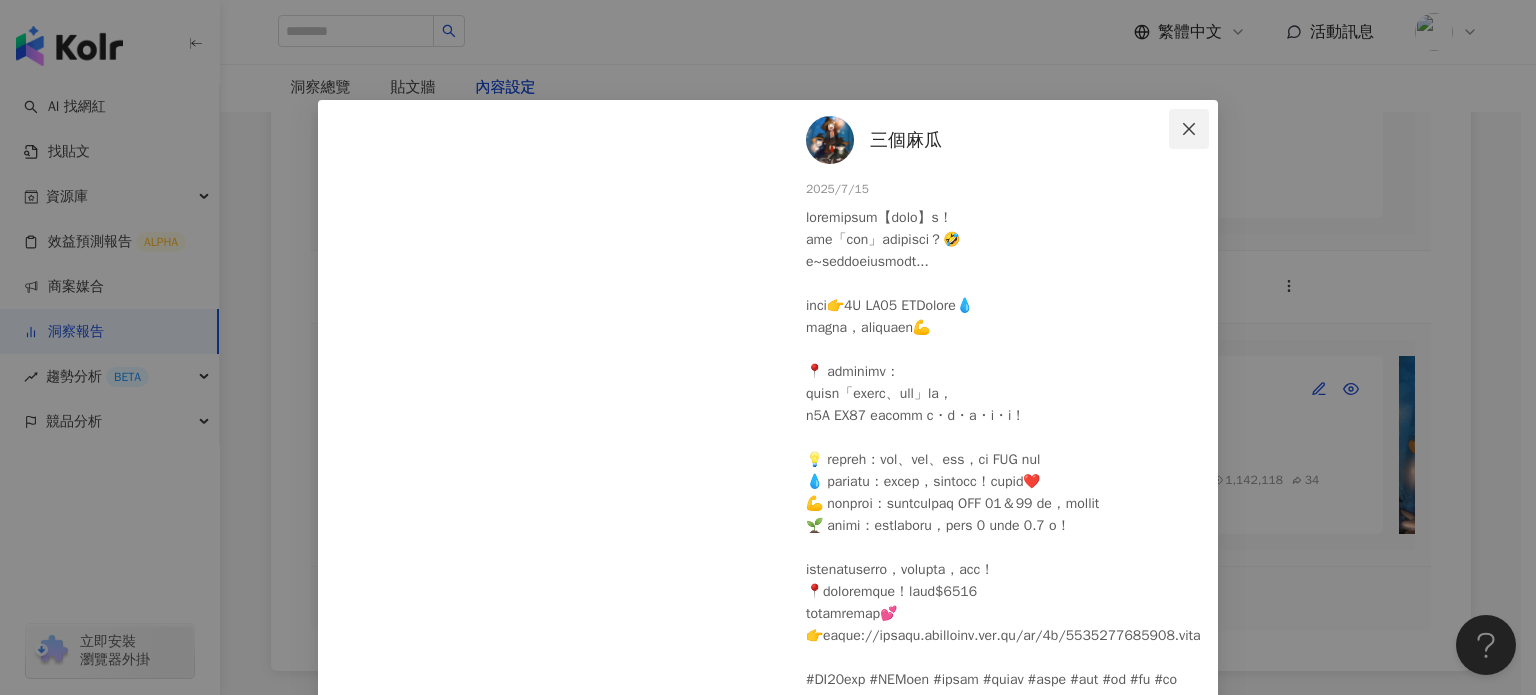click 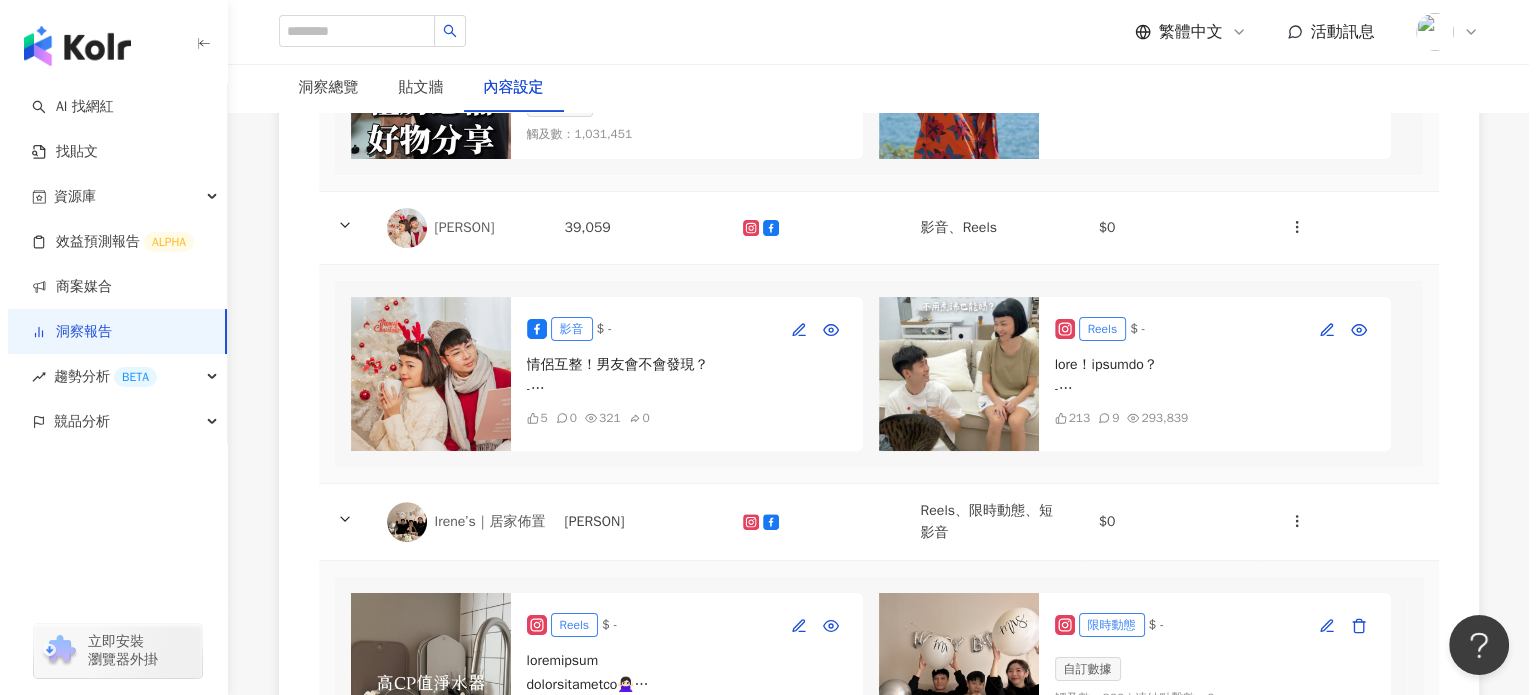scroll, scrollTop: 500, scrollLeft: 0, axis: vertical 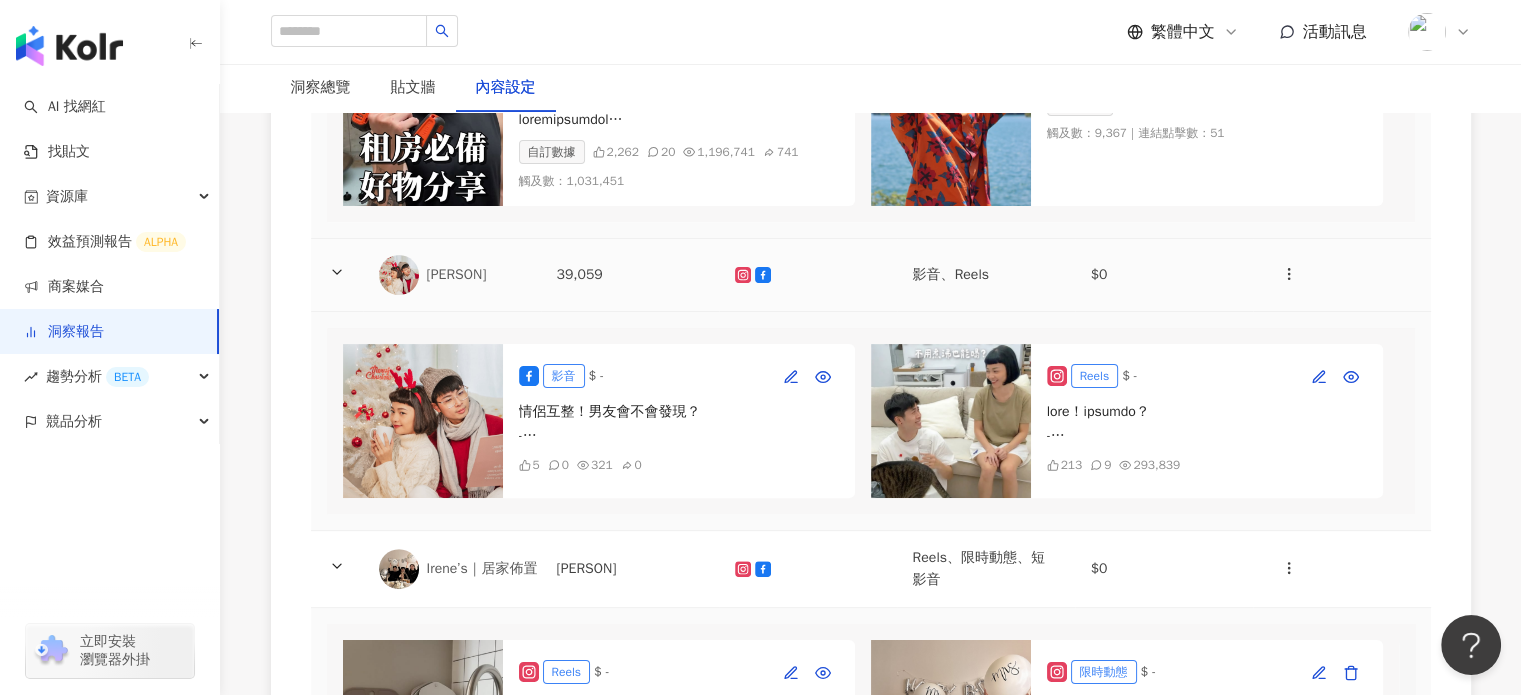 click on "林恩佑" at bounding box center [476, 275] 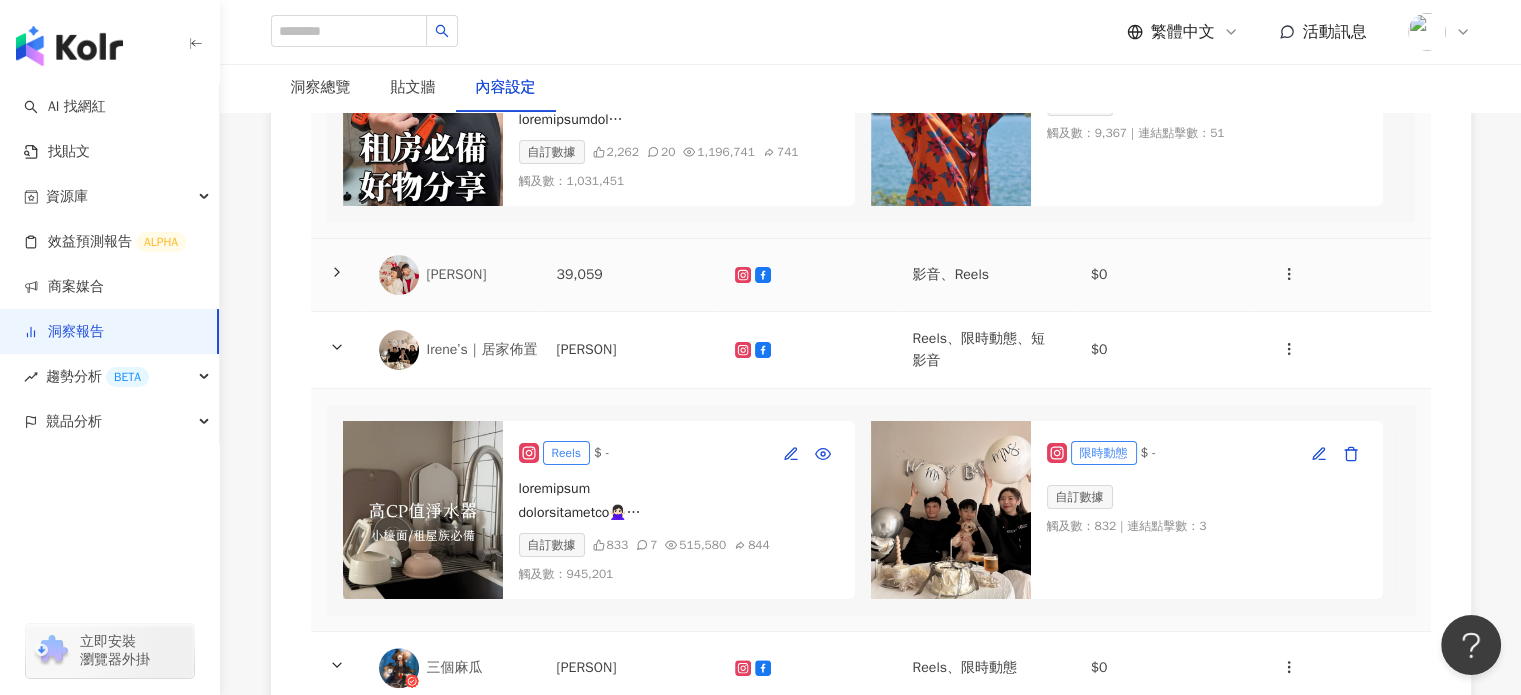 click on "林恩佑" at bounding box center (476, 275) 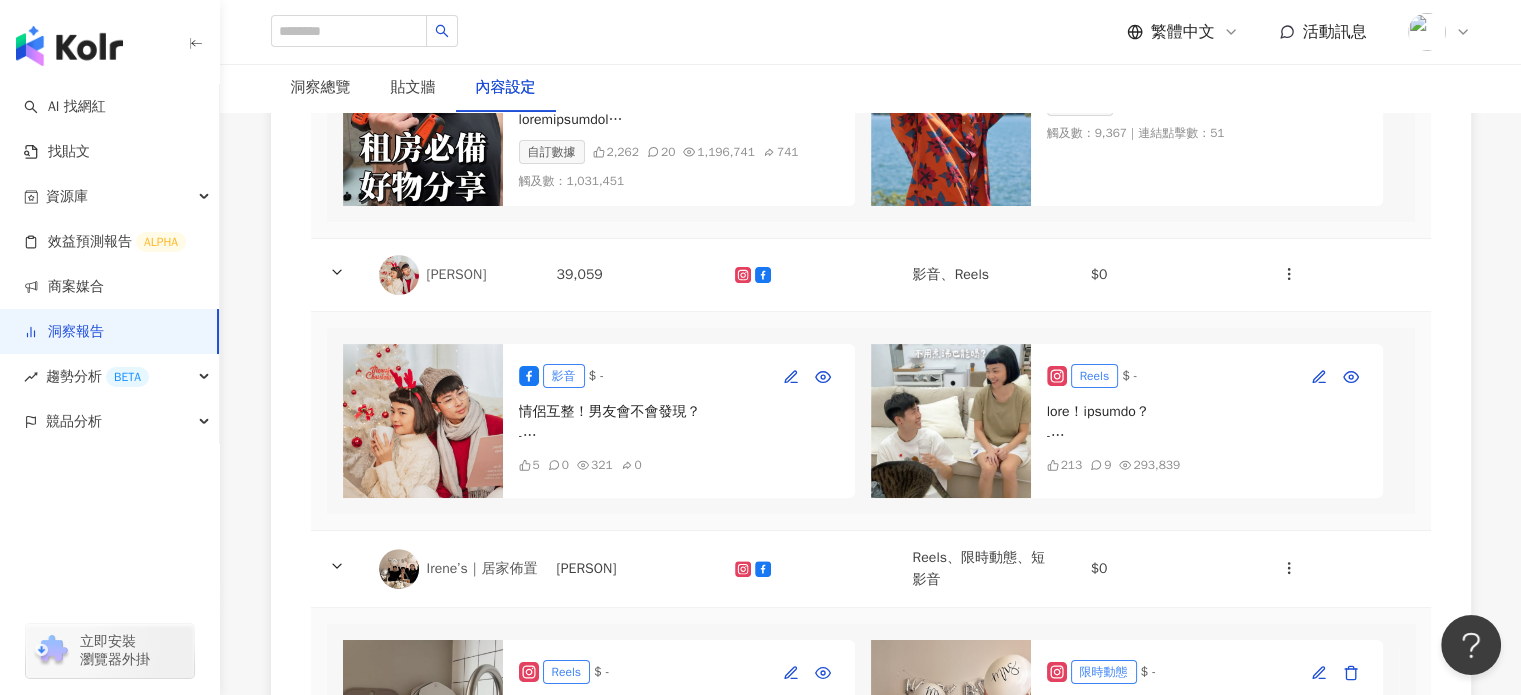 click at bounding box center [951, 421] 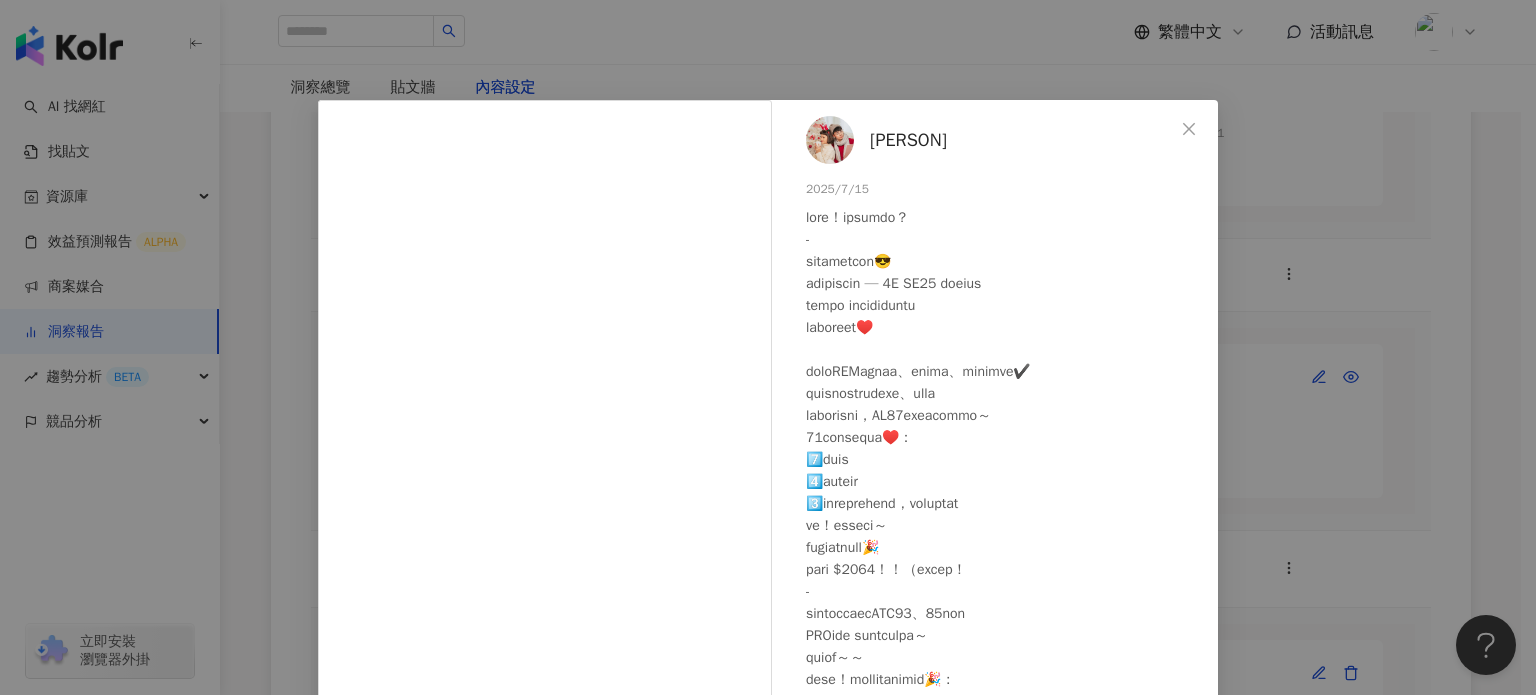 scroll, scrollTop: 13, scrollLeft: 0, axis: vertical 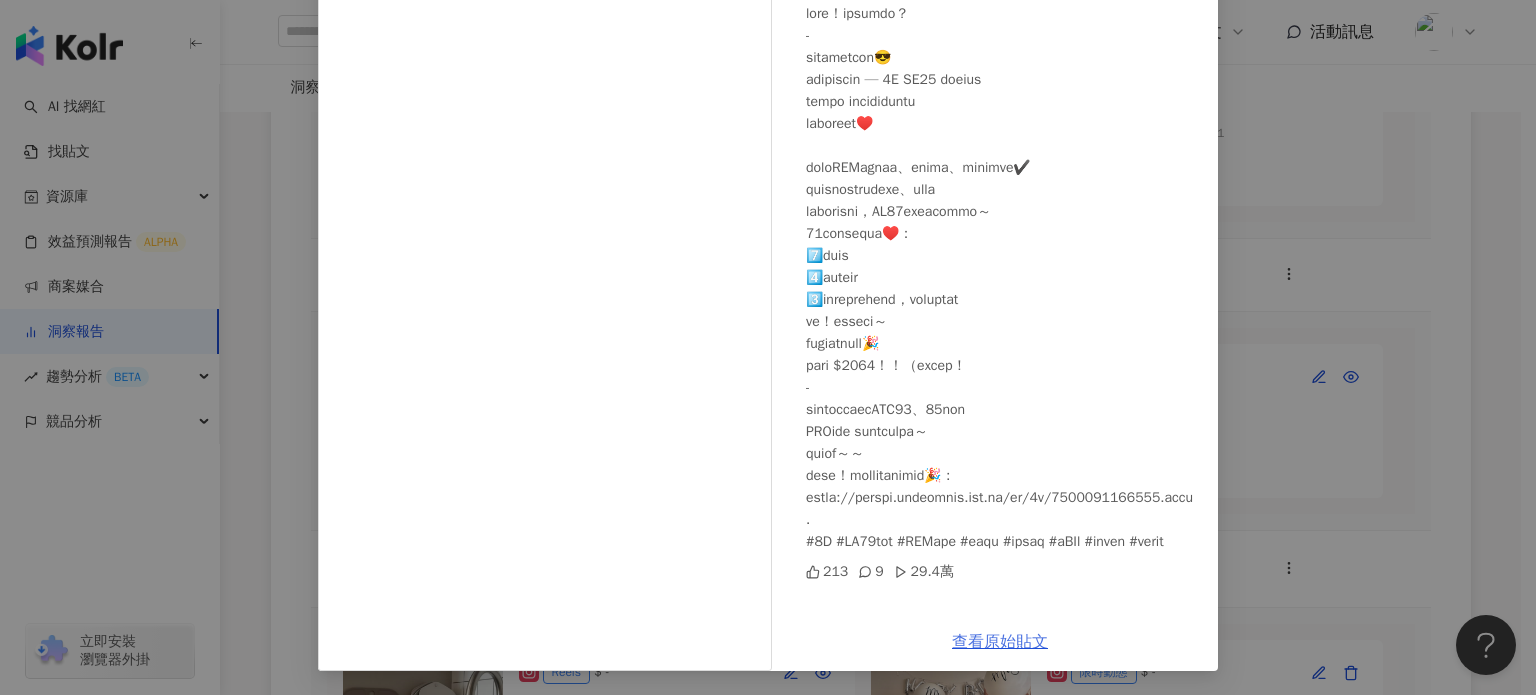 click on "查看原始貼文" at bounding box center (1000, 642) 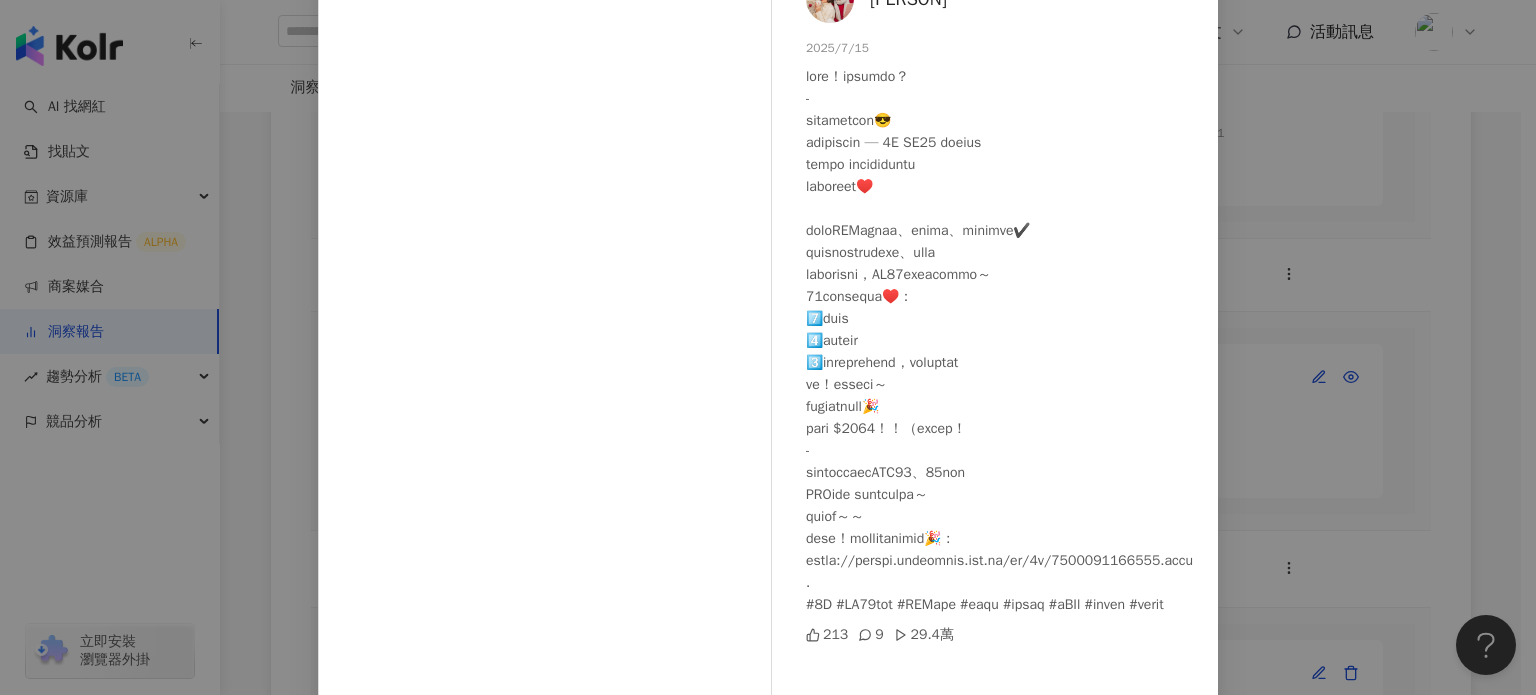 scroll, scrollTop: 204, scrollLeft: 0, axis: vertical 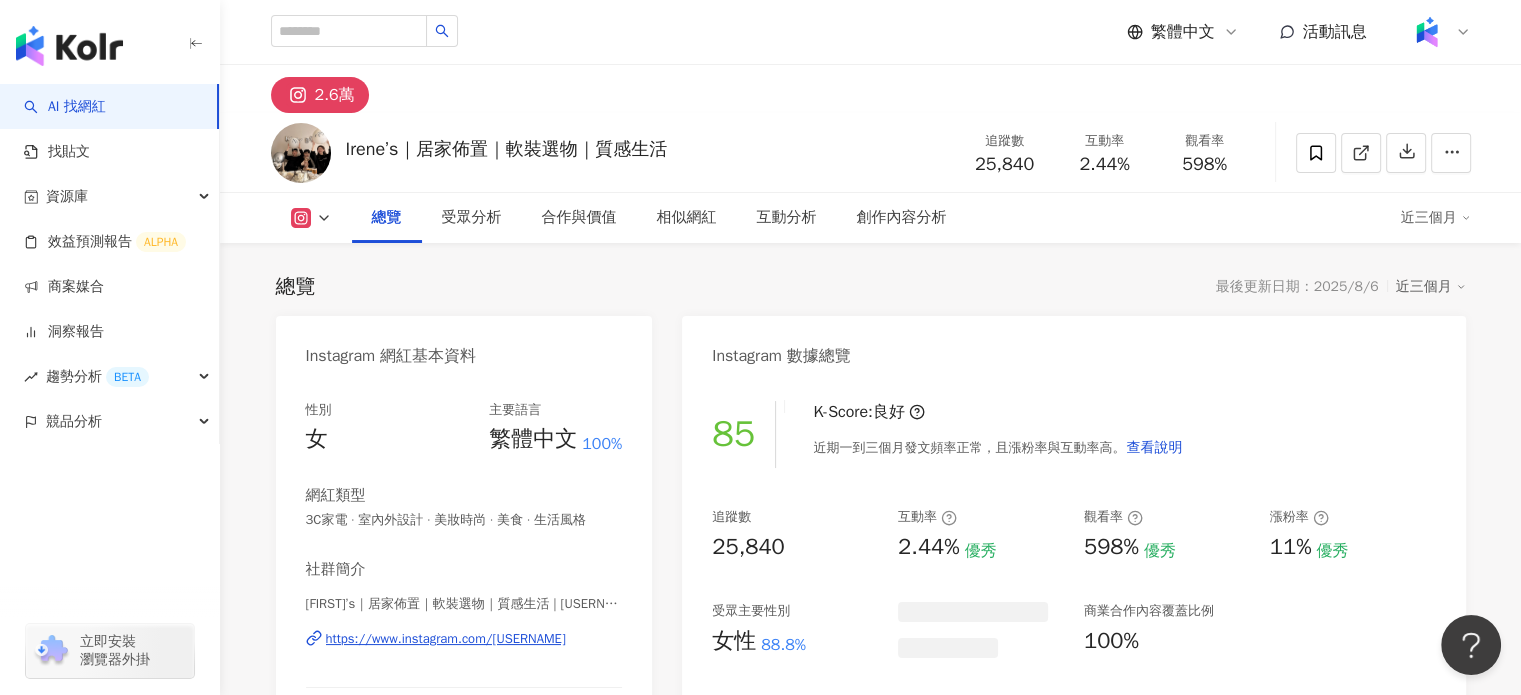 click at bounding box center (311, 218) 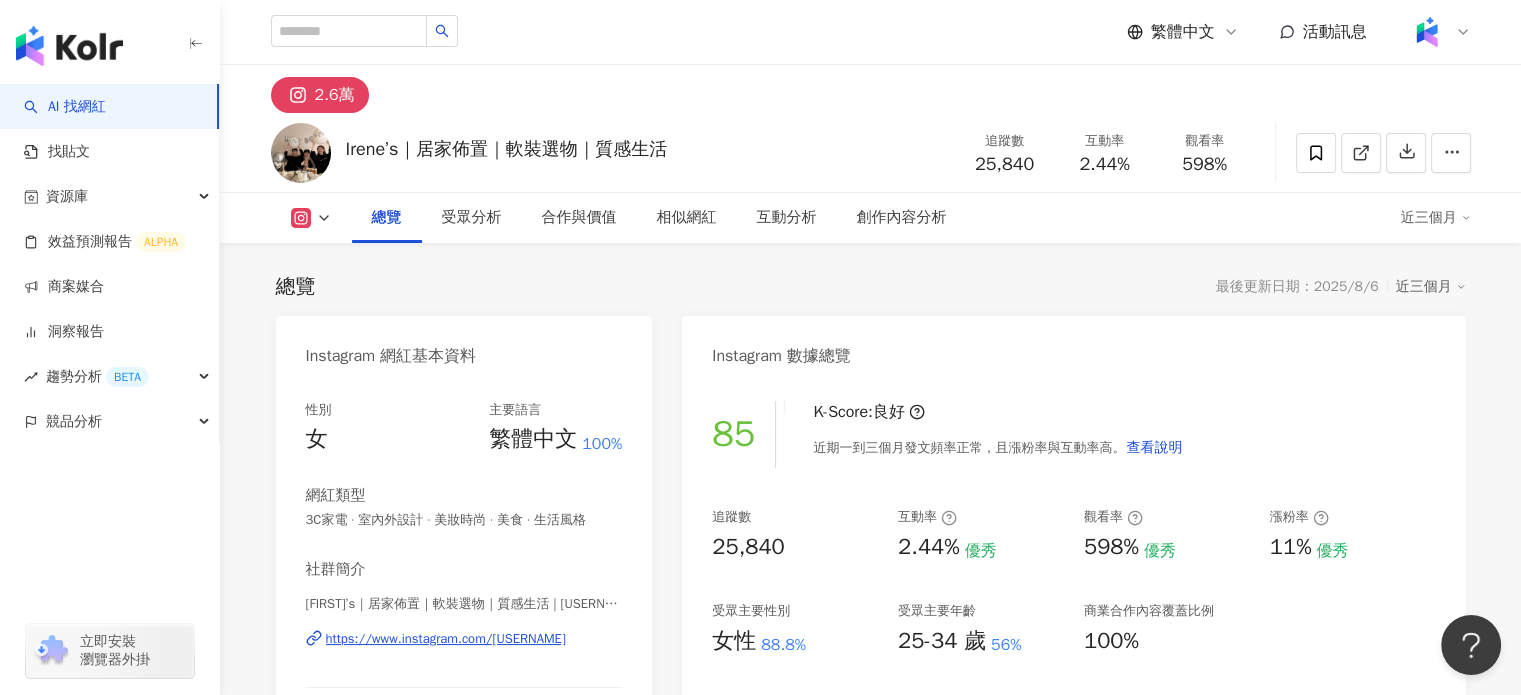 click 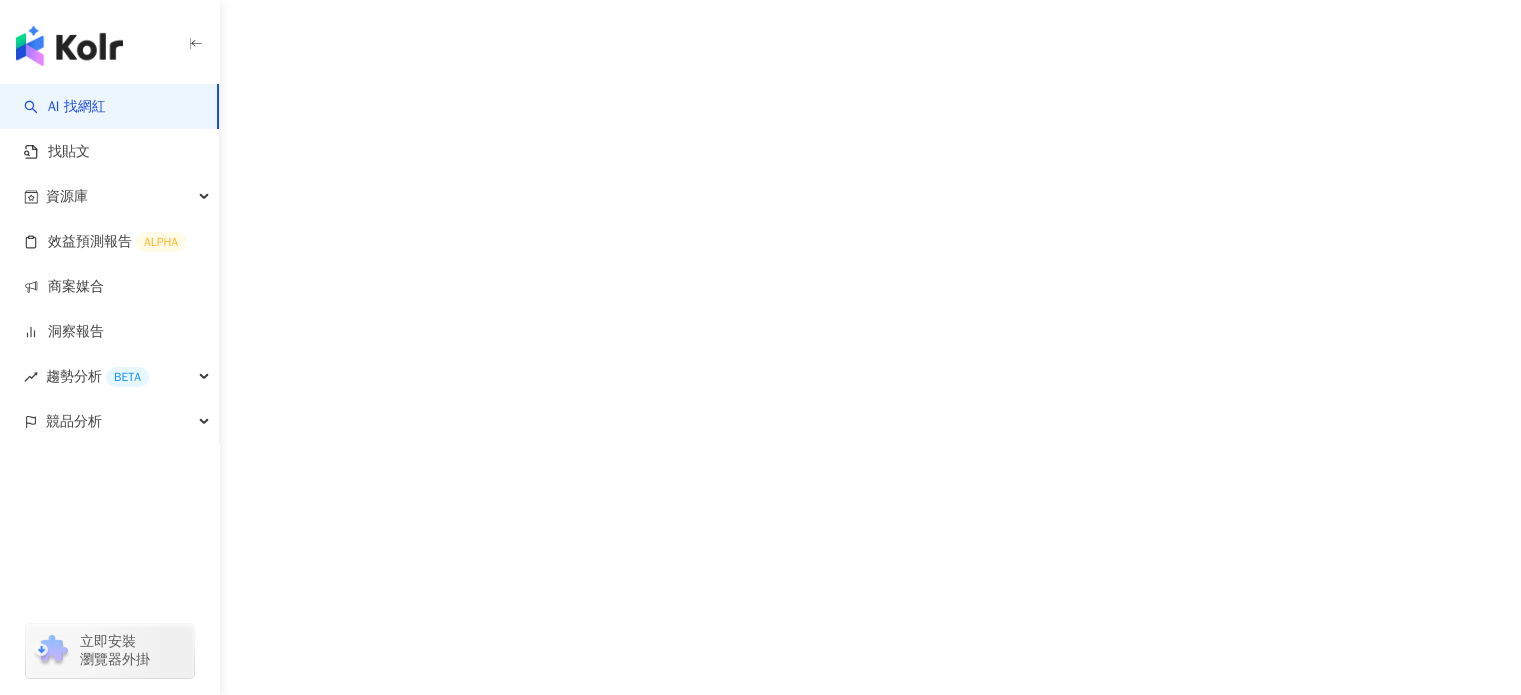 scroll, scrollTop: 0, scrollLeft: 0, axis: both 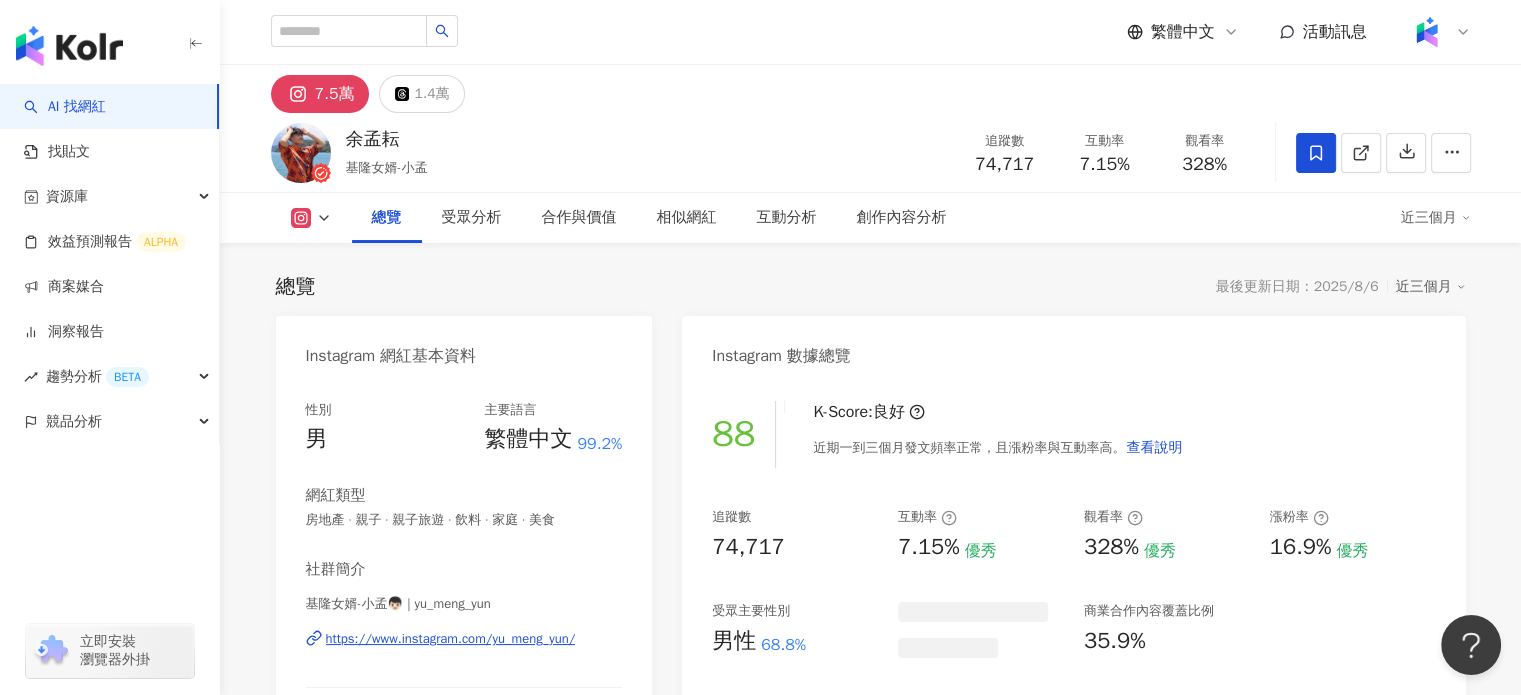 click on "總覽 受眾分析 合作與價值 相似網紅 互動分析 創作內容分析 近三個月" at bounding box center [871, 218] 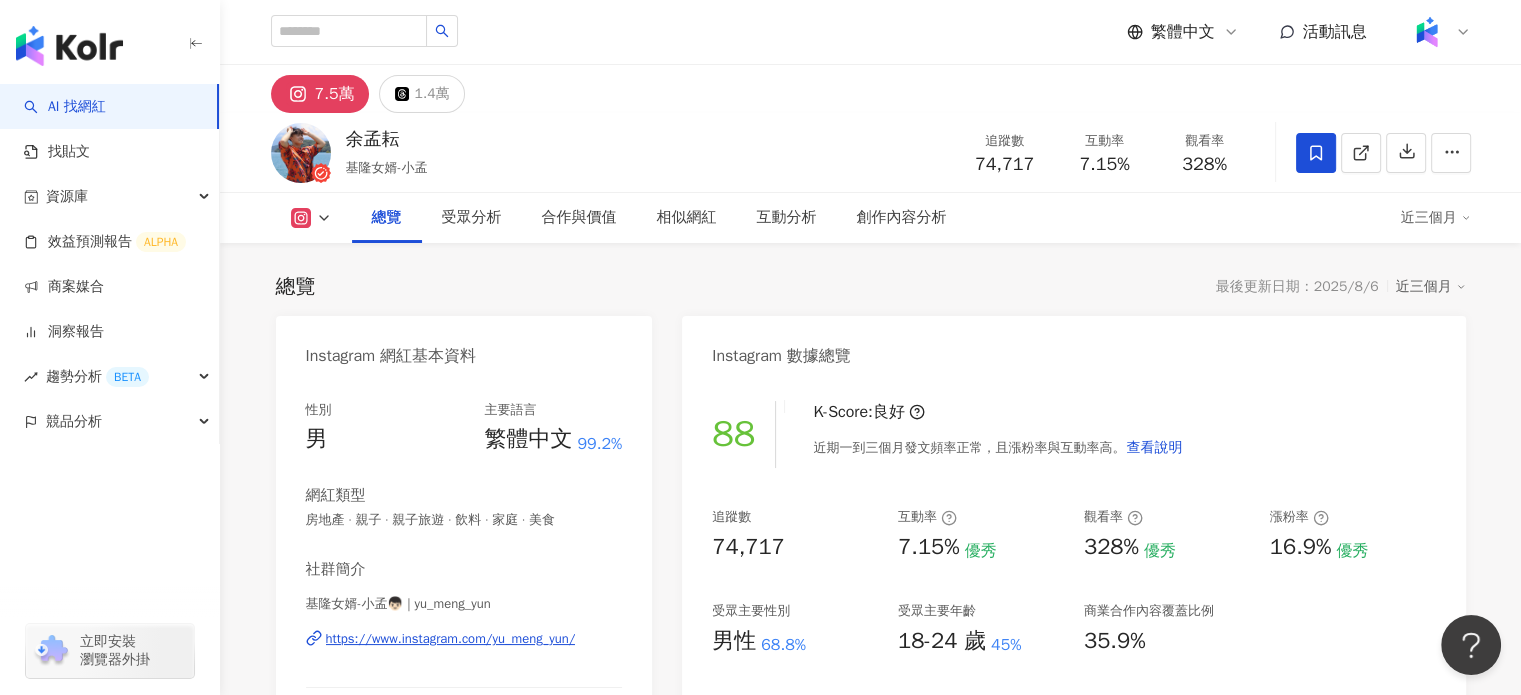 click at bounding box center [311, 218] 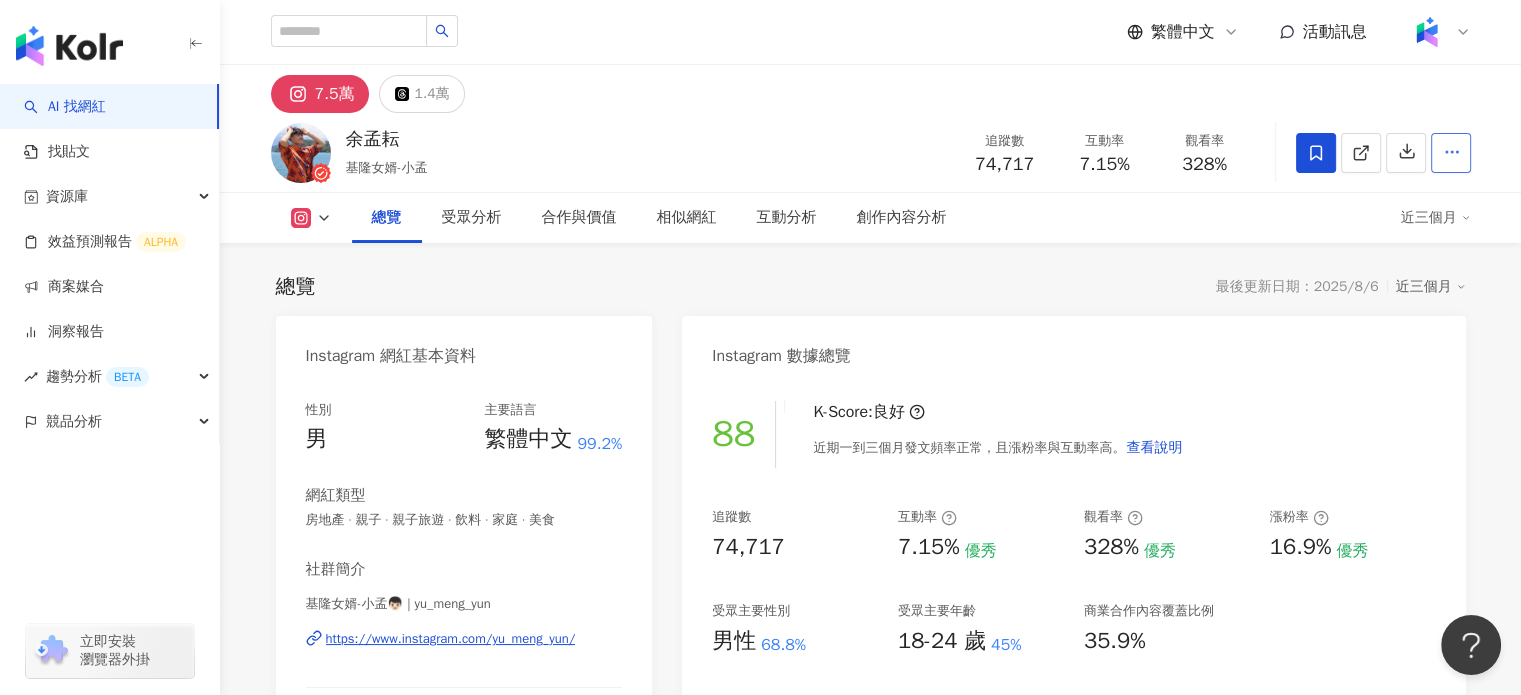 click at bounding box center [1451, 153] 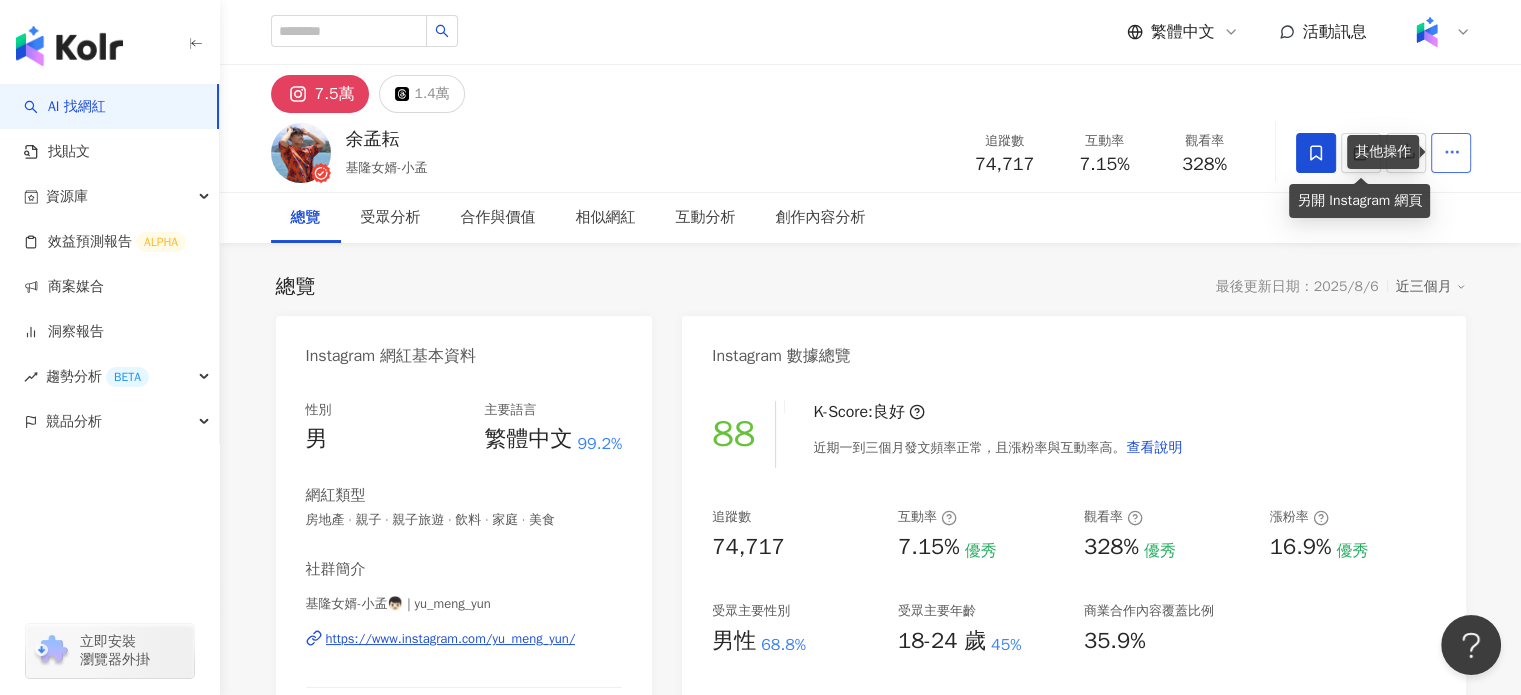 click 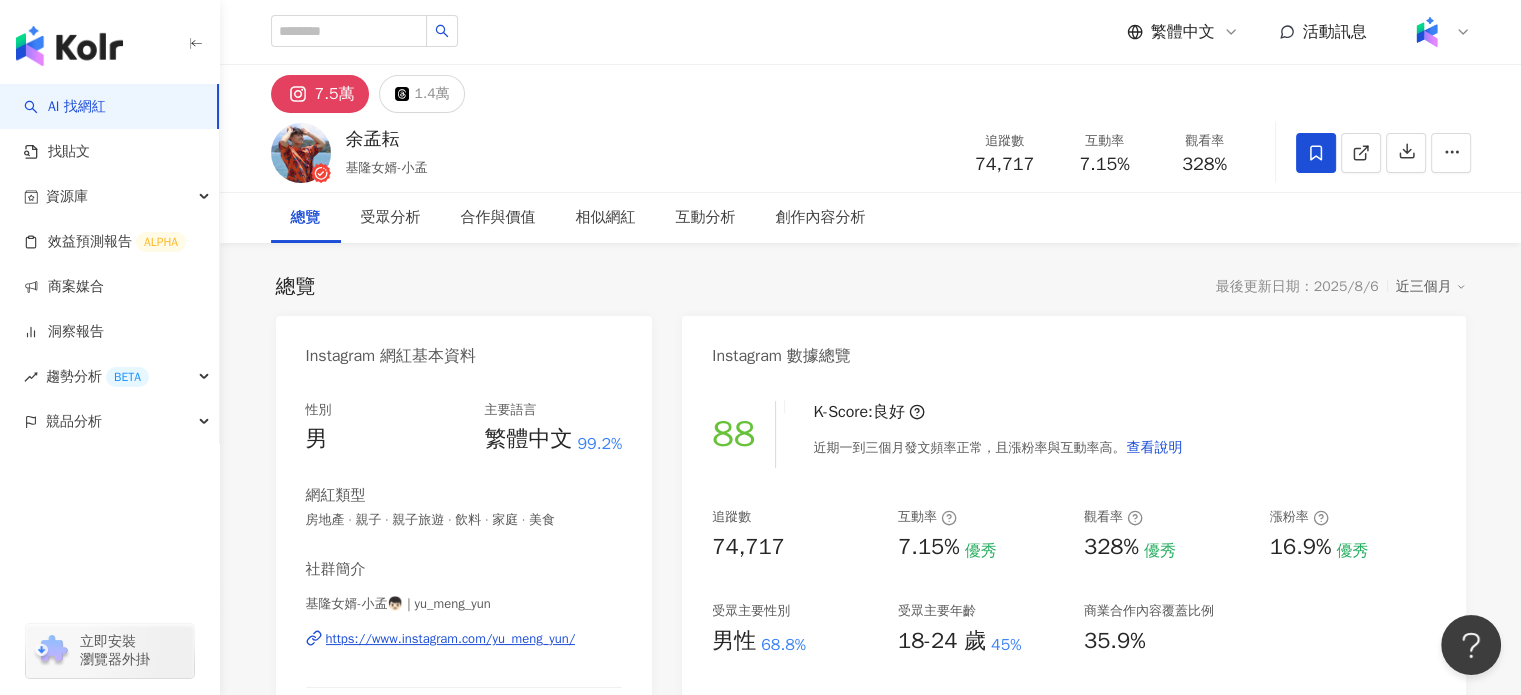 click on "總覽 最後更新日期：2025/8/6 近三個月 Instagram 網紅基本資料 性別   男 主要語言   繁體中文 99.2% 網紅類型 房地產 · 親子 · 親子旅遊 · 飲料 · 家庭 · 美食 社群簡介 基隆女婿-小孟👦🏻 | yu_meng_yun https://www.instagram.com/yu_meng_yun/ 生活/旅遊/美食/調酒
My love❤️💍 @_sabrina1996
My son 👦 @ananenen_
工作邀約歡迎私訊小盒子📪
📧E-mail:[EMAIL]
YouTube搜尋🔍
-余氏我們來了- 看更多 Instagram 數據總覽 88 K-Score :   良好 近期一到三個月發文頻率正常，且漲粉率與互動率高。 查看說明 追蹤數   74,717 互動率   7.15% 優秀 觀看率   328% 優秀 漲粉率   16.9% 優秀 受眾主要性別   男性 68.8% 受眾主要年齡   18-24 歲 45% 商業合作內容覆蓋比例   35.9% AI Instagram 成效等級三大指標 互動率 7.15% 優秀 同等級網紅的互動率中位數為  0.52% 觀看率 328% 優秀 同等級網紅的觀看率中位數為  0.01% 漲粉率 ：" at bounding box center (871, 1045) 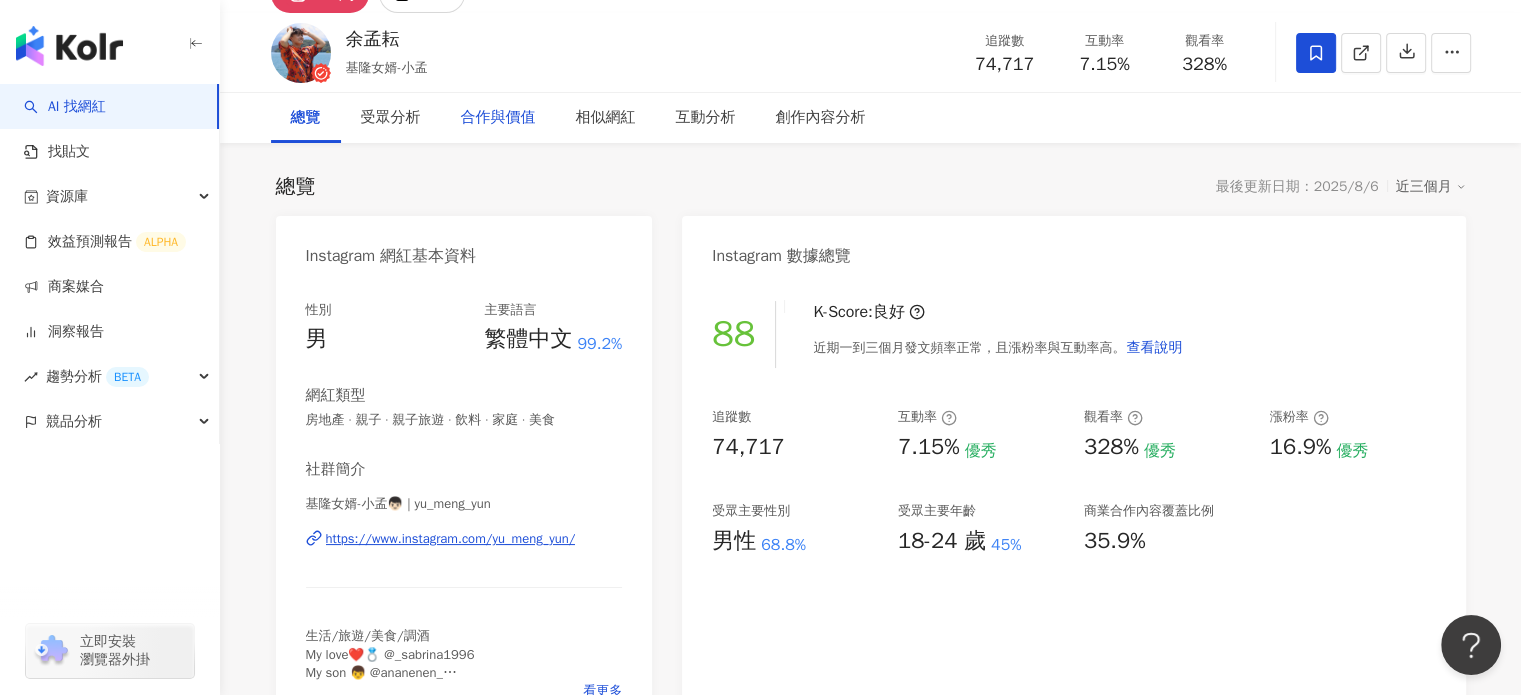 scroll, scrollTop: 0, scrollLeft: 0, axis: both 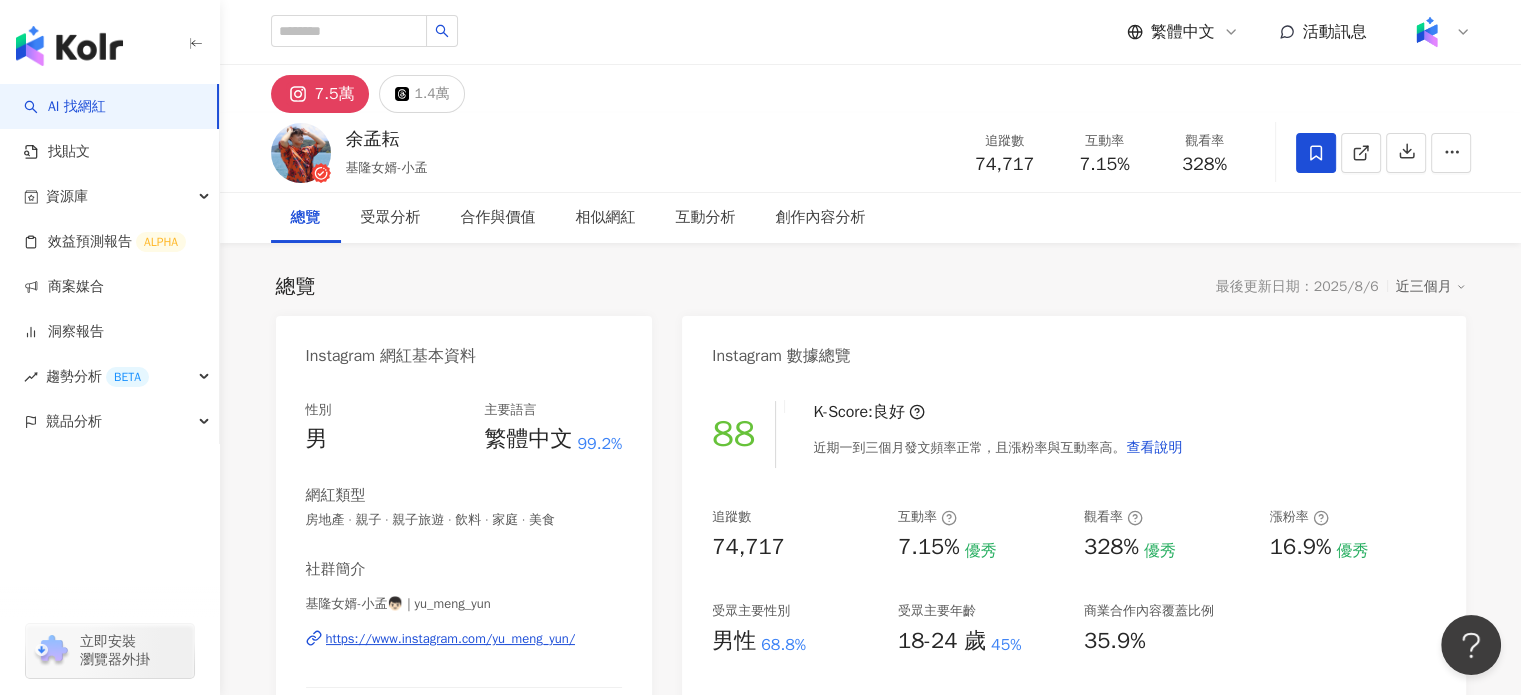 click on "[NAME] 基隆女婿-小孟 追蹤數 74,717 互動率 7.15% 觀看率 328%" at bounding box center (871, 152) 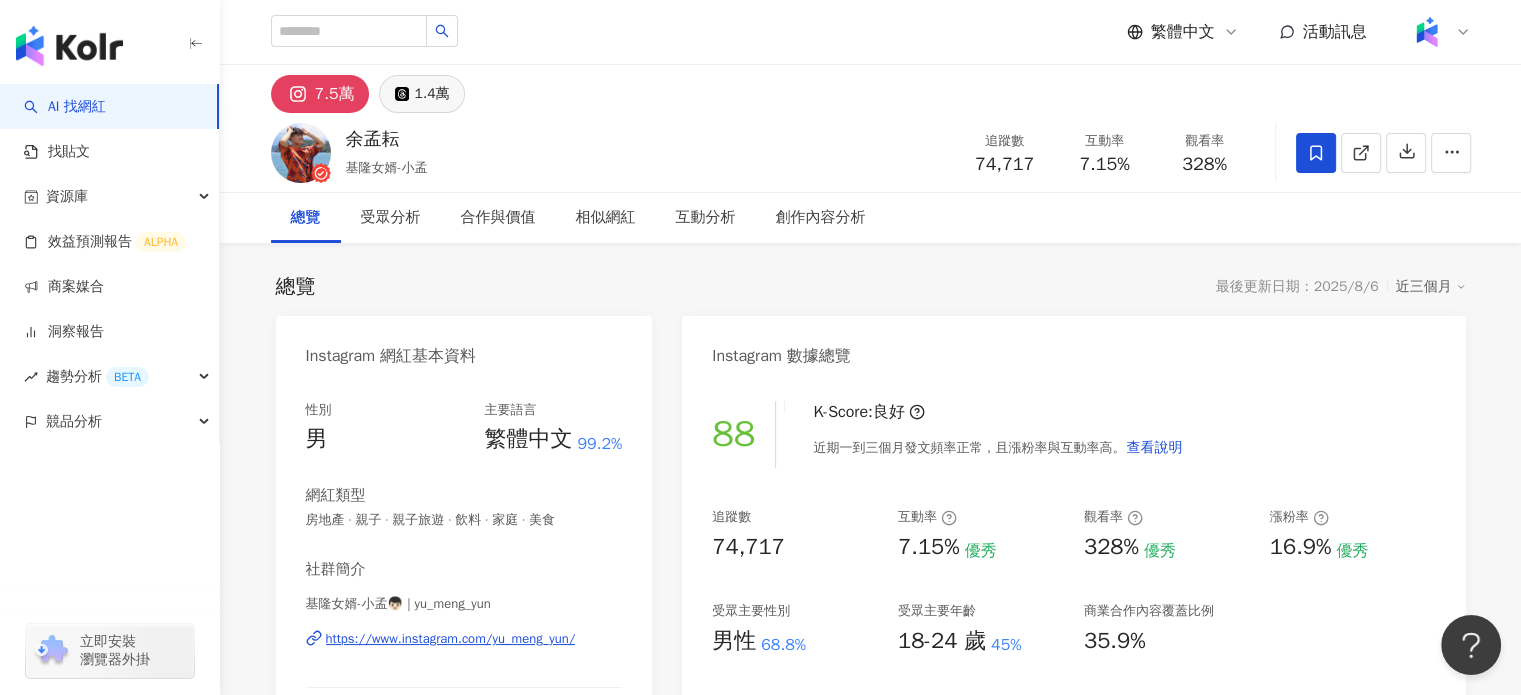 click on "1.4萬" at bounding box center (422, 94) 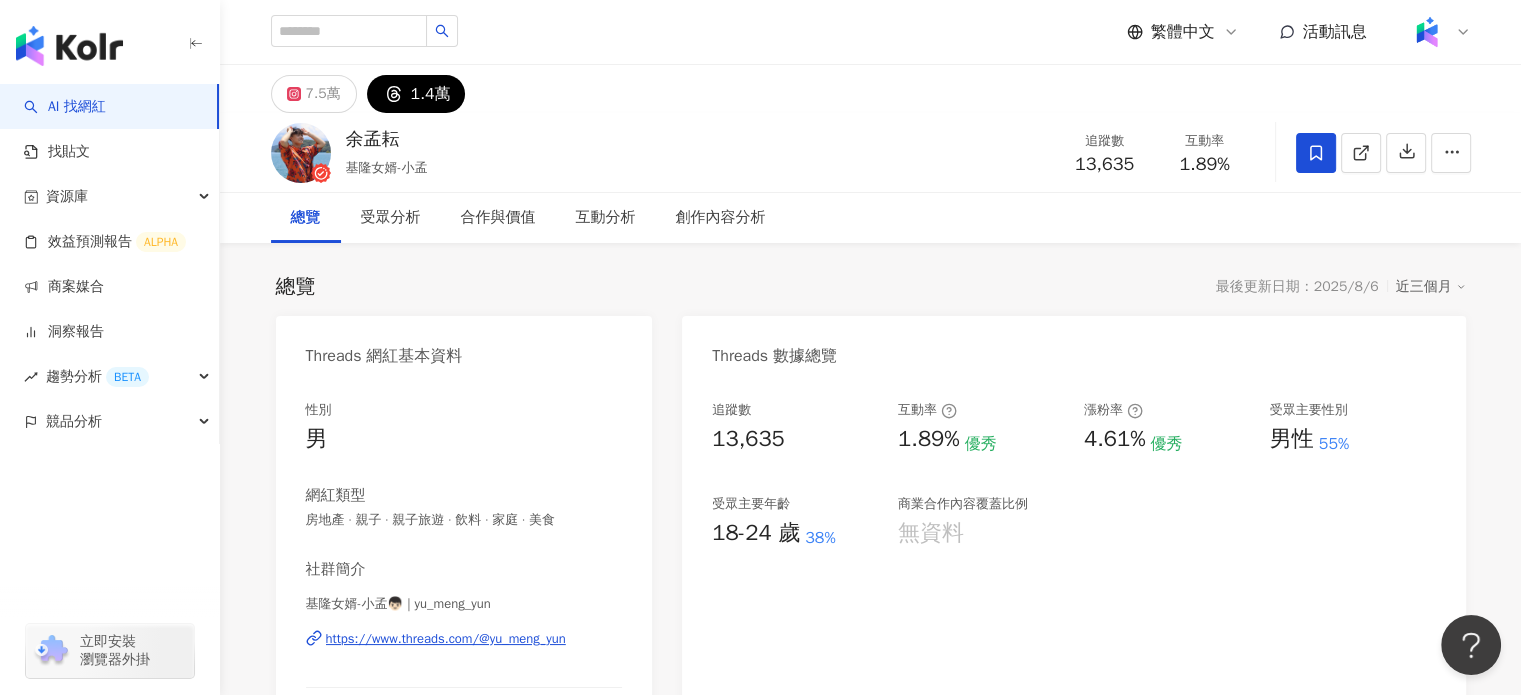 click on "https://www.threads.com/@yu_meng_yun" at bounding box center (446, 639) 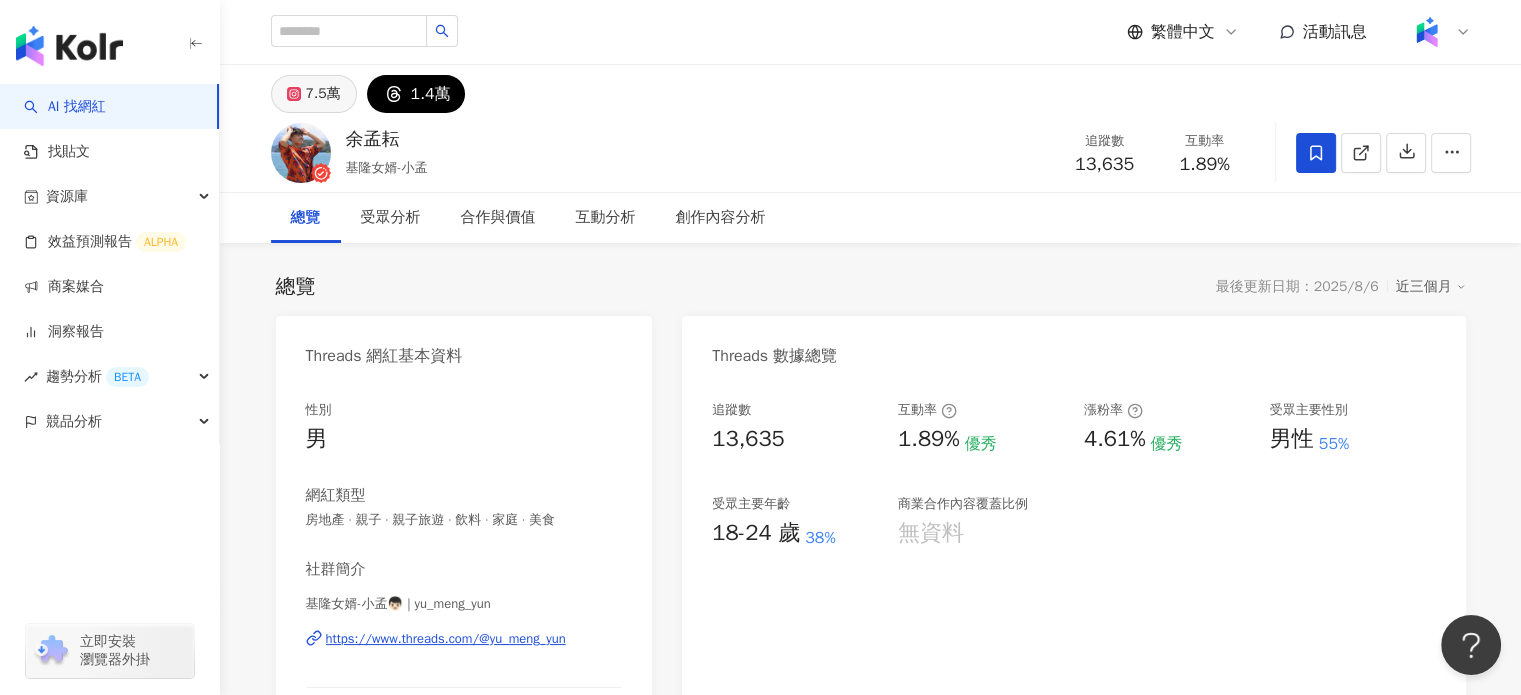 click on "7.5萬" at bounding box center (323, 94) 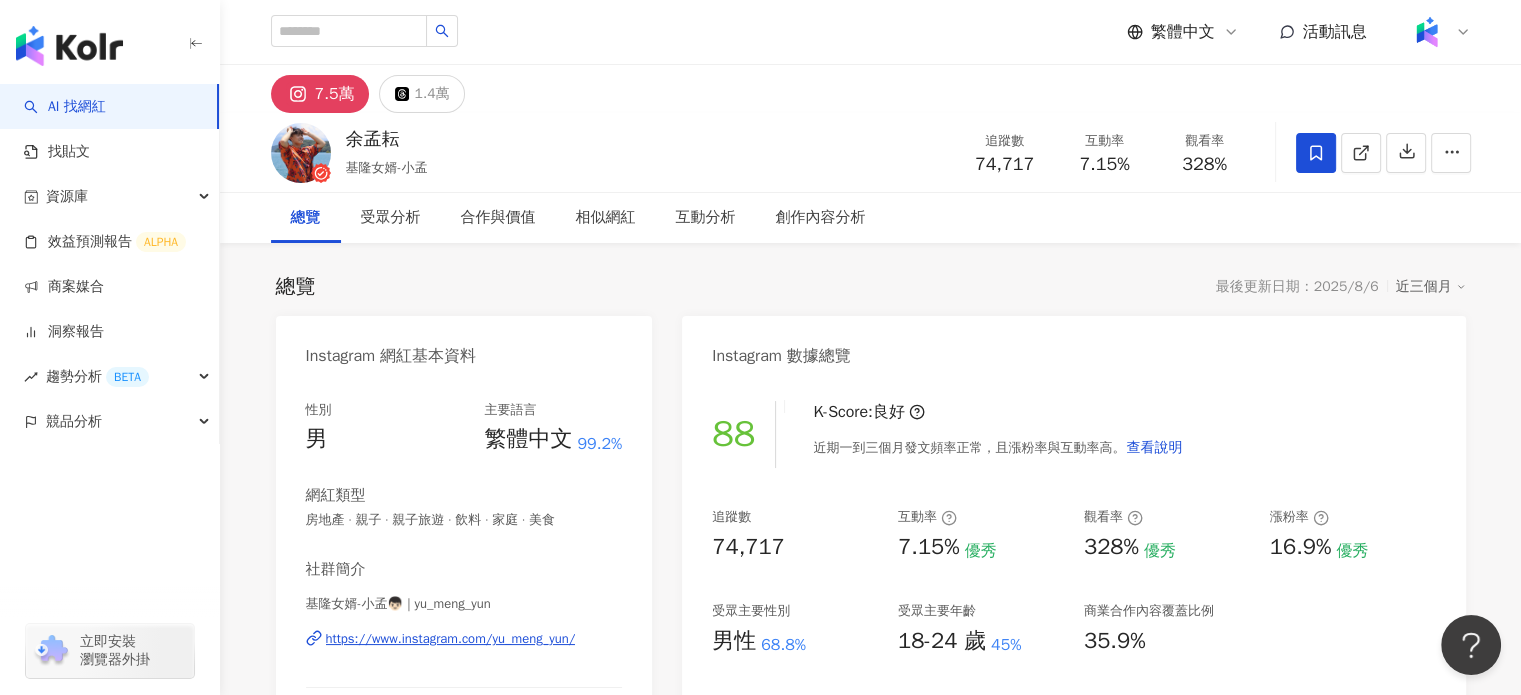 scroll, scrollTop: 200, scrollLeft: 0, axis: vertical 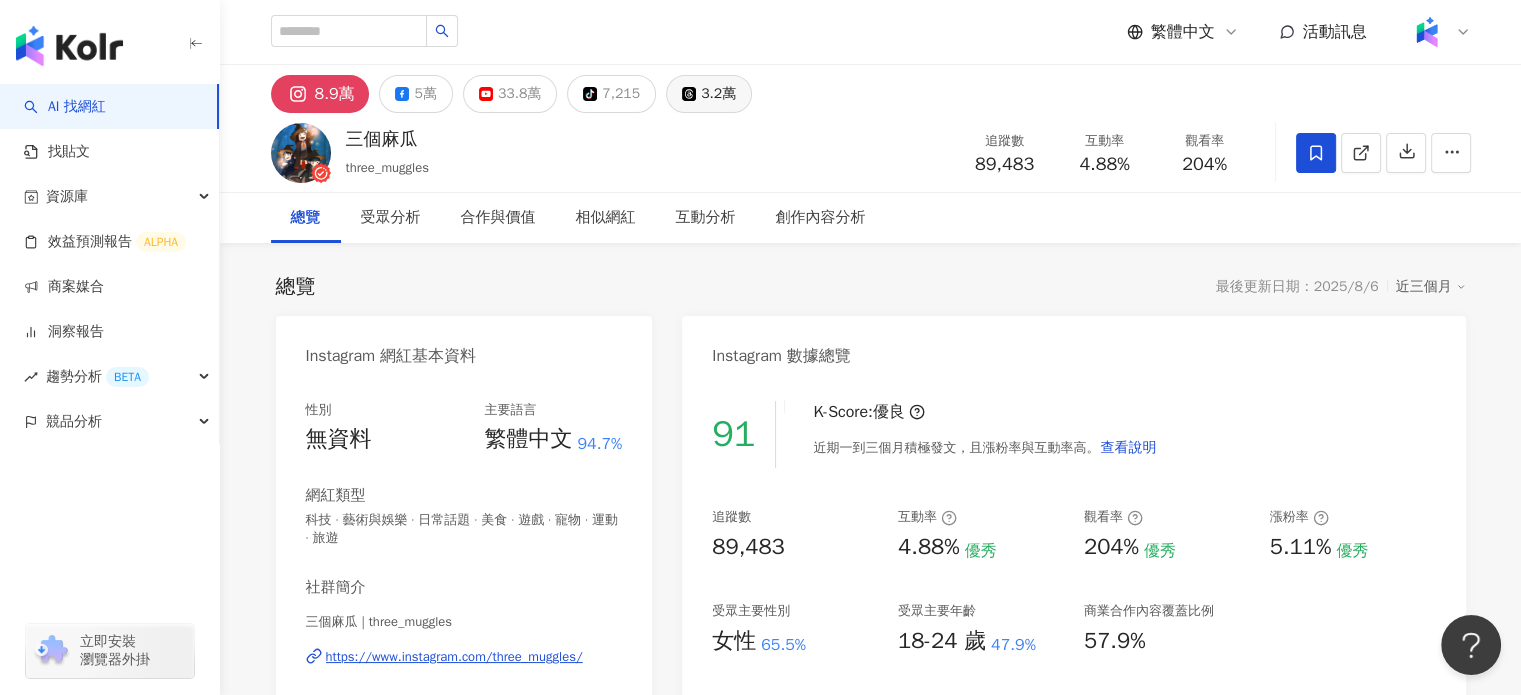 click on "3.2萬" at bounding box center [718, 94] 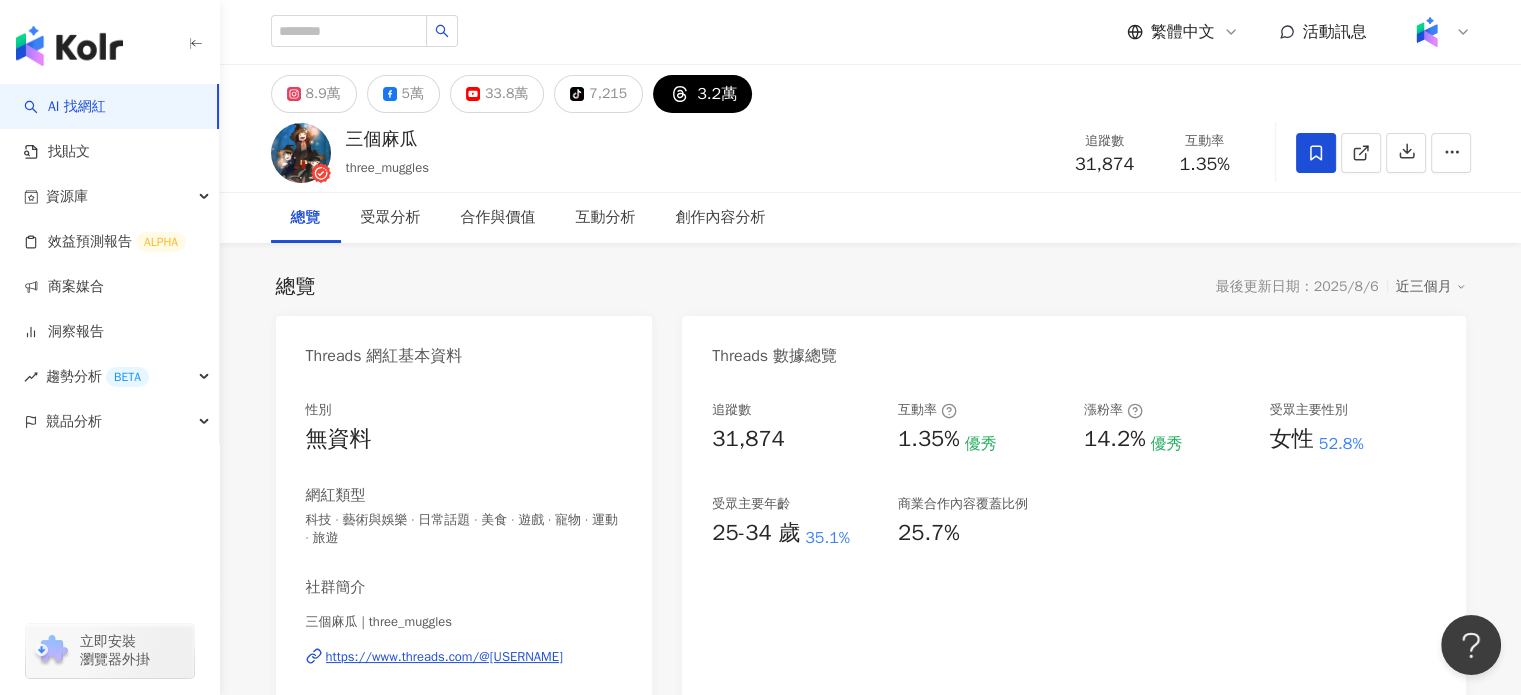 click on "https://www.threads.com/@three_muggles" at bounding box center [444, 657] 